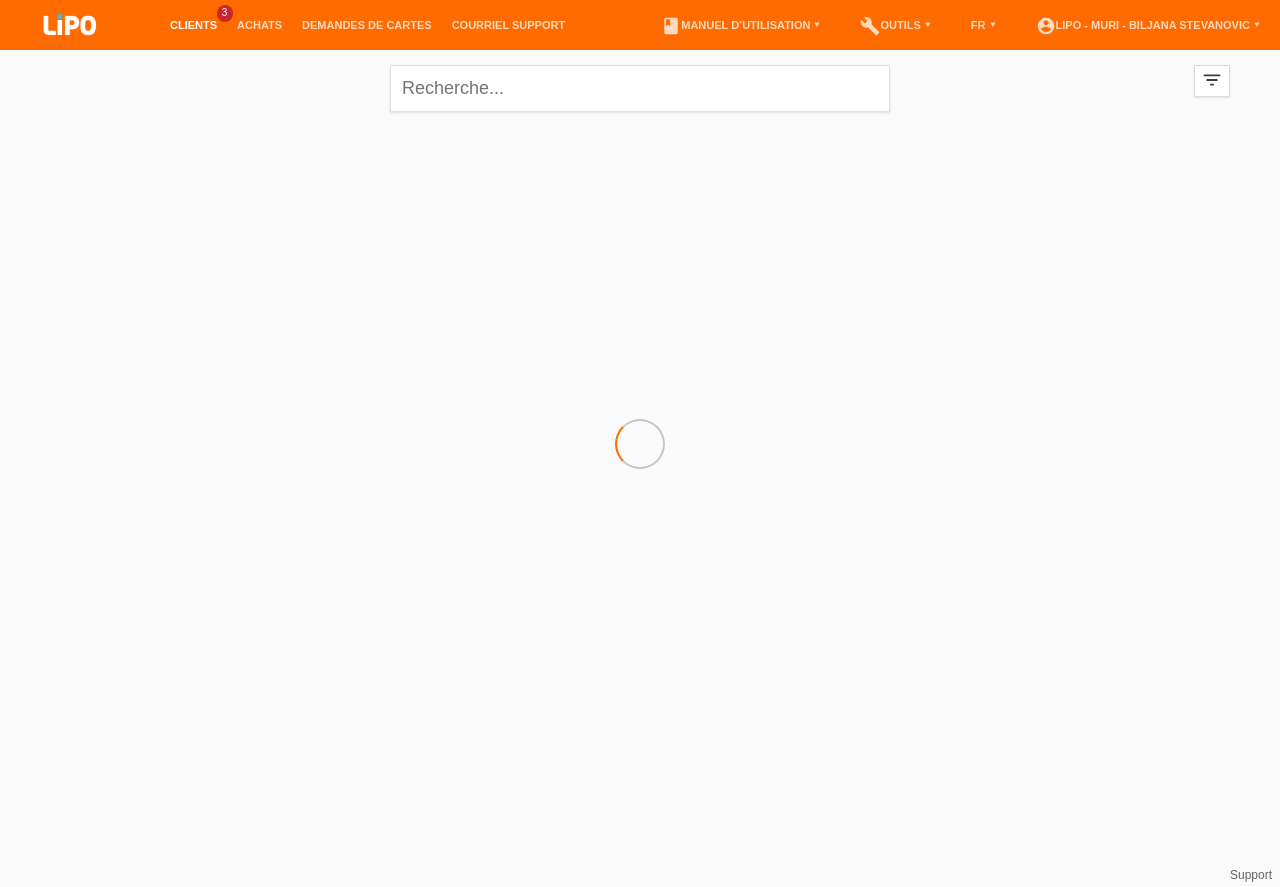 scroll, scrollTop: 0, scrollLeft: 0, axis: both 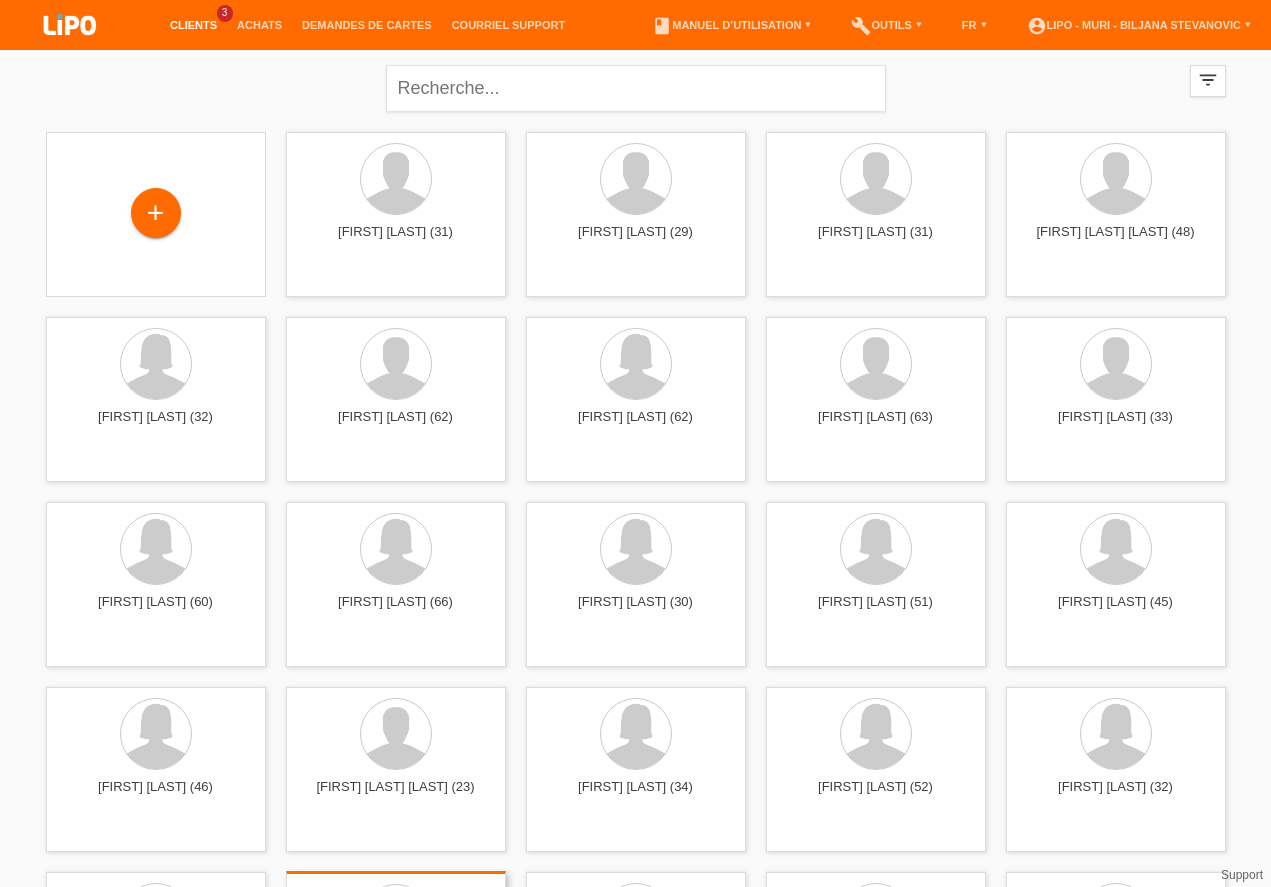 click at bounding box center [396, 921] 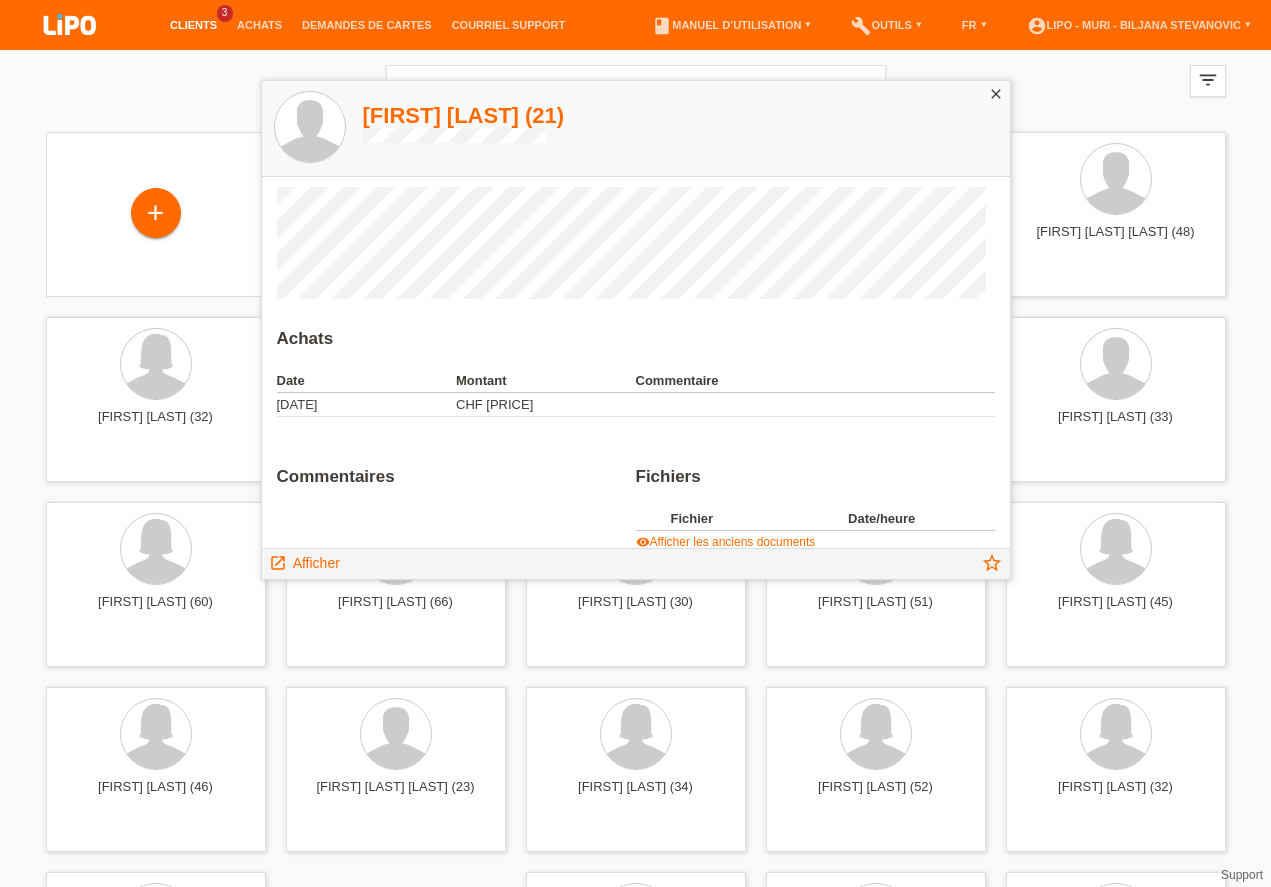 click on "close
filter_list
view_module   Afficher tous les clients
star   Afficher les clients marqués
layers   Afficher les clients récemment consultés
date_range   Afficher les derniers clients
comment   Commentaires non lus
error   Non confirmé, en cours
error   Rejeté" at bounding box center [635, 3693] 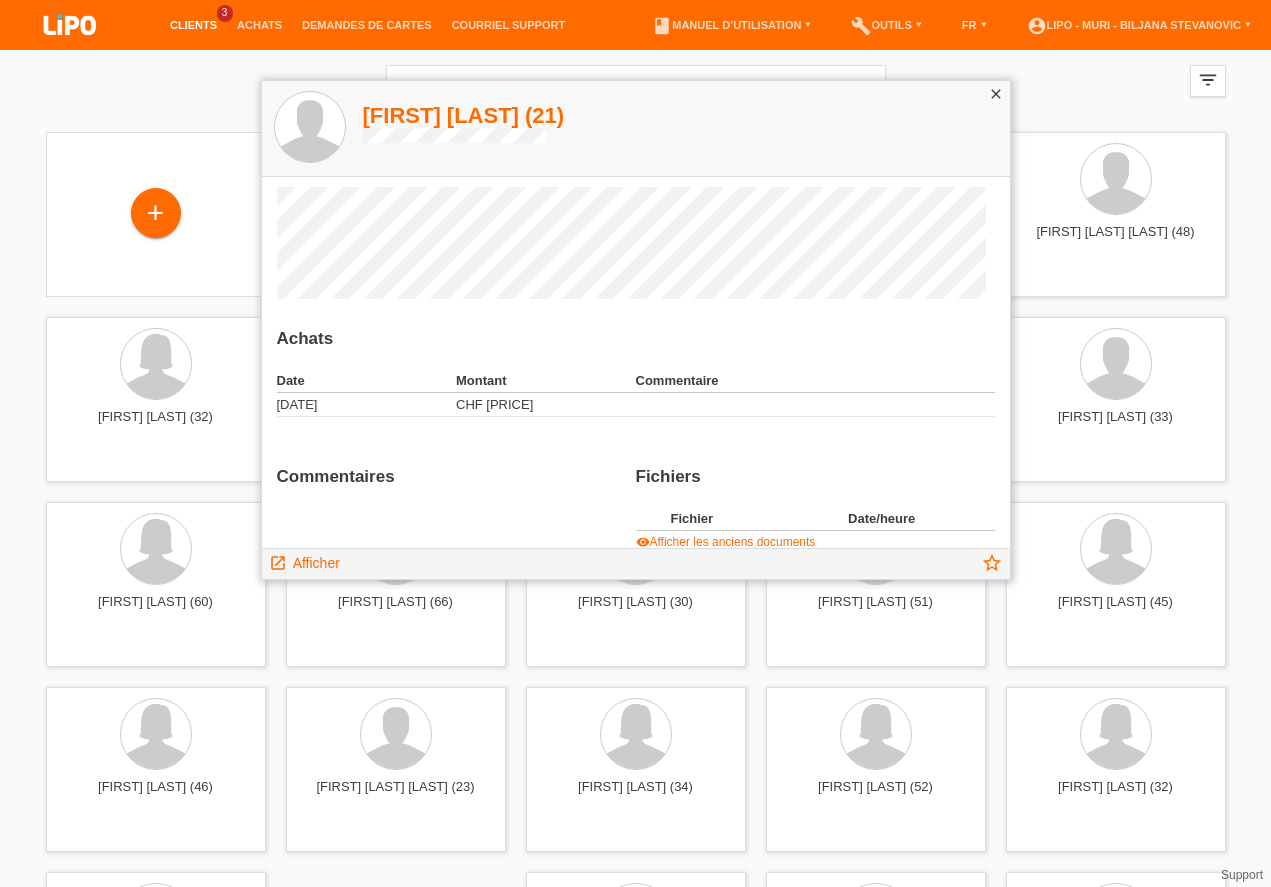 click on "close" at bounding box center (996, 94) 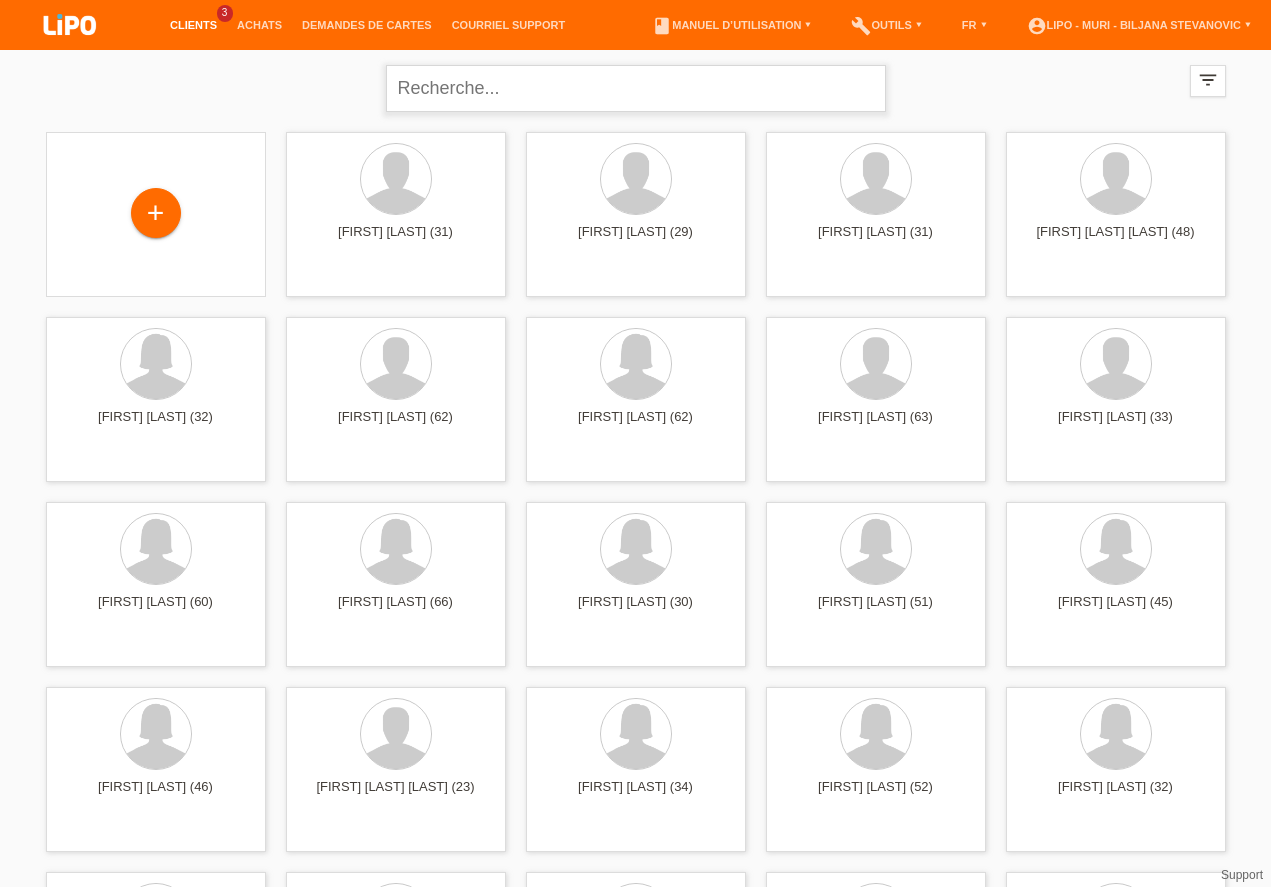 drag, startPoint x: 478, startPoint y: 90, endPoint x: 468, endPoint y: 84, distance: 11.661903 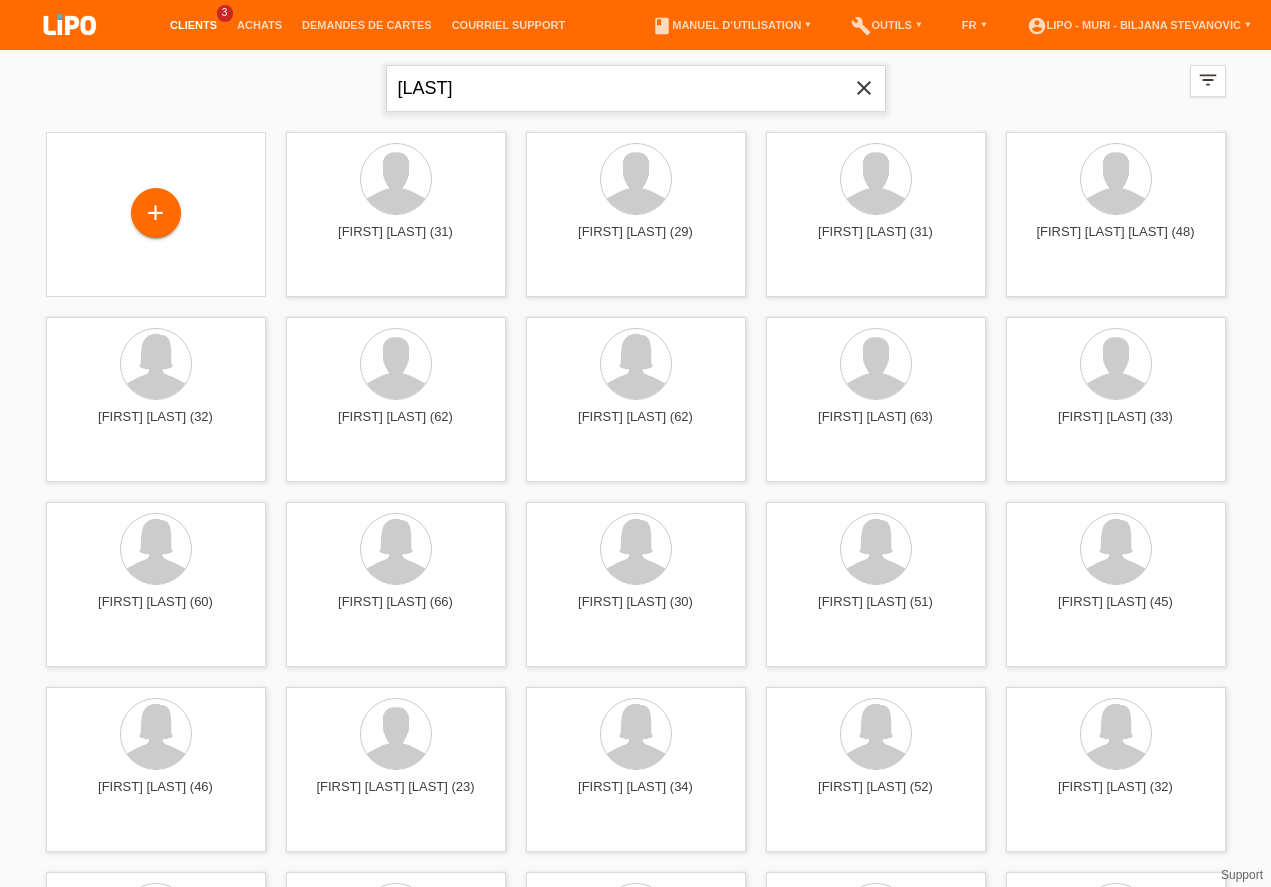 type on "THAQI" 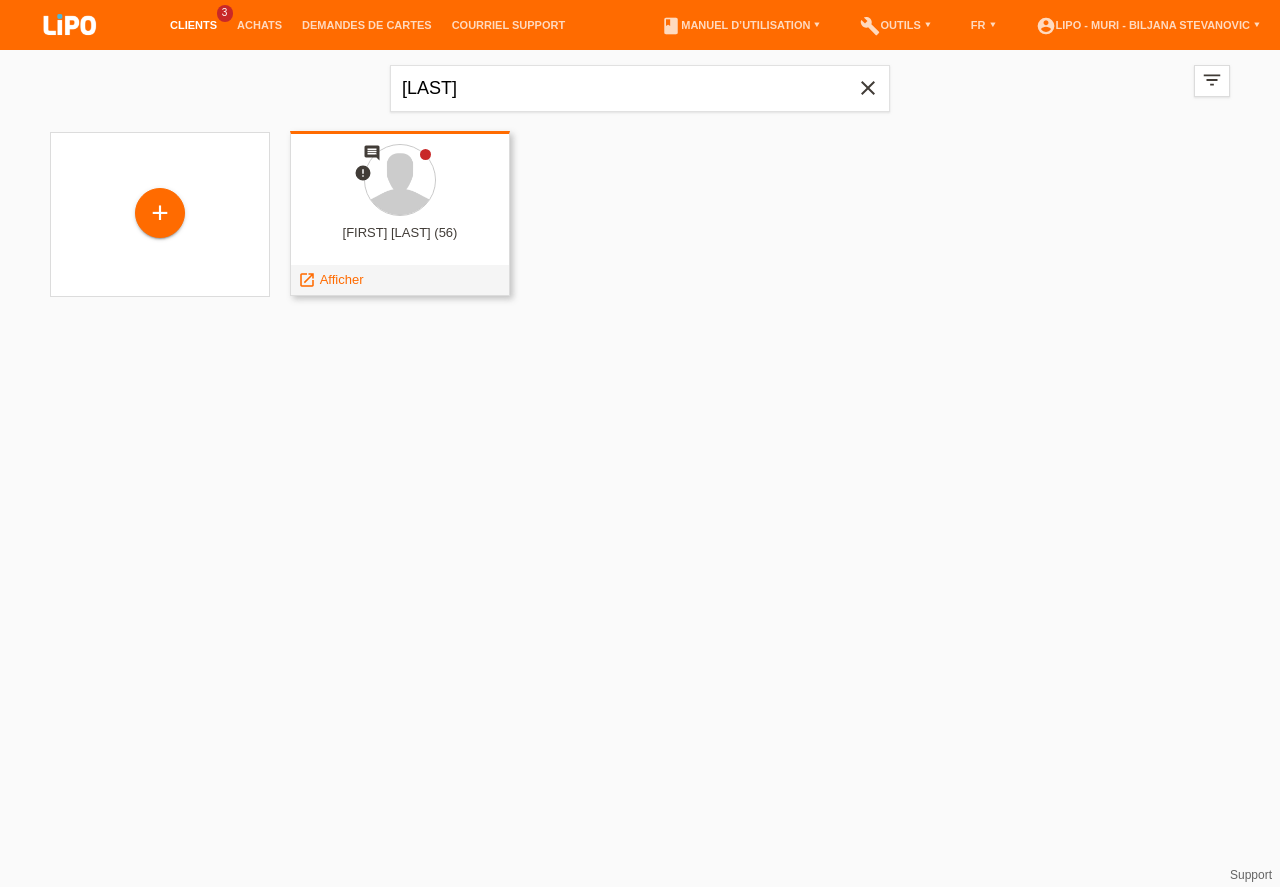 click at bounding box center (400, 181) 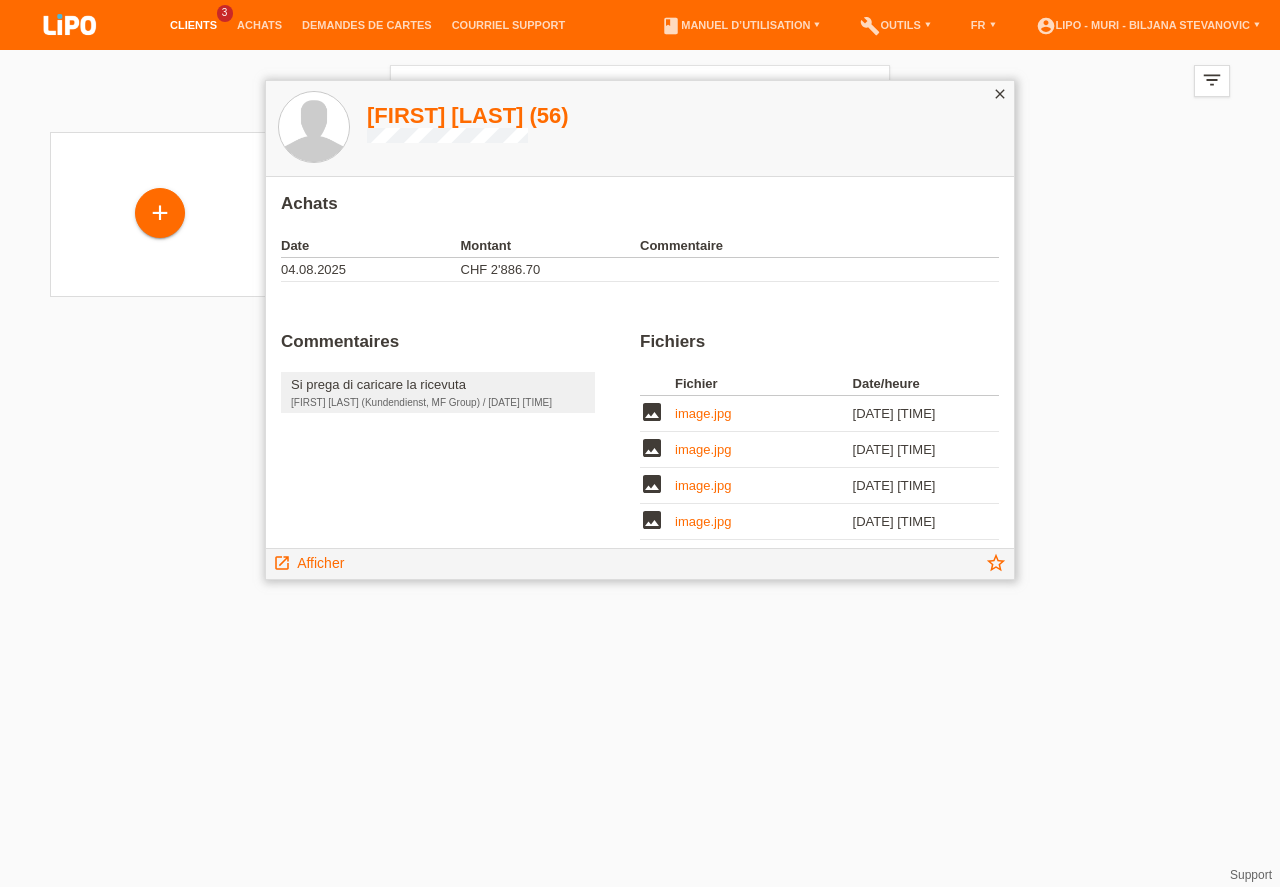 scroll, scrollTop: 147, scrollLeft: 0, axis: vertical 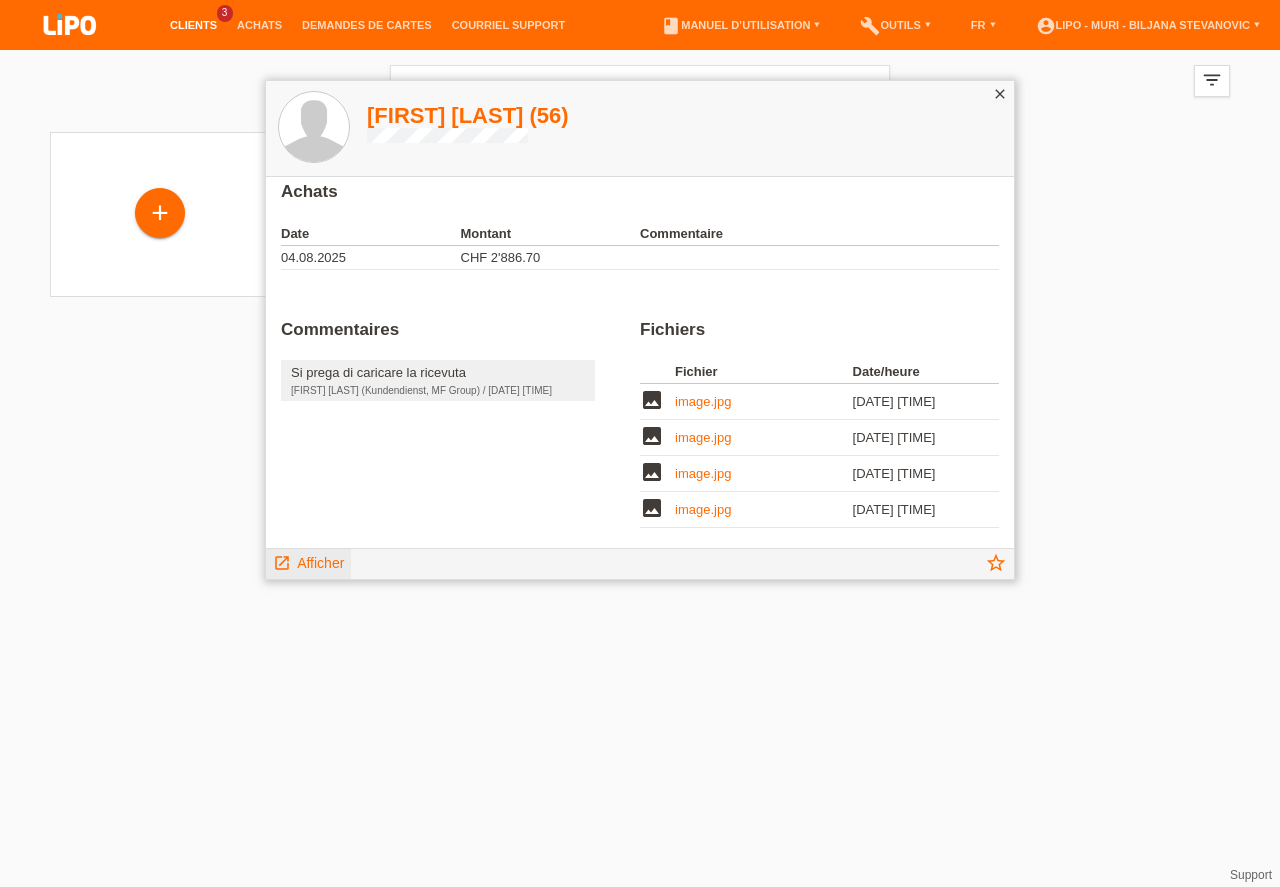 click on "Afficher" at bounding box center (320, 563) 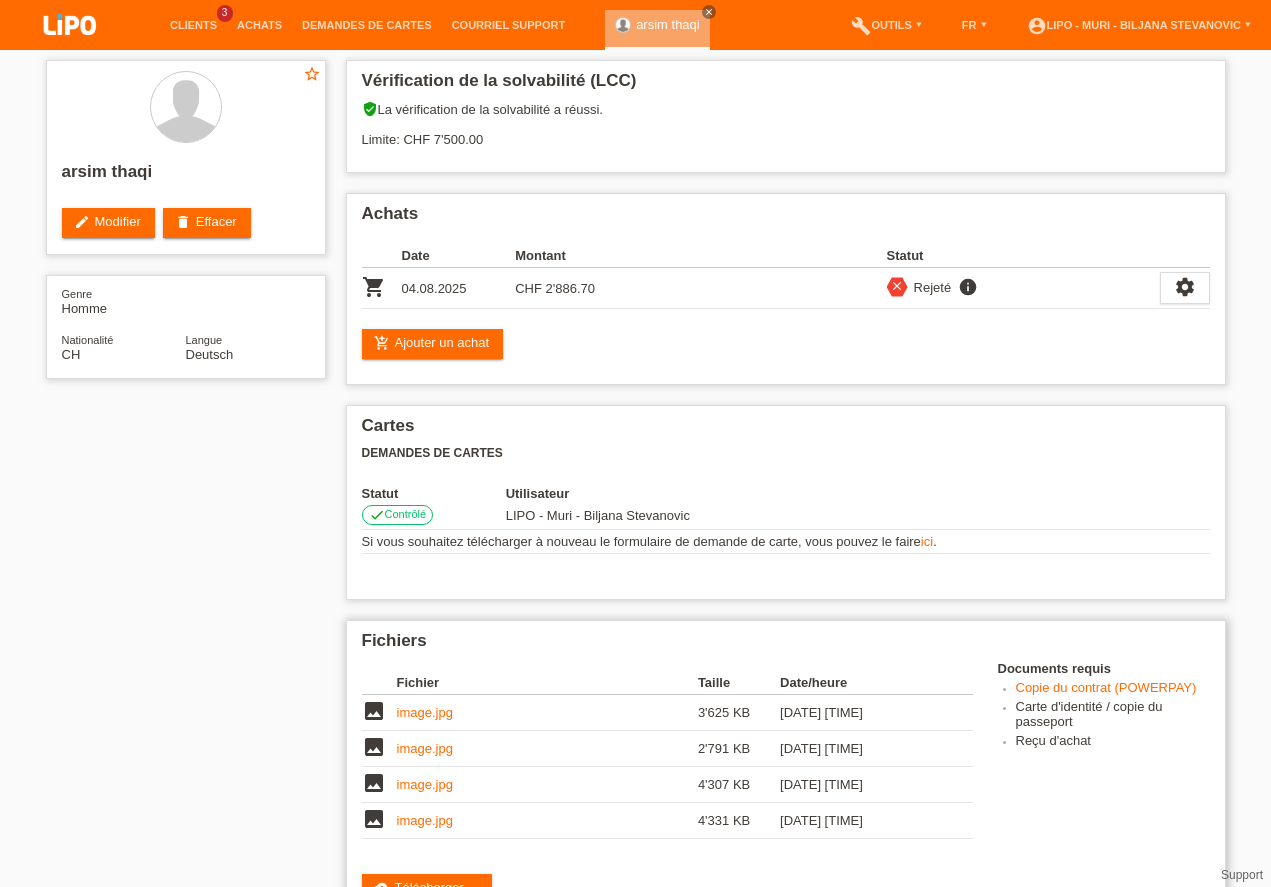 scroll, scrollTop: 171, scrollLeft: 0, axis: vertical 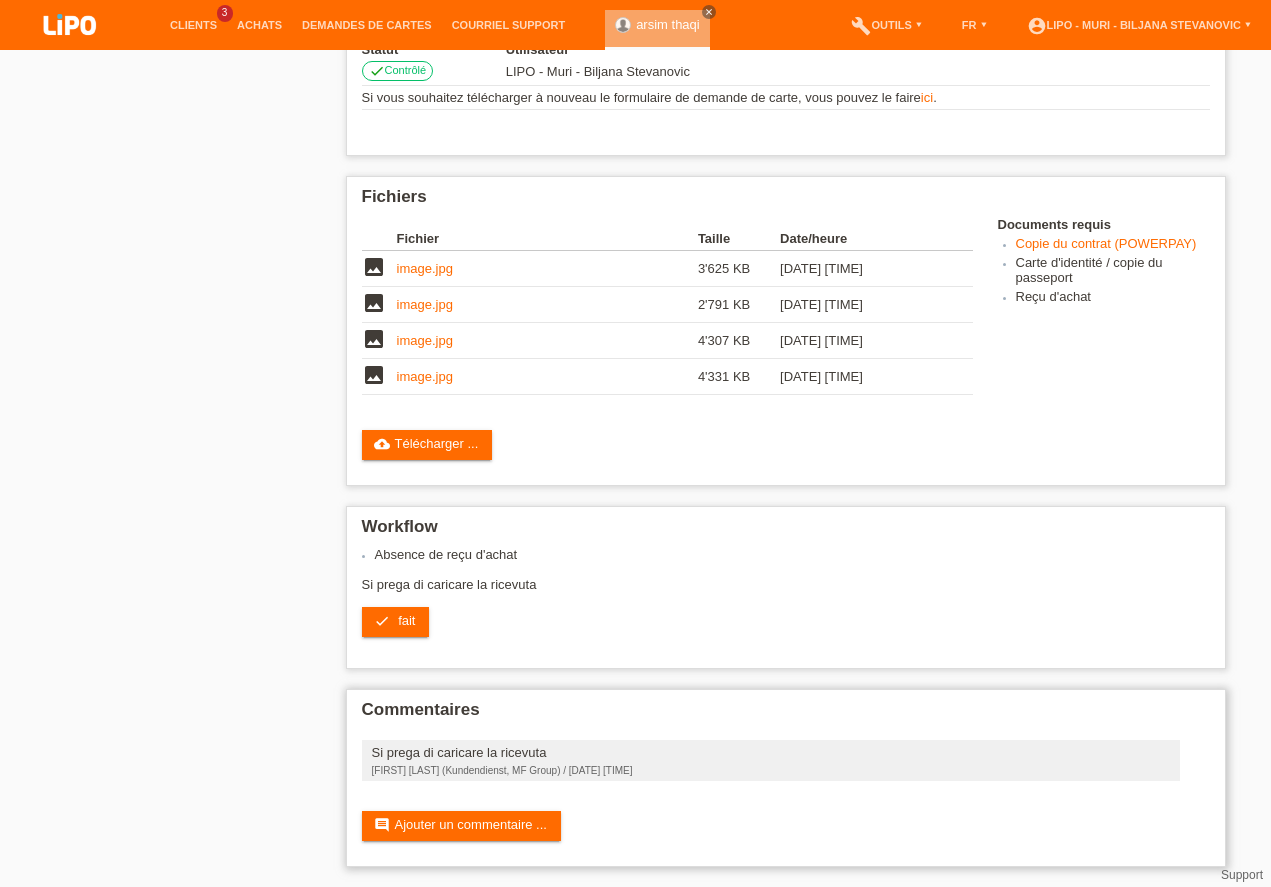 click on "Commentaires
Si prega di caricare la ricevuta
Heidi Burgstaller (Kundendienst, MF Group) / 05.08.2025 10:15
comment  Ajouter un commentaire ..." at bounding box center (786, 778) 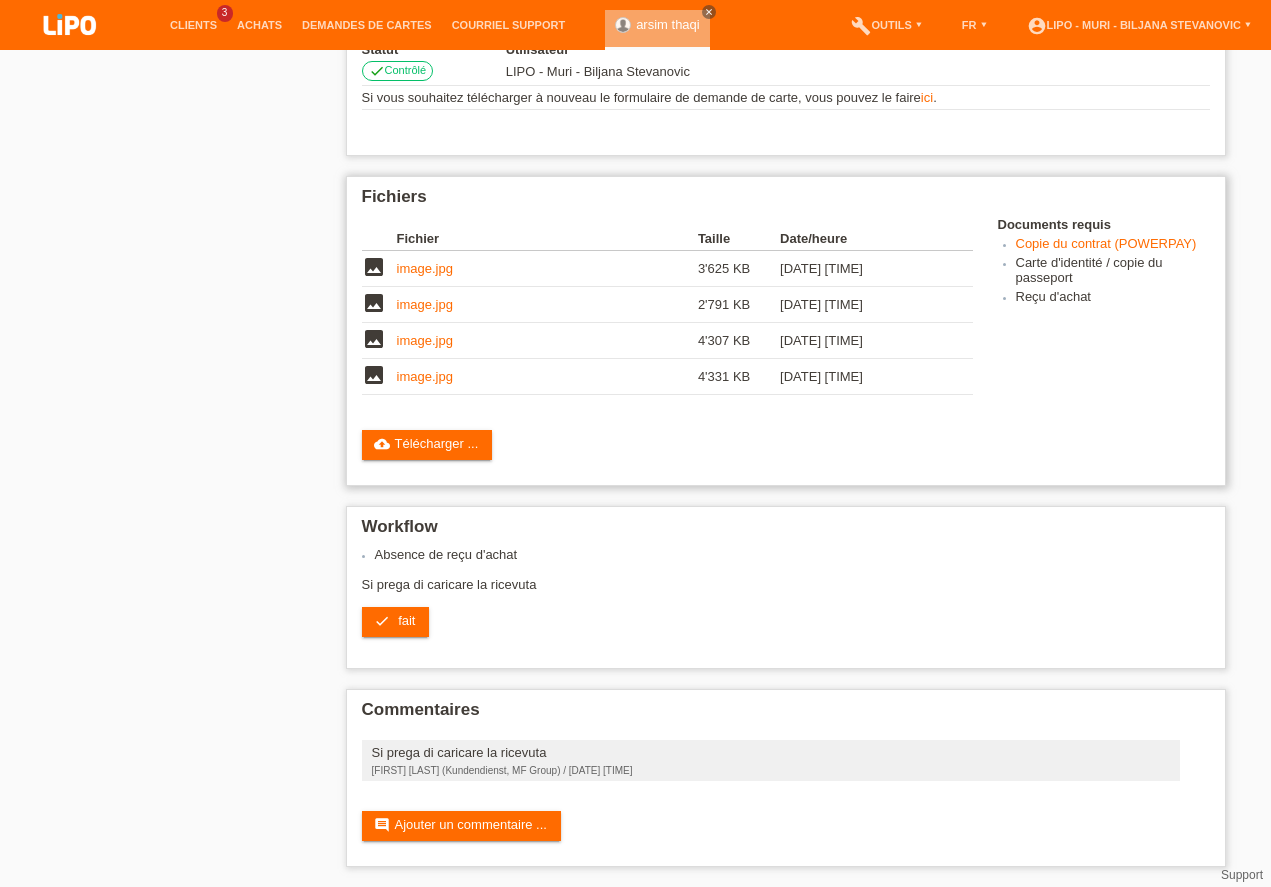 click on "image.jpg" at bounding box center (425, 340) 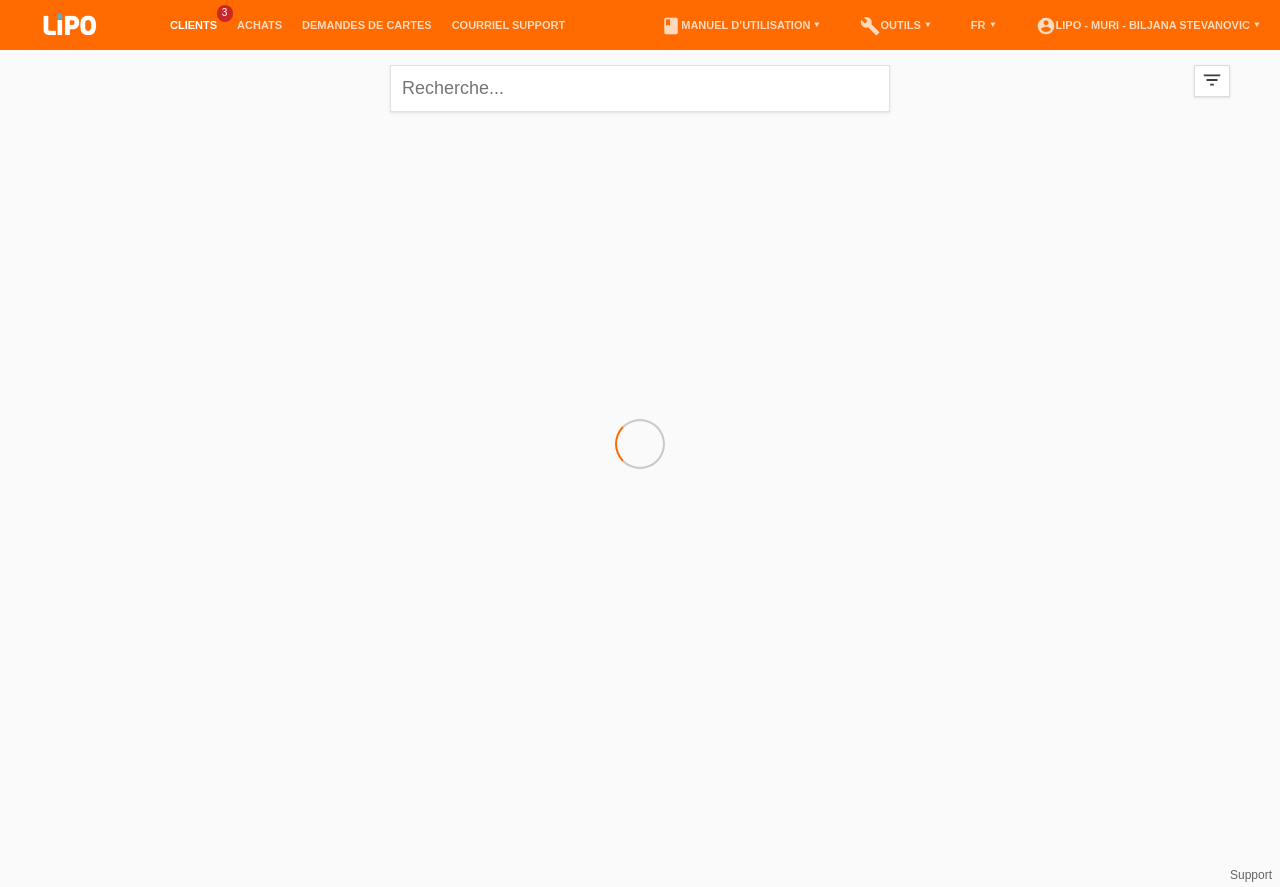 click on "Clients" at bounding box center [193, 25] 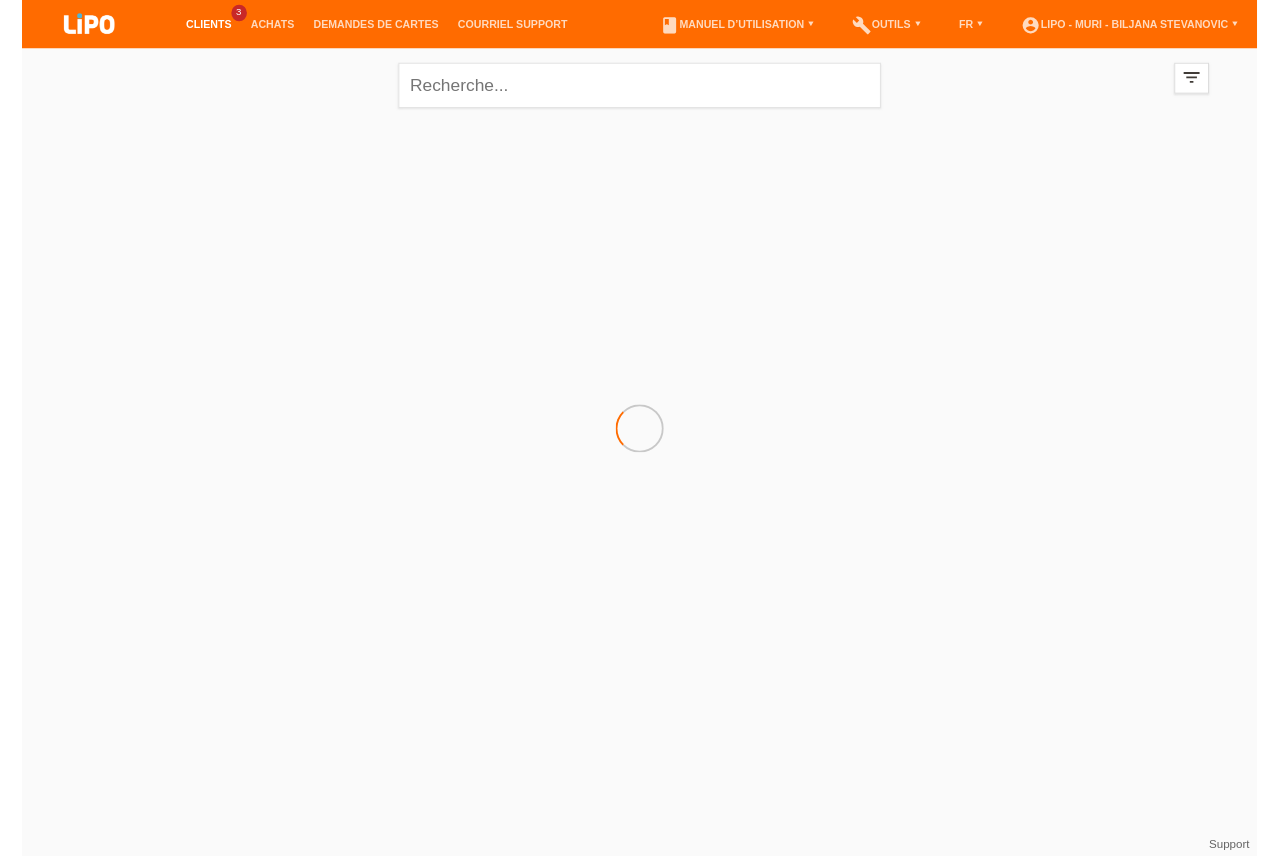 scroll, scrollTop: 0, scrollLeft: 0, axis: both 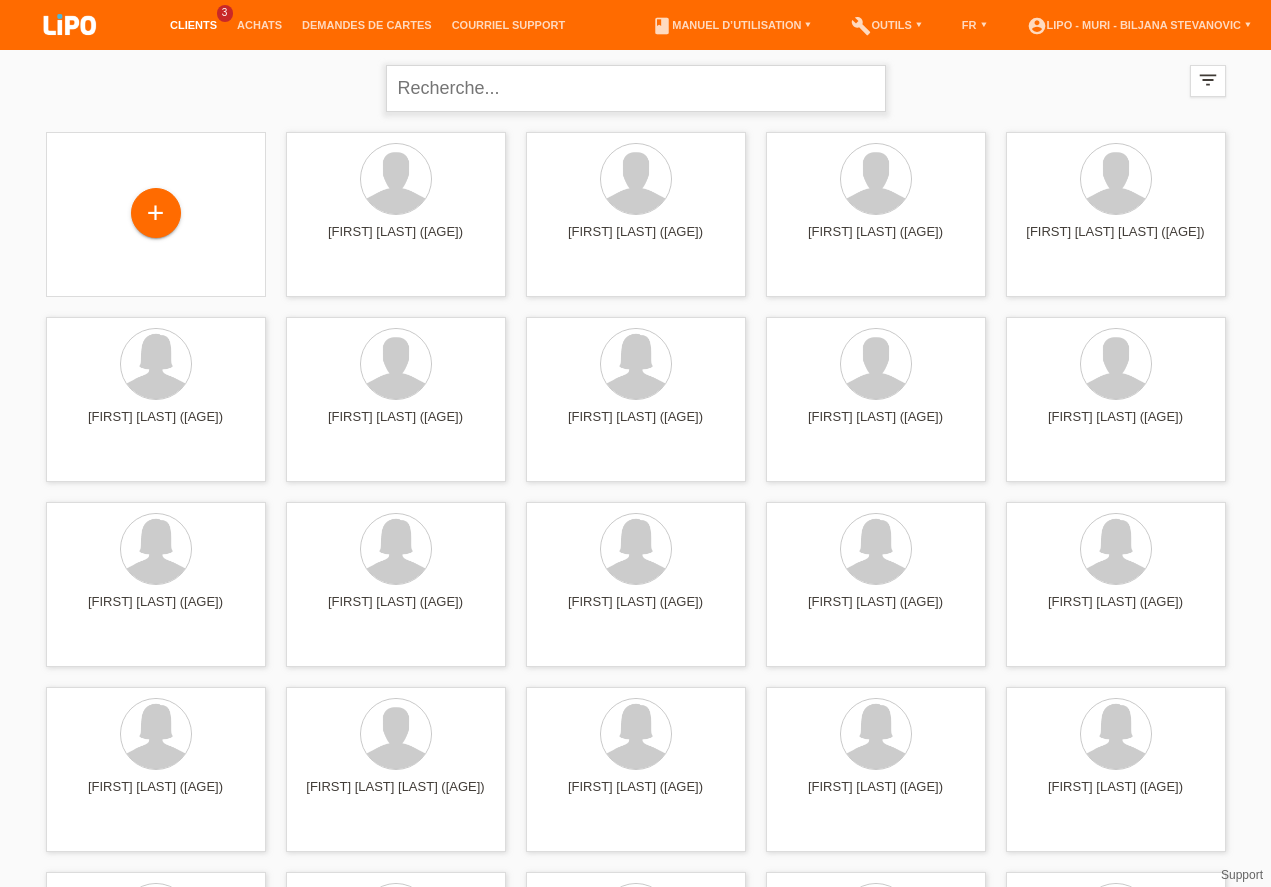 click at bounding box center (636, 88) 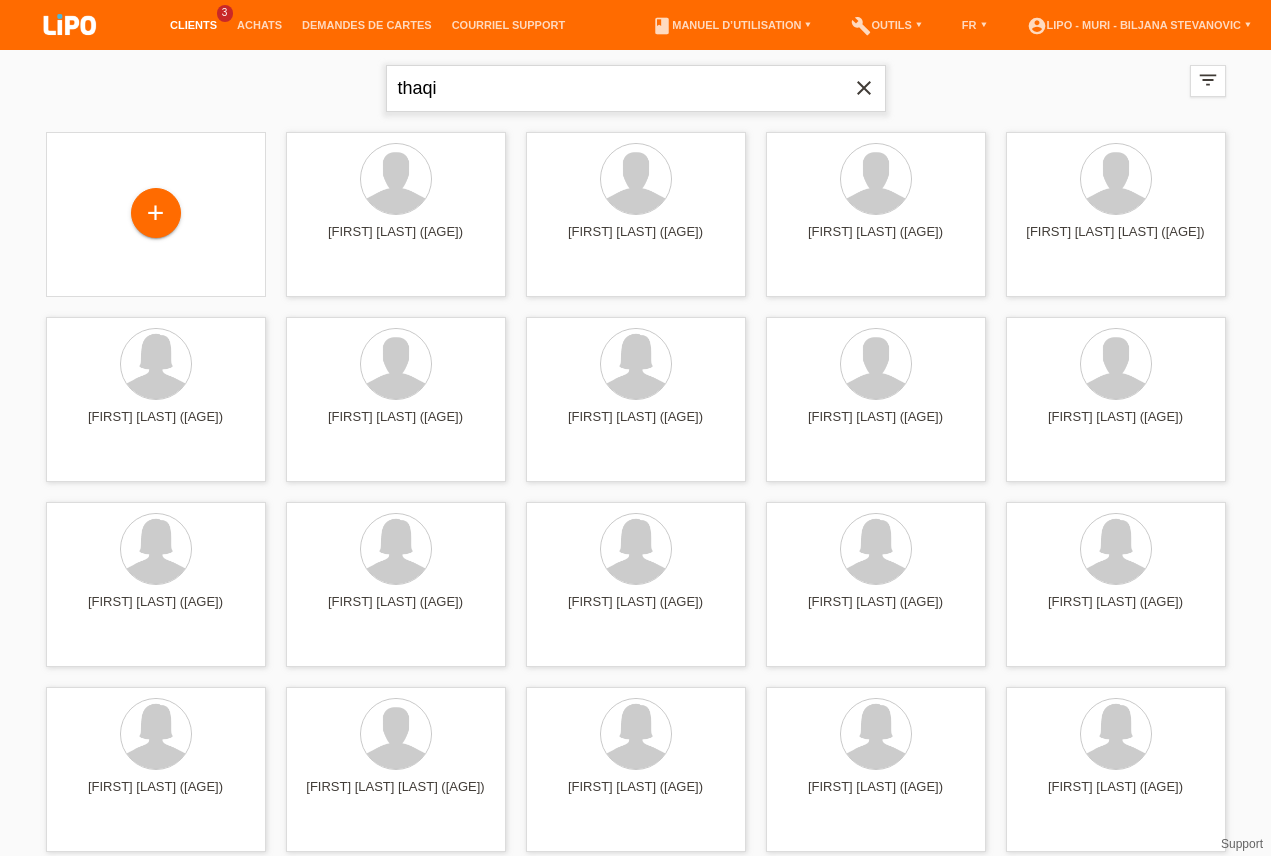 type on "thaqi" 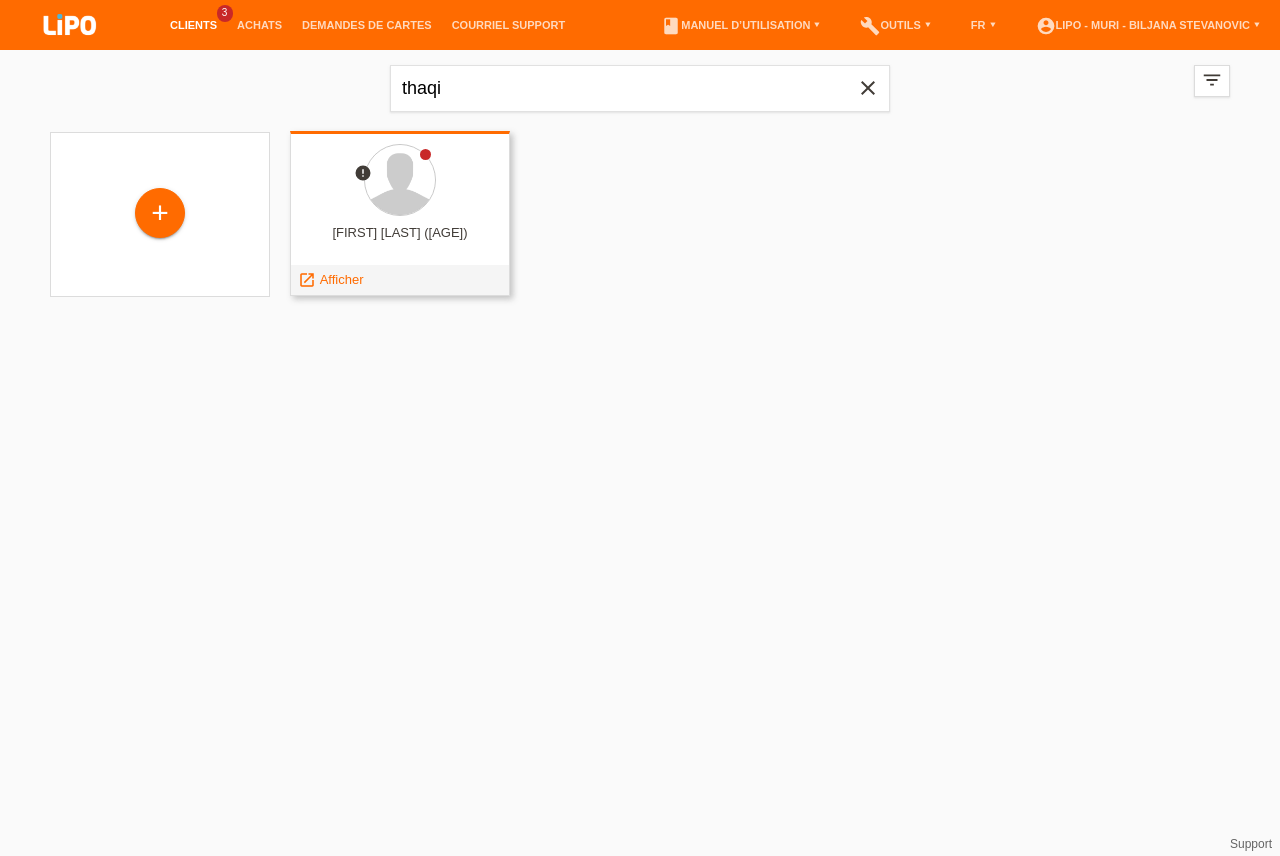 click at bounding box center [400, 181] 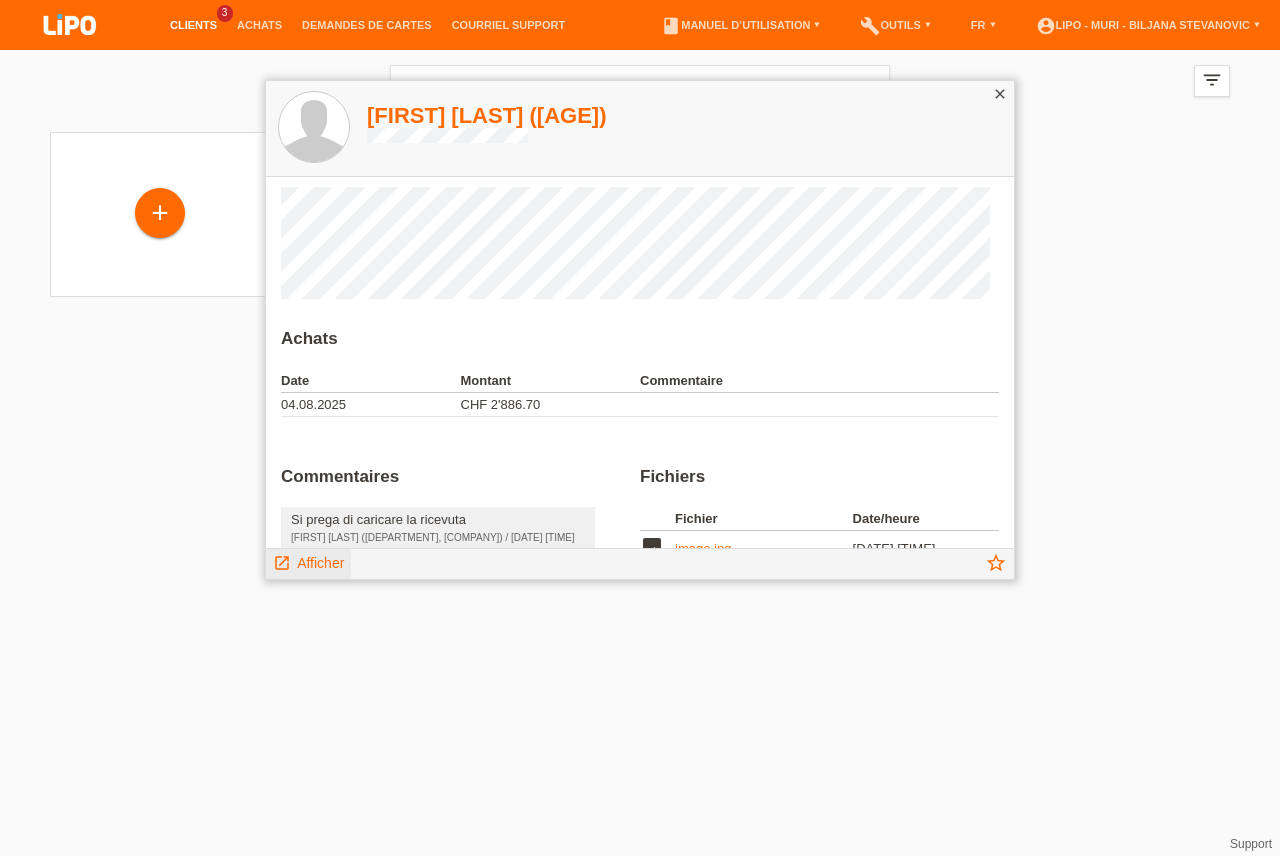 click on "Afficher" at bounding box center [320, 563] 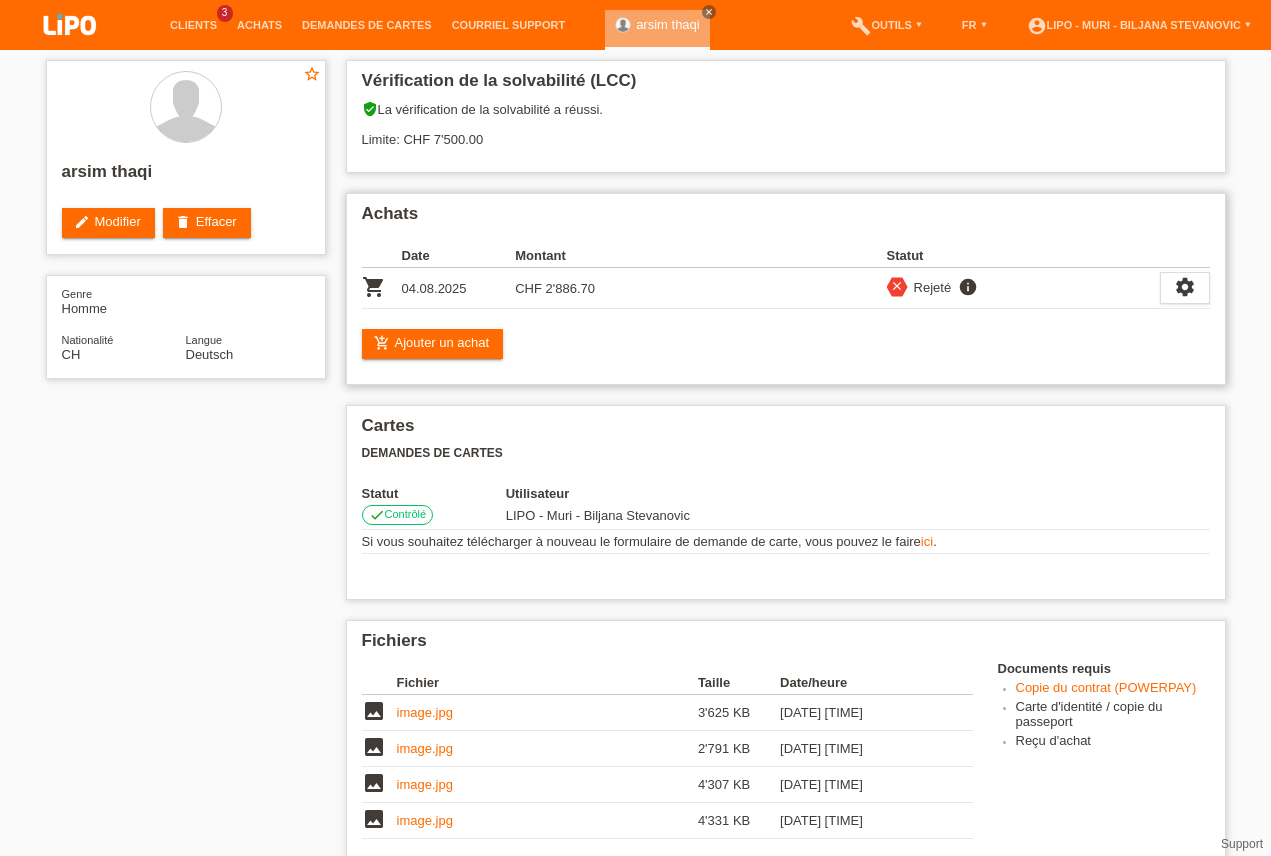 scroll, scrollTop: 0, scrollLeft: 0, axis: both 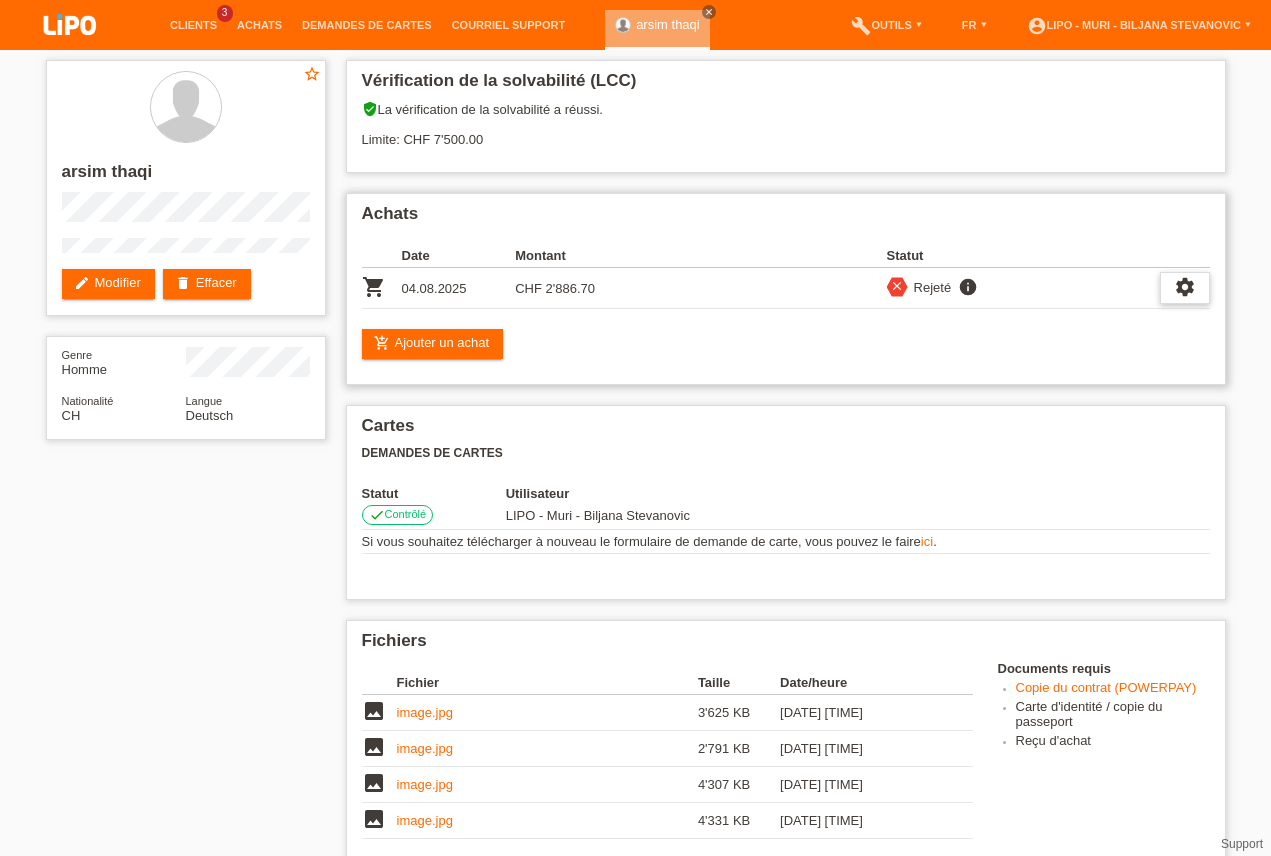 click on "settings" at bounding box center [1185, 287] 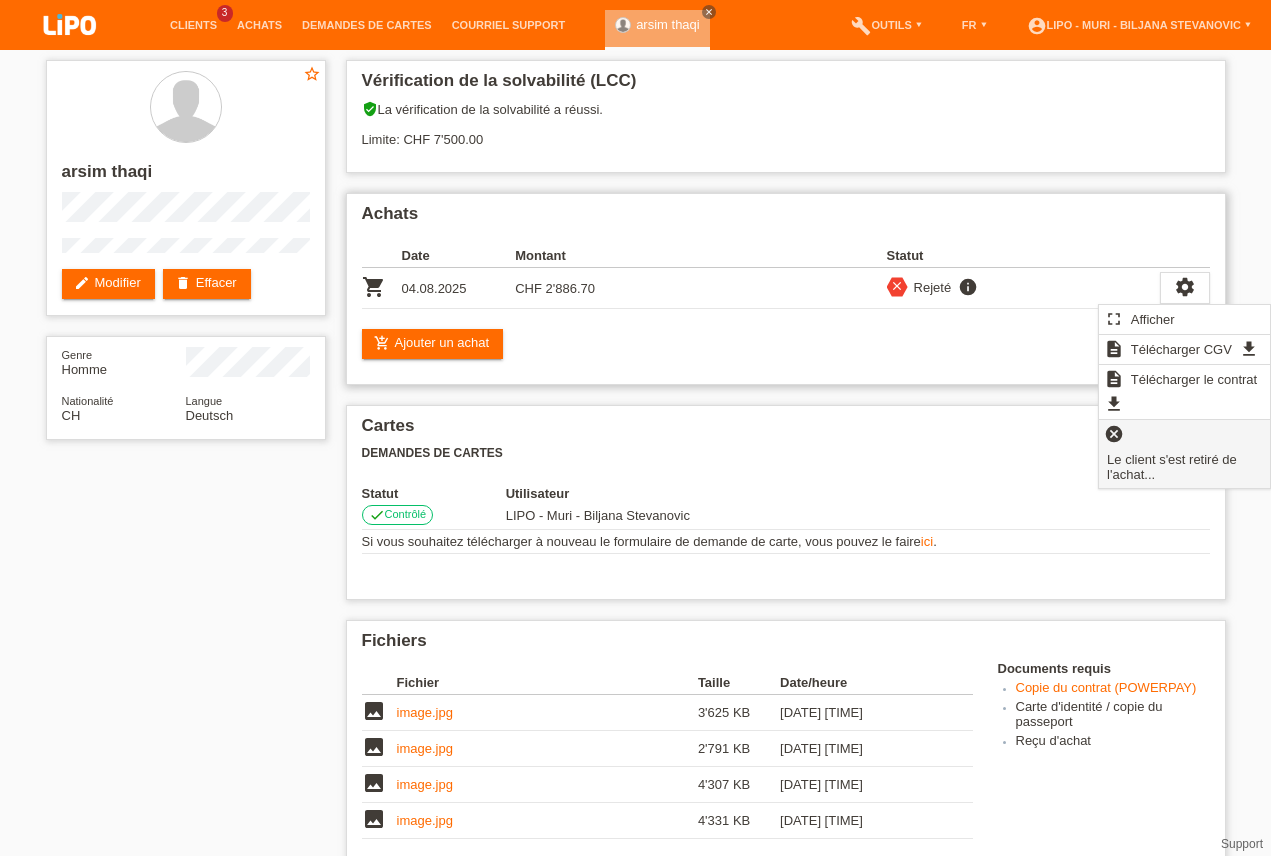 click on "Le client s'est retiré de l'achat..." at bounding box center [1184, 466] 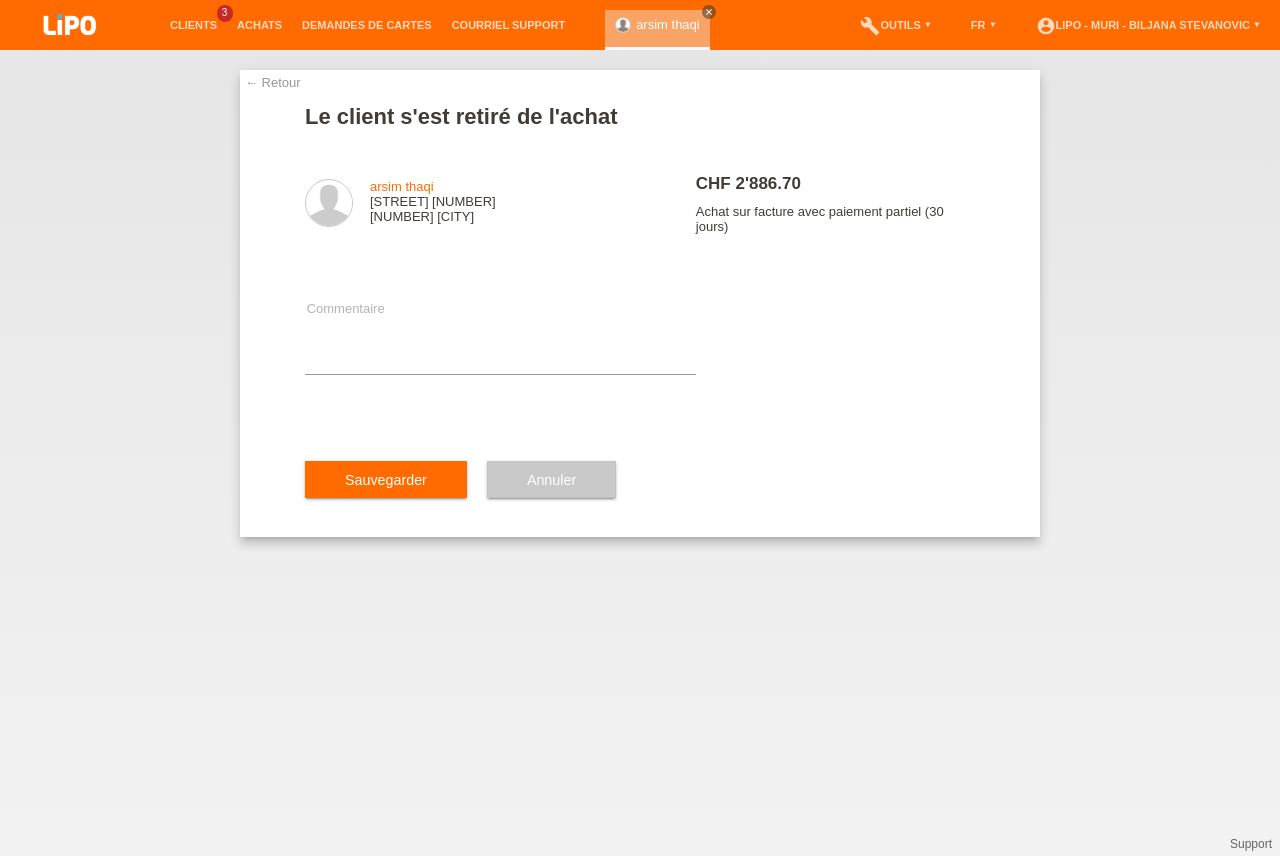 scroll, scrollTop: 0, scrollLeft: 0, axis: both 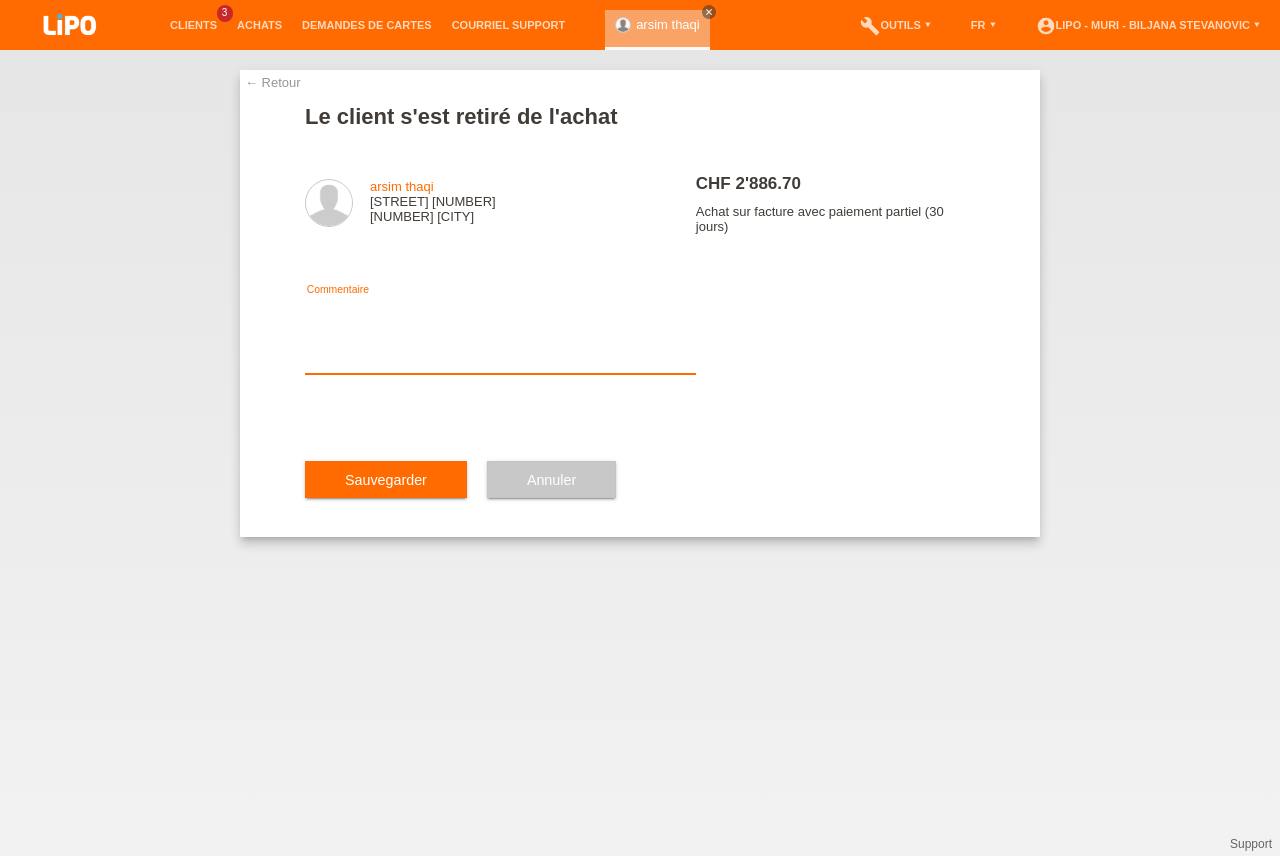 click at bounding box center [500, 335] 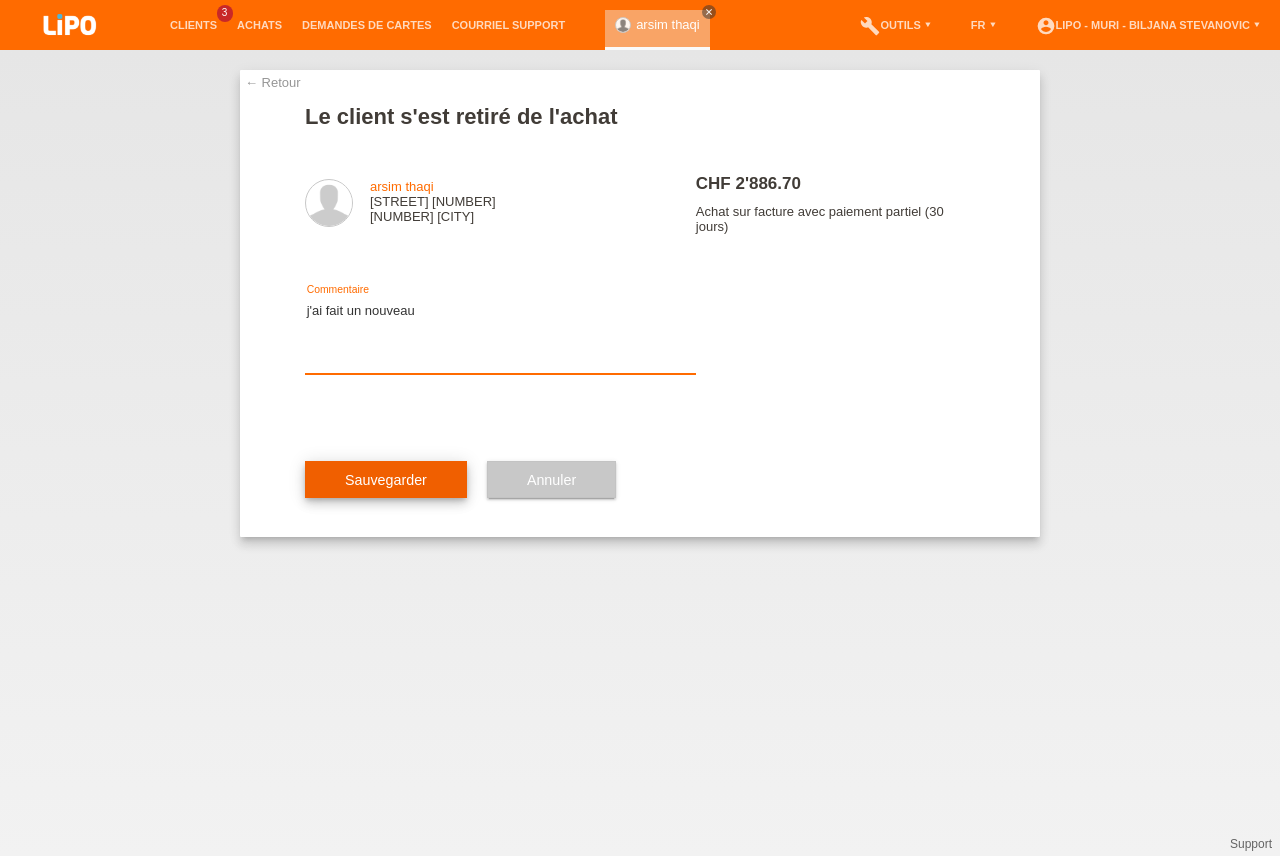 type on "j'ai fait un nouveau" 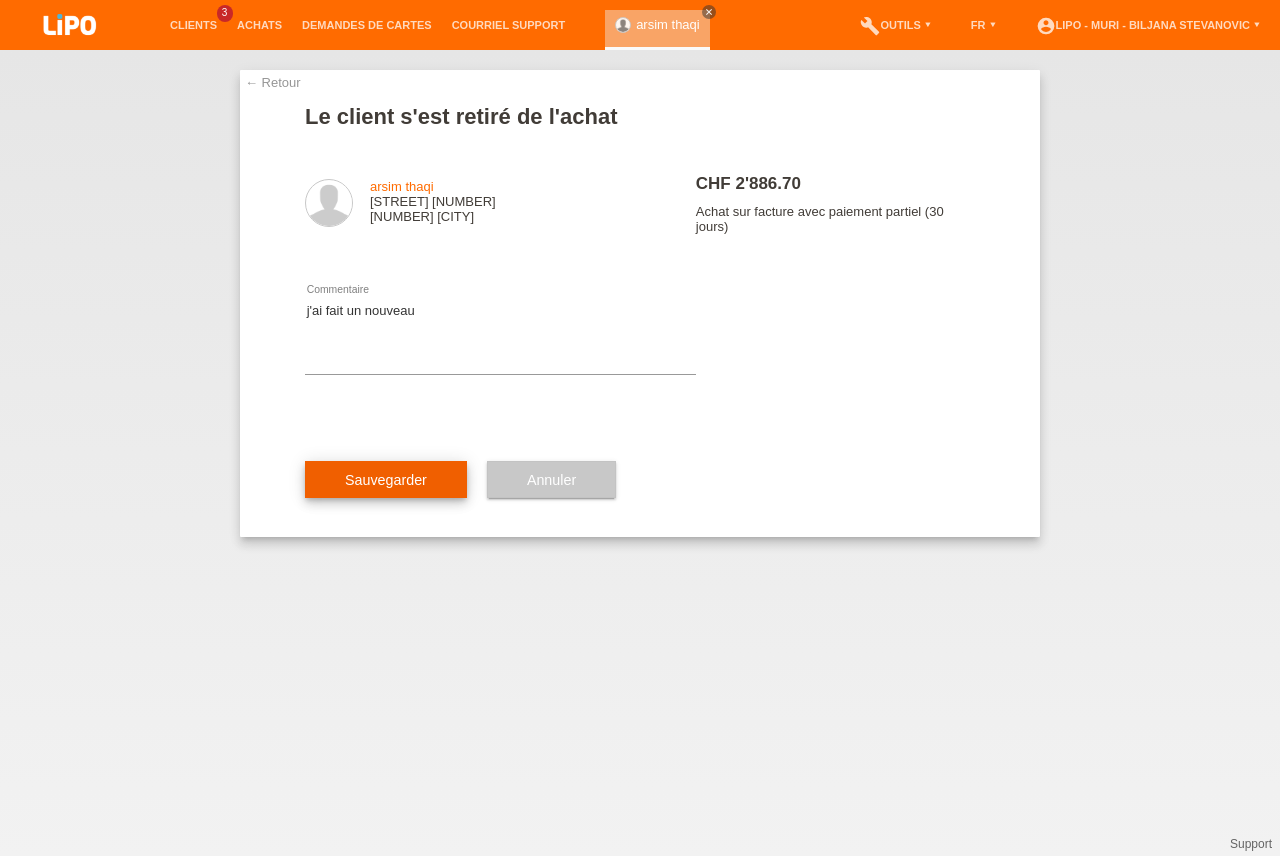 click on "Sauvegarder" at bounding box center [386, 480] 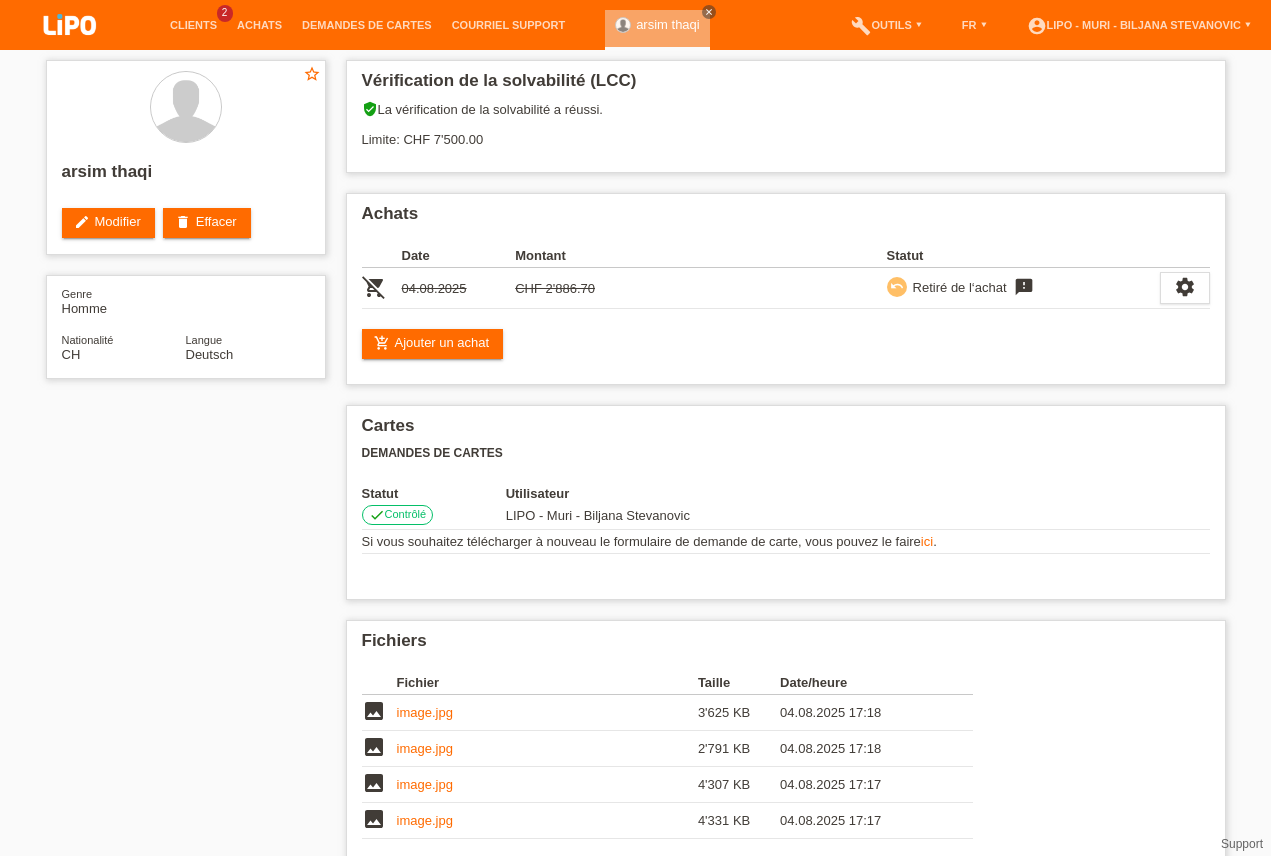 scroll, scrollTop: 0, scrollLeft: 0, axis: both 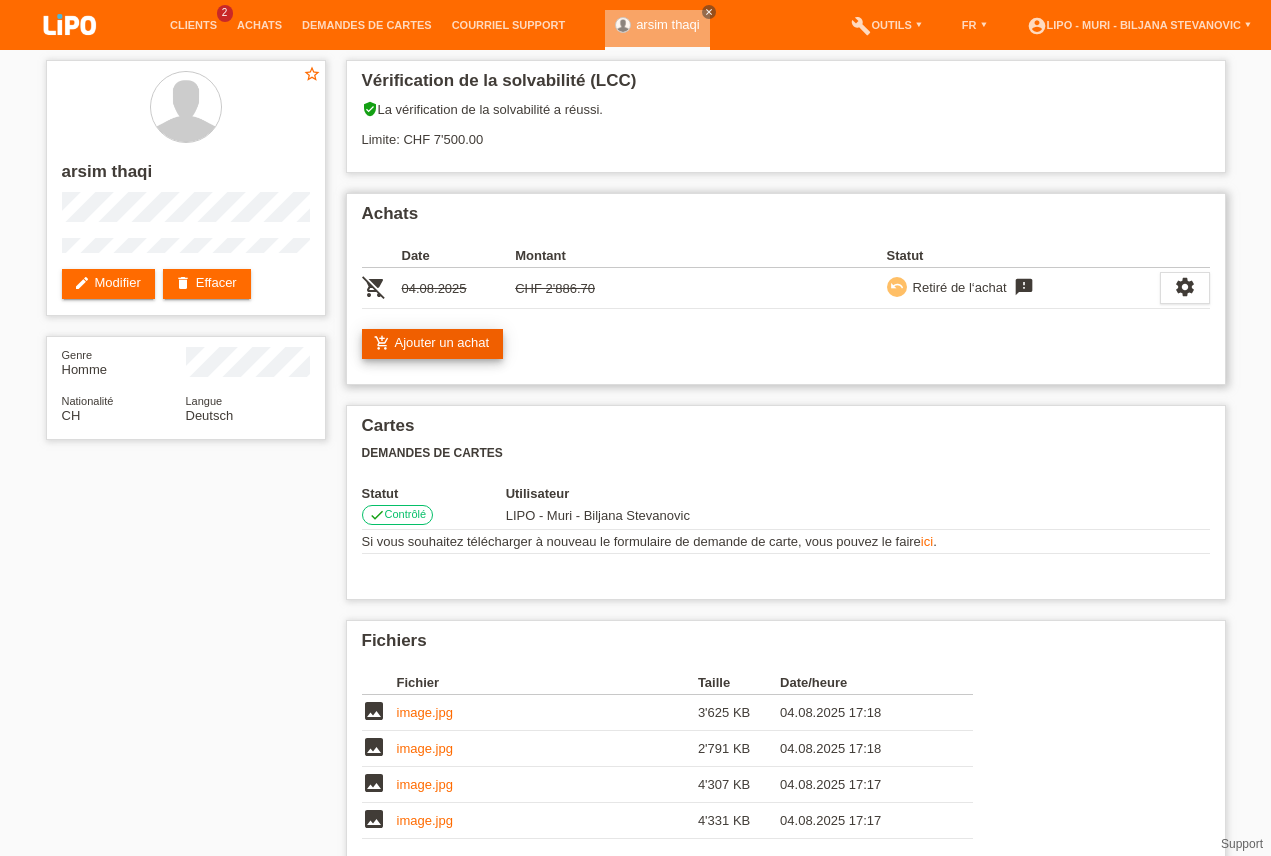 click on "add_shopping_cart  Ajouter un achat" at bounding box center [433, 344] 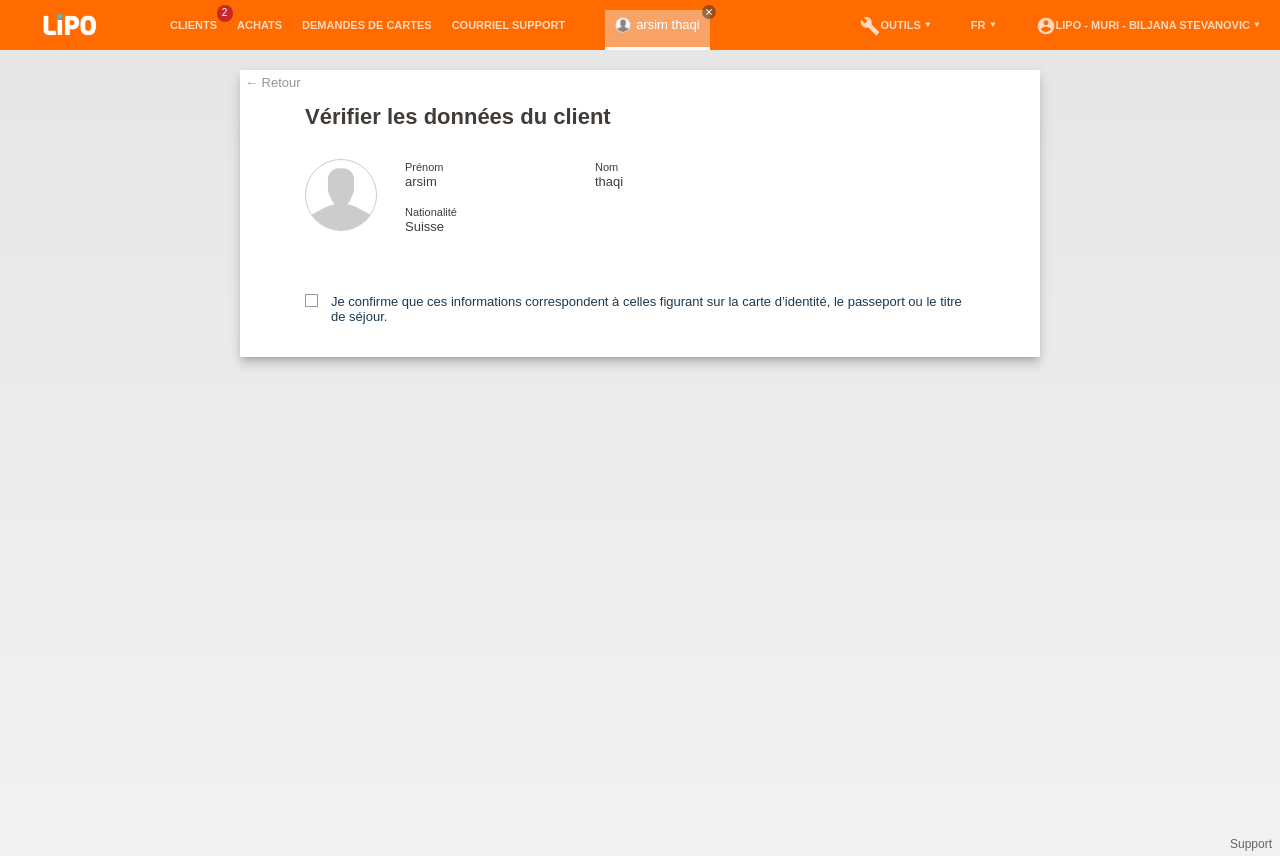 scroll, scrollTop: 0, scrollLeft: 0, axis: both 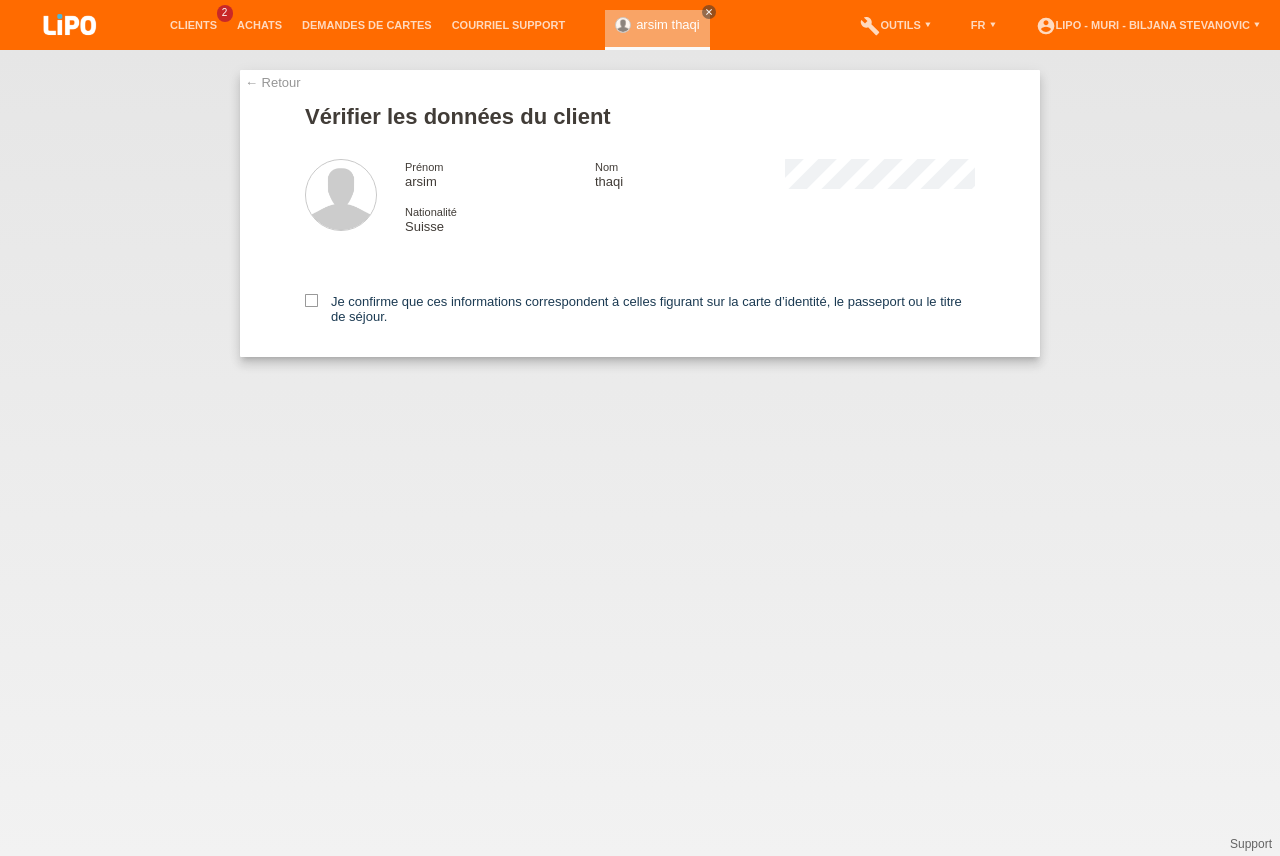 drag, startPoint x: 315, startPoint y: 304, endPoint x: 347, endPoint y: 332, distance: 42.520584 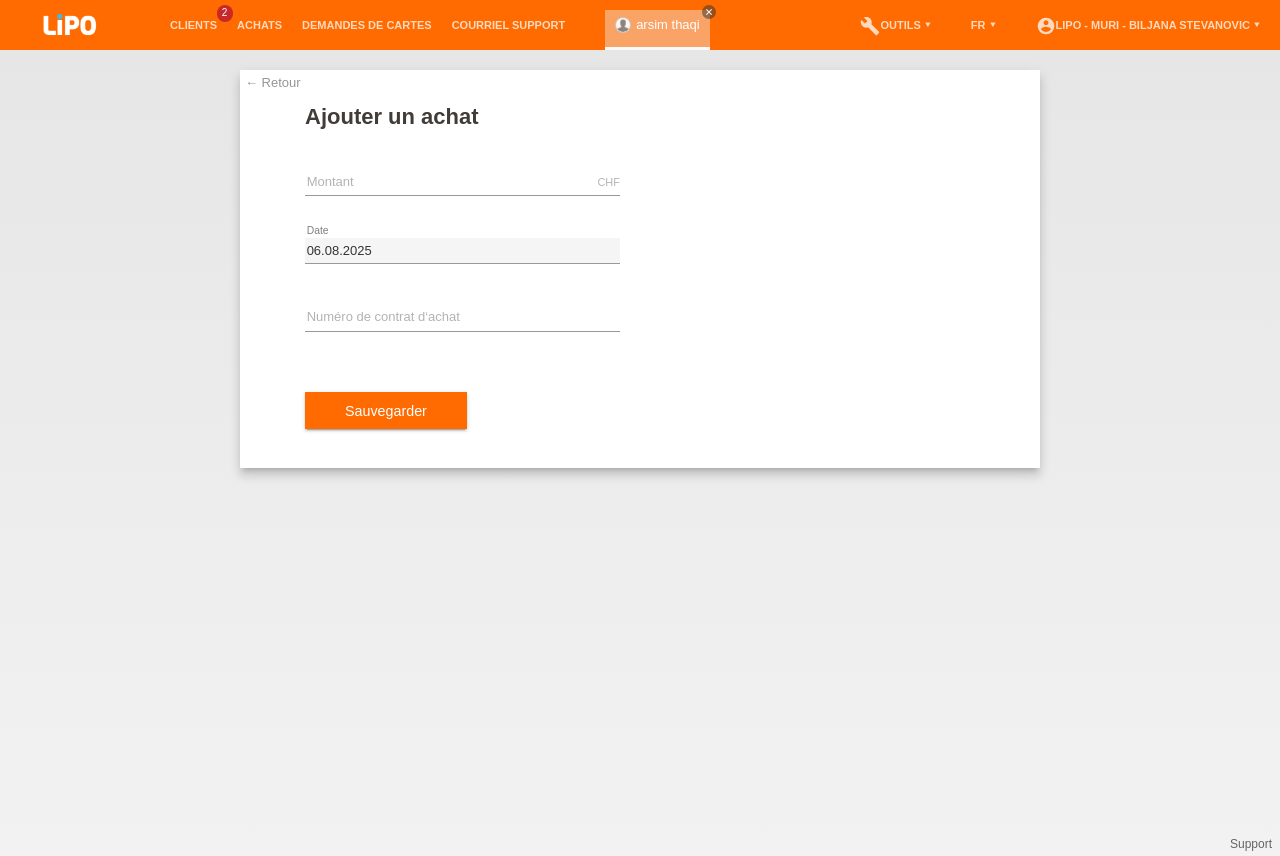 scroll, scrollTop: 0, scrollLeft: 0, axis: both 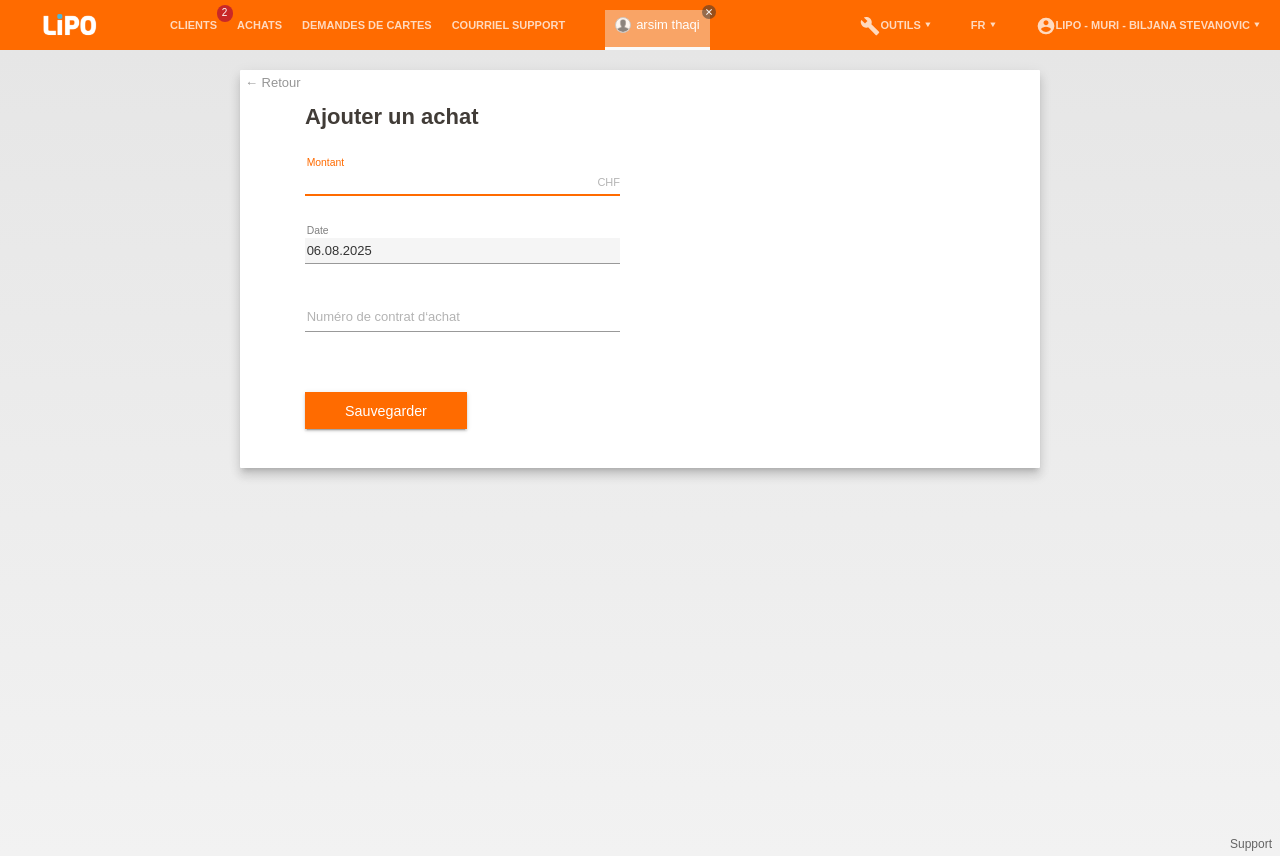 click at bounding box center [462, 182] 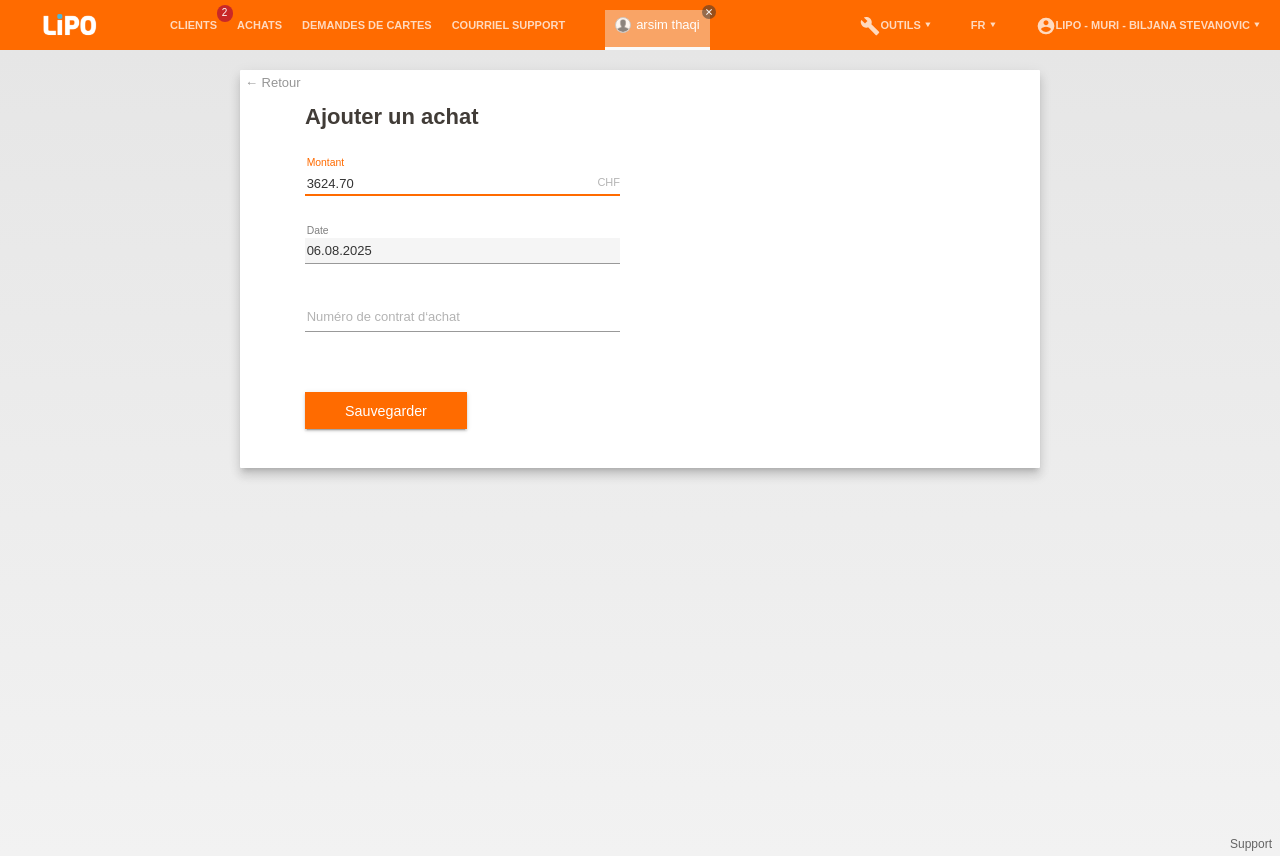 type on "3624.70" 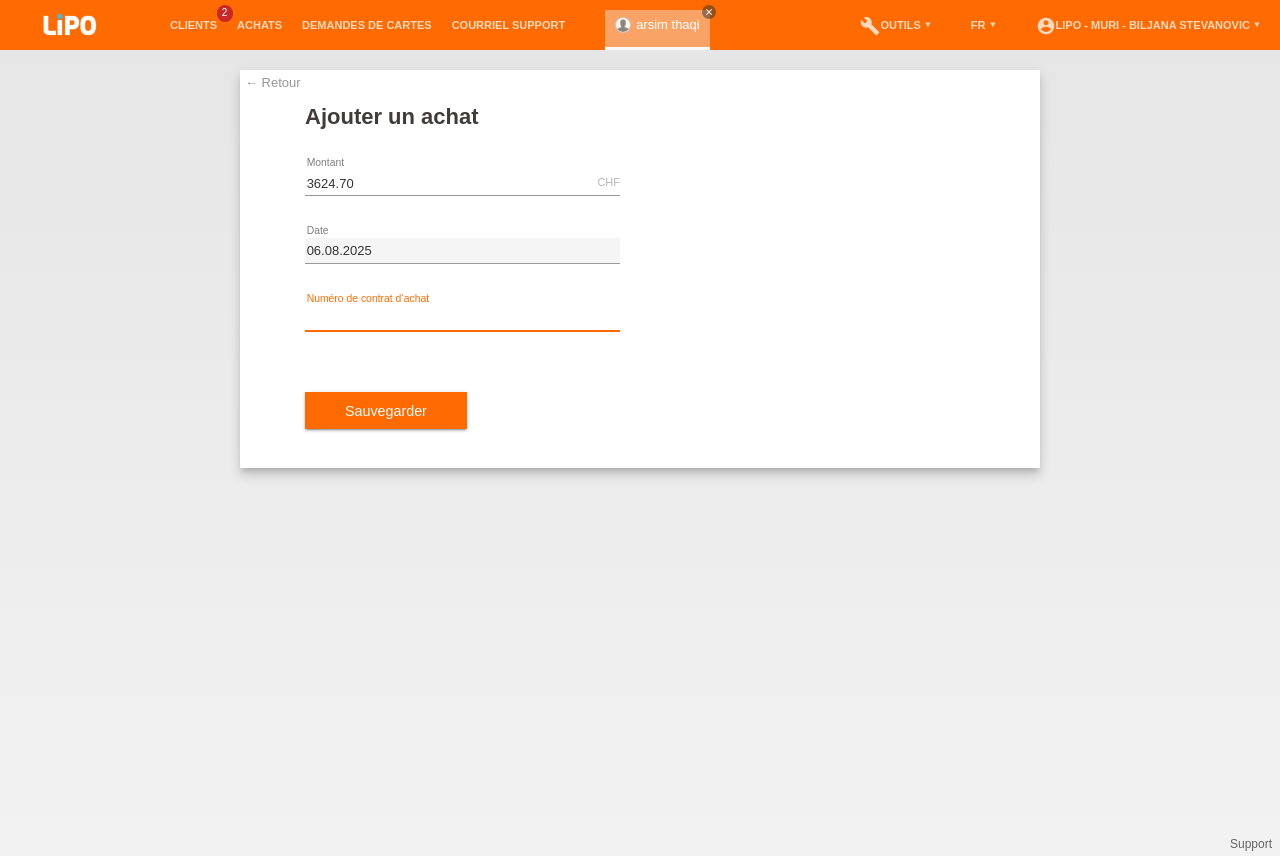 click at bounding box center (462, 318) 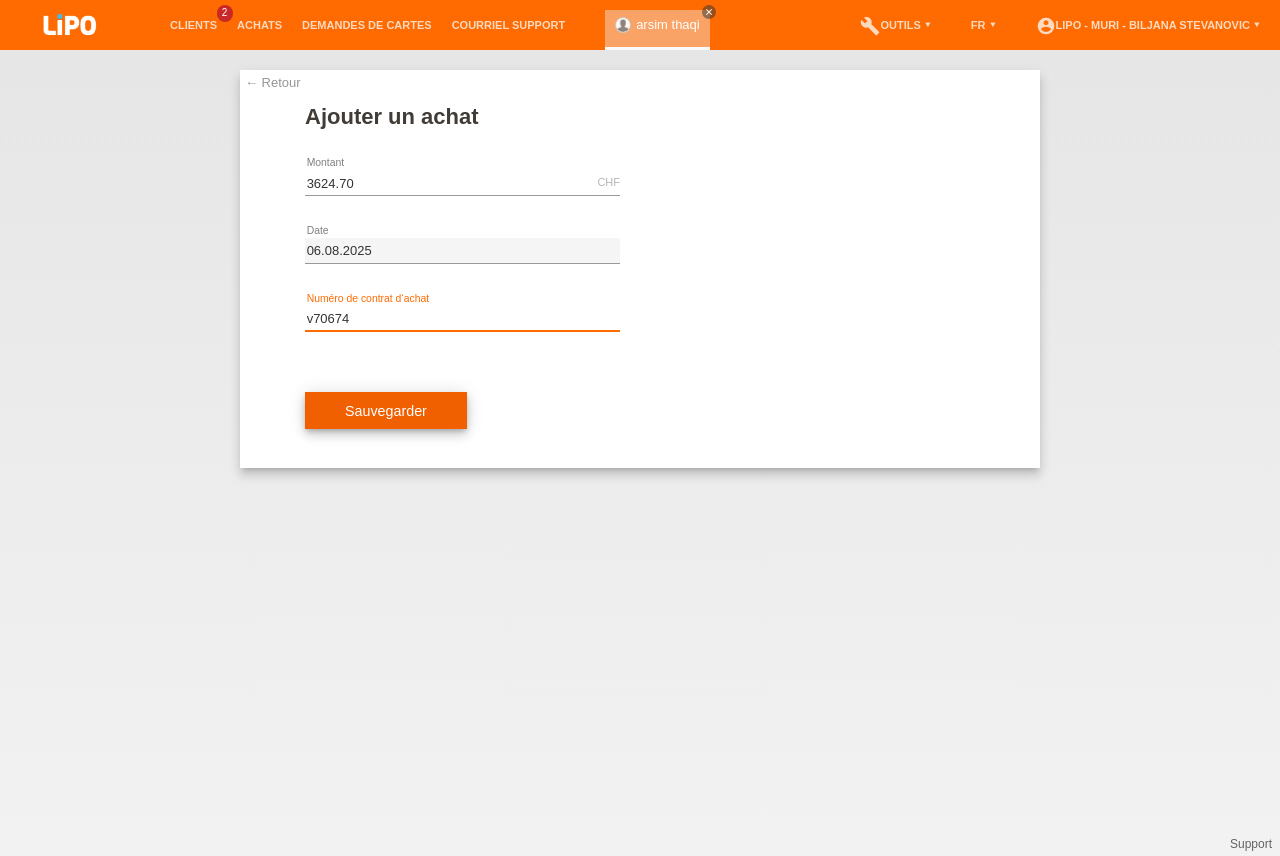 type on "v70674" 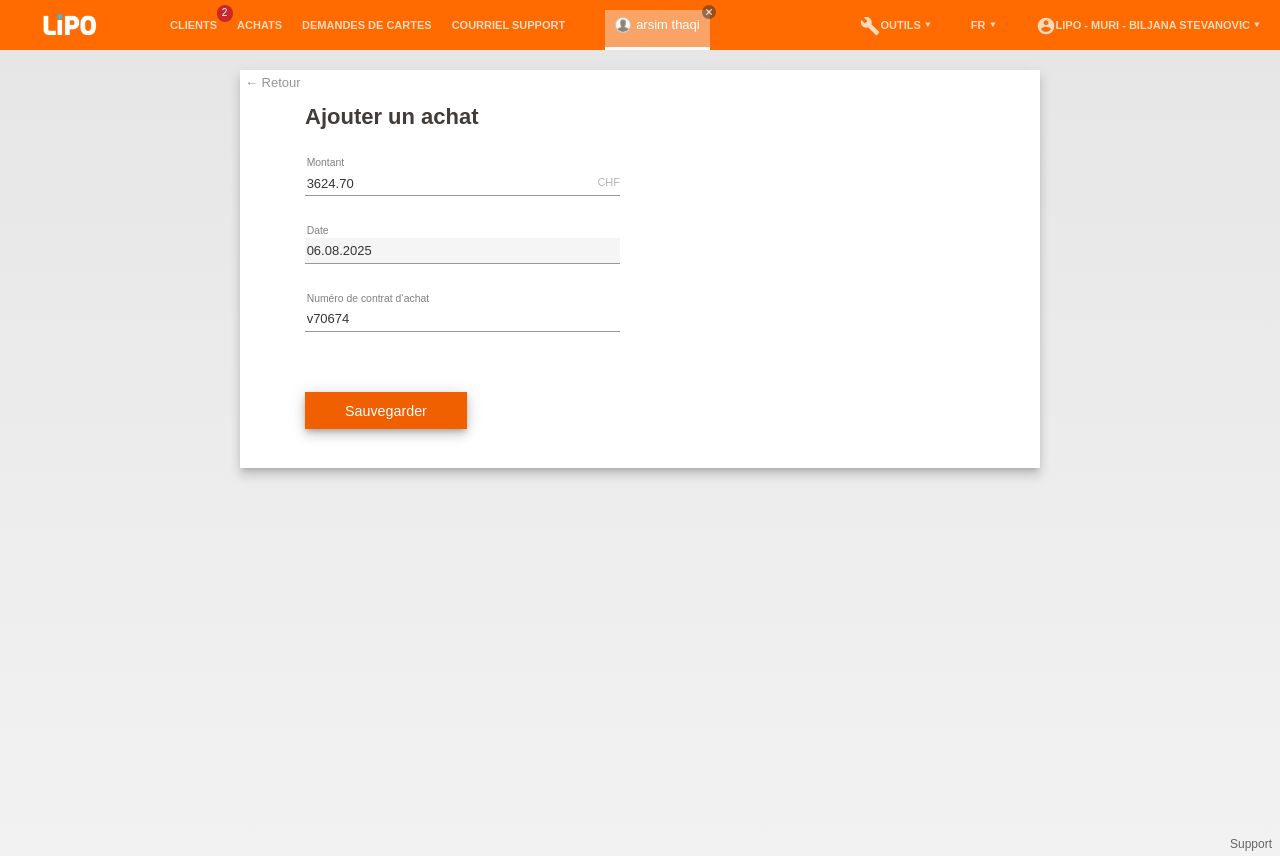 click on "Sauvegarder" at bounding box center (386, 411) 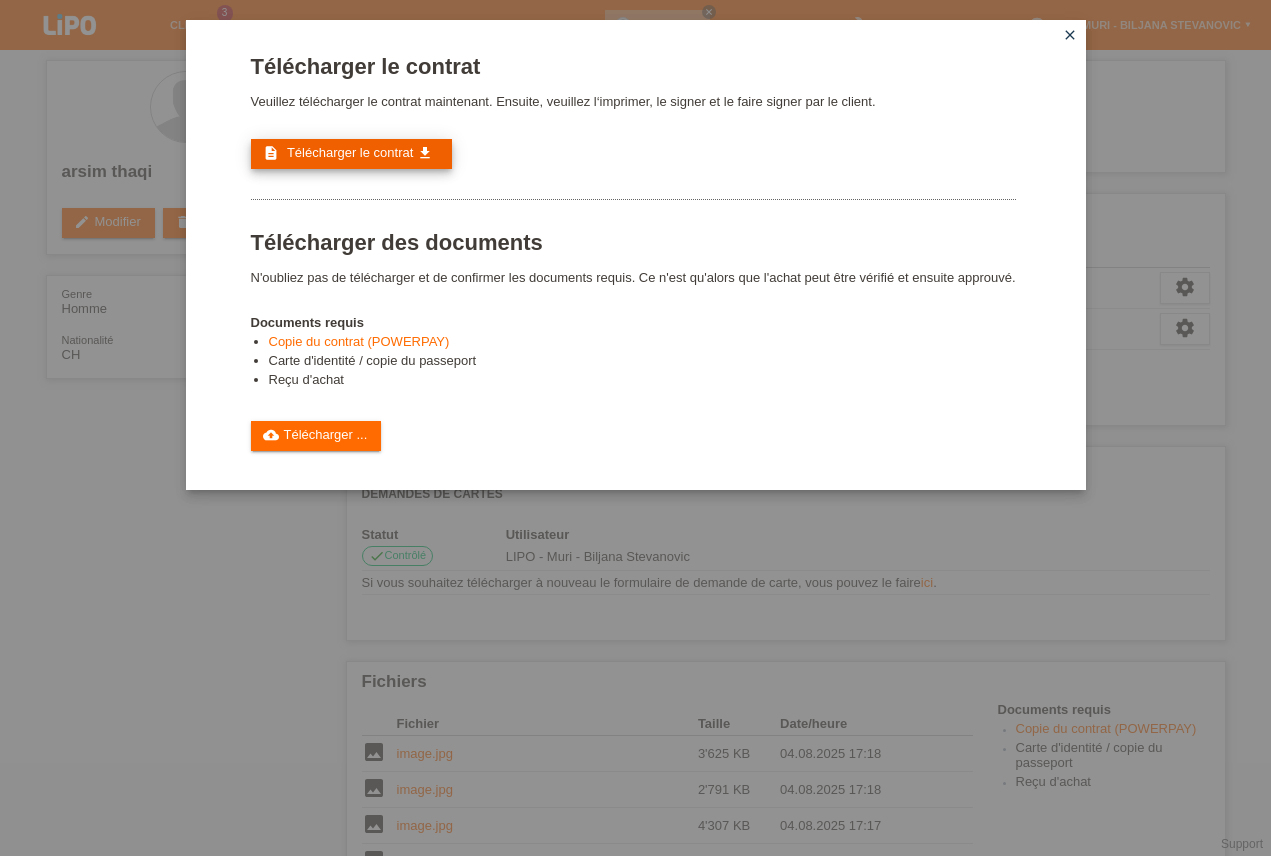 click on "Télécharger le contrat" at bounding box center (350, 152) 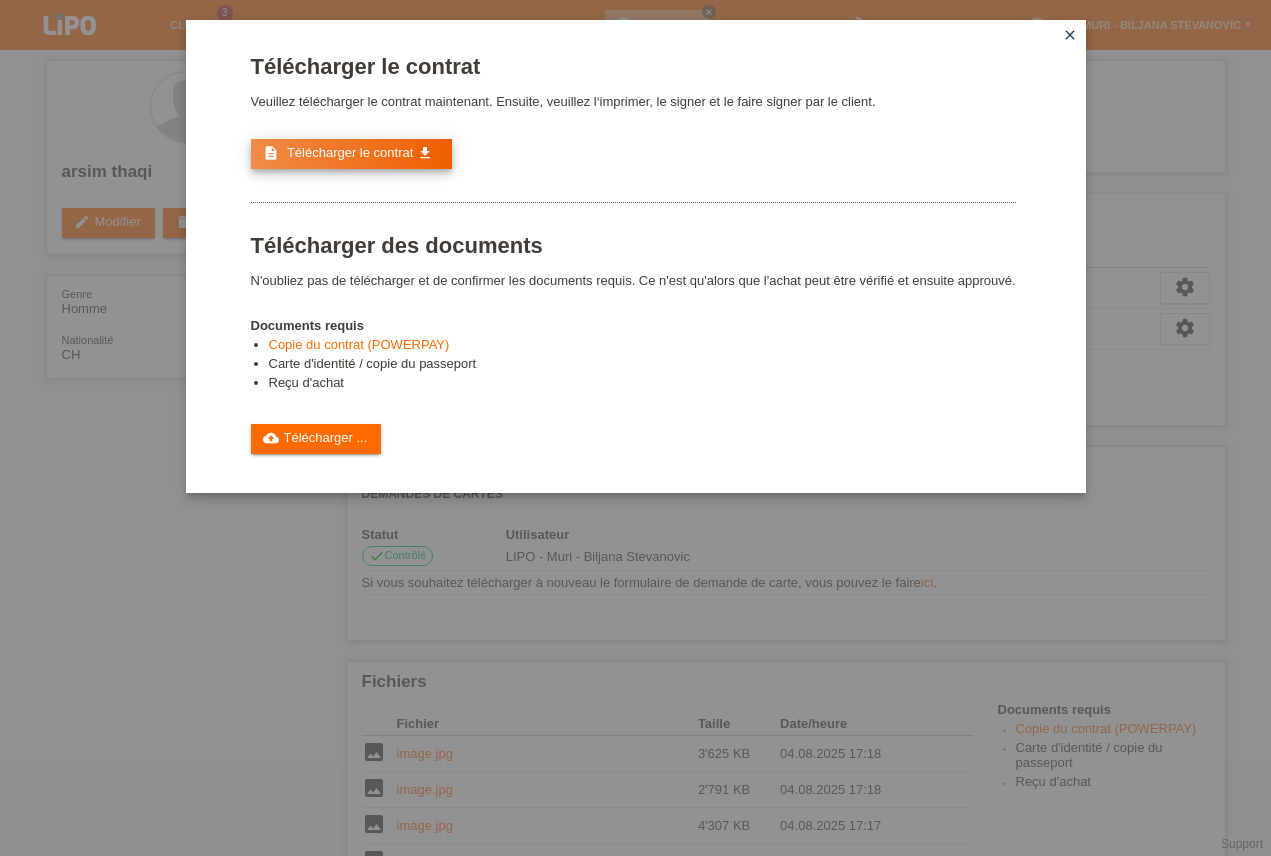 scroll, scrollTop: 0, scrollLeft: 0, axis: both 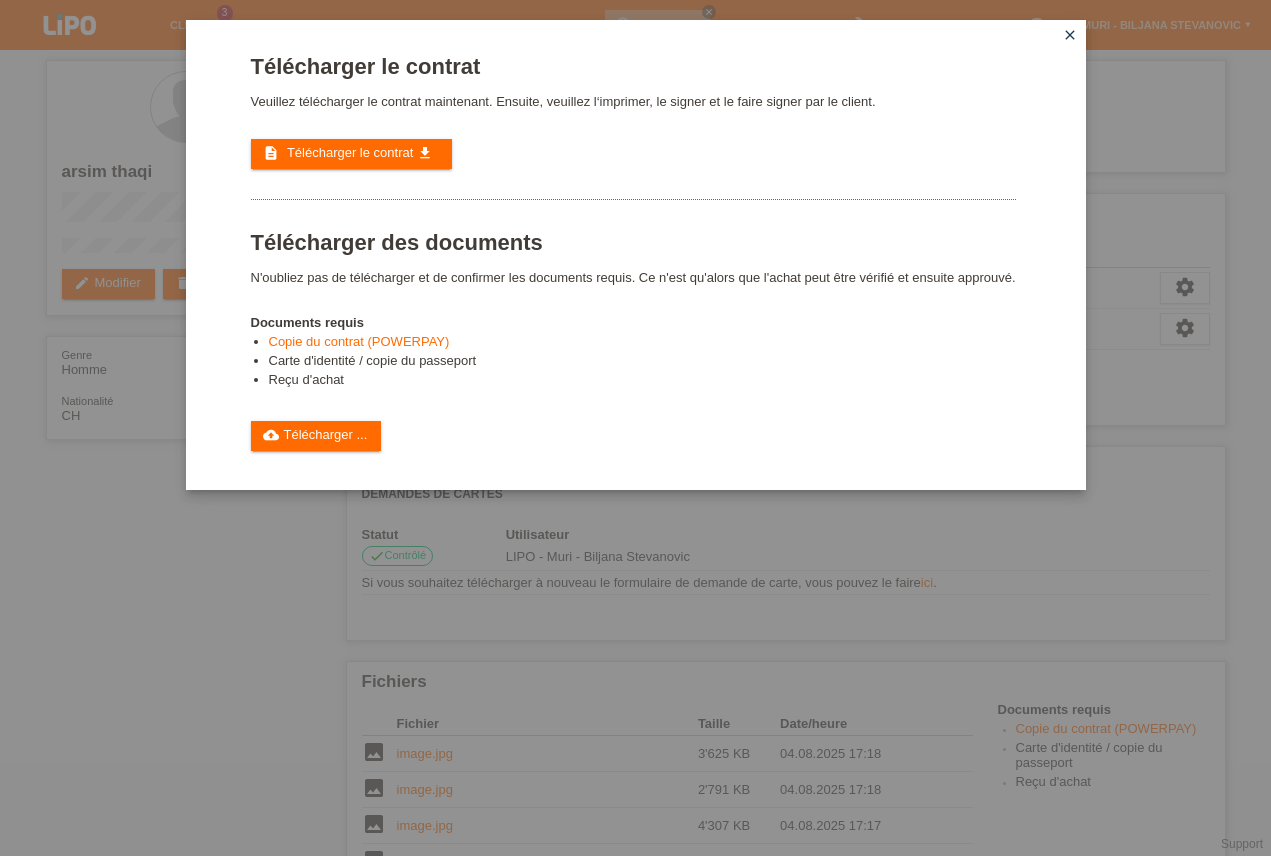 click on "close" at bounding box center (1070, 35) 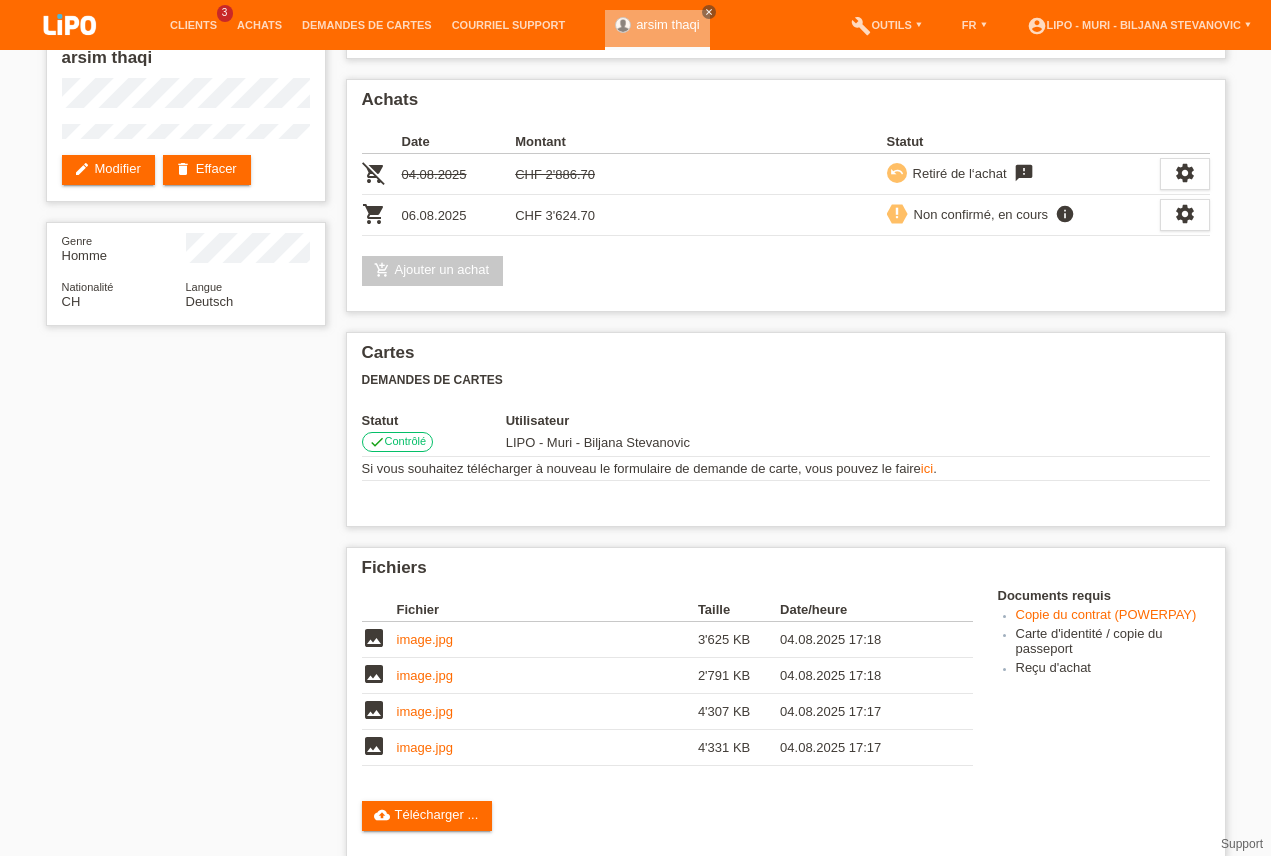 scroll, scrollTop: 285, scrollLeft: 0, axis: vertical 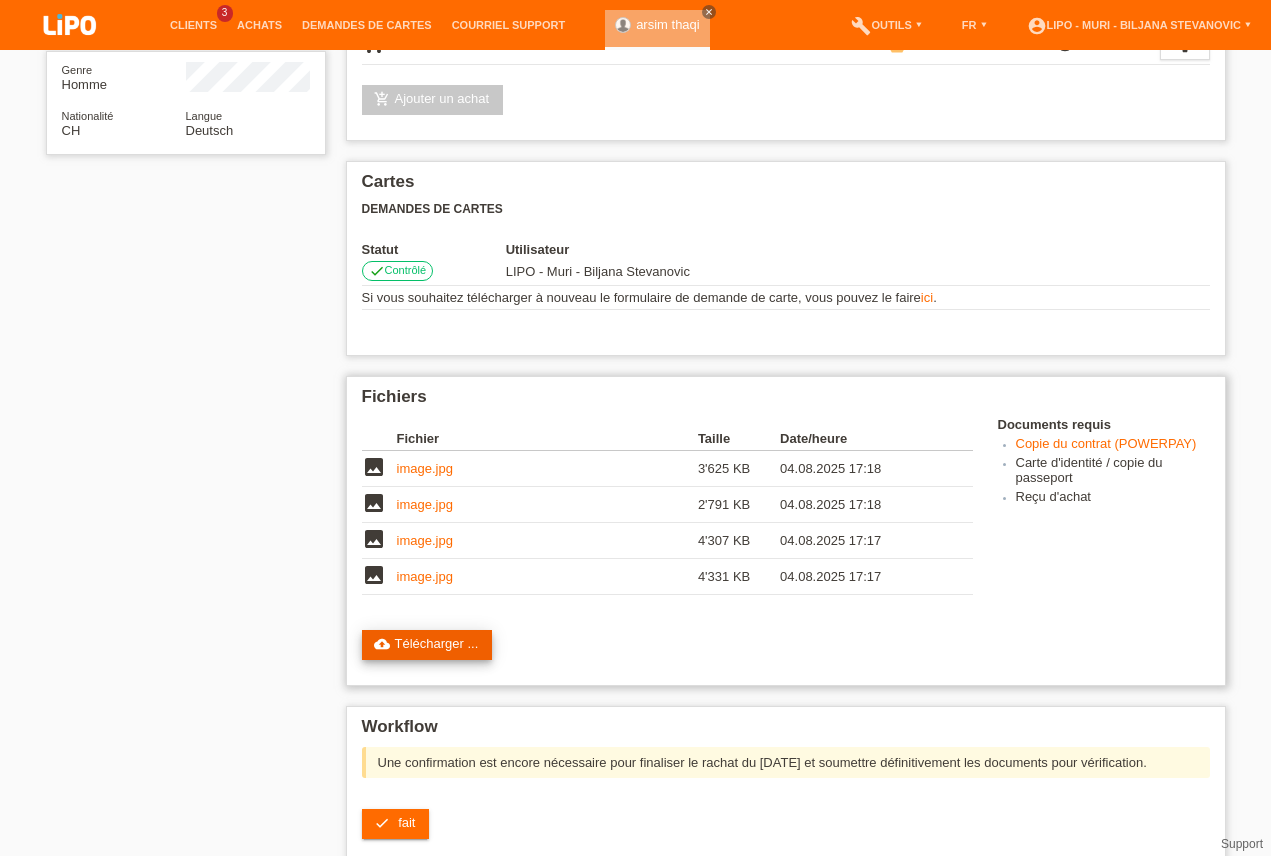 click on "cloud_upload  Télécharger ..." at bounding box center [427, 645] 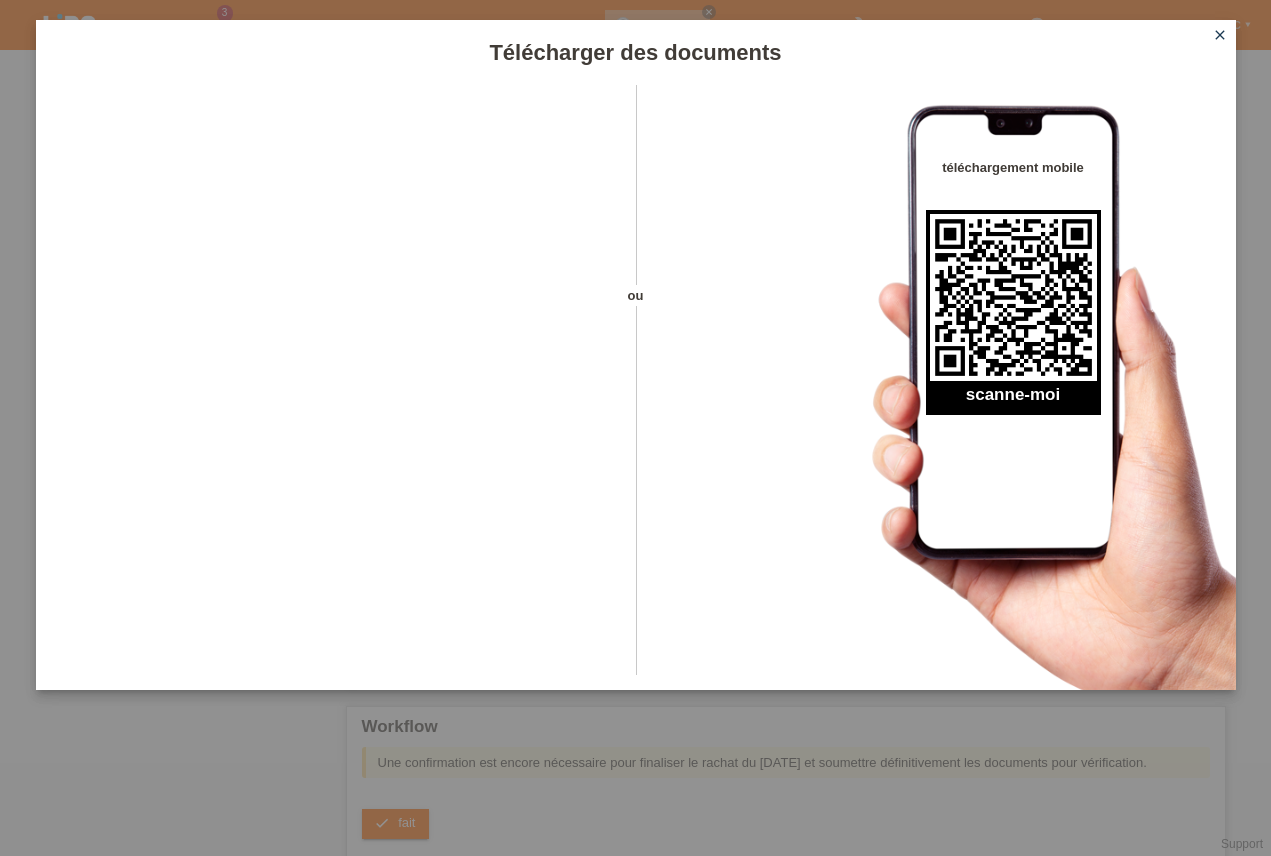 click on "close" at bounding box center [1220, 35] 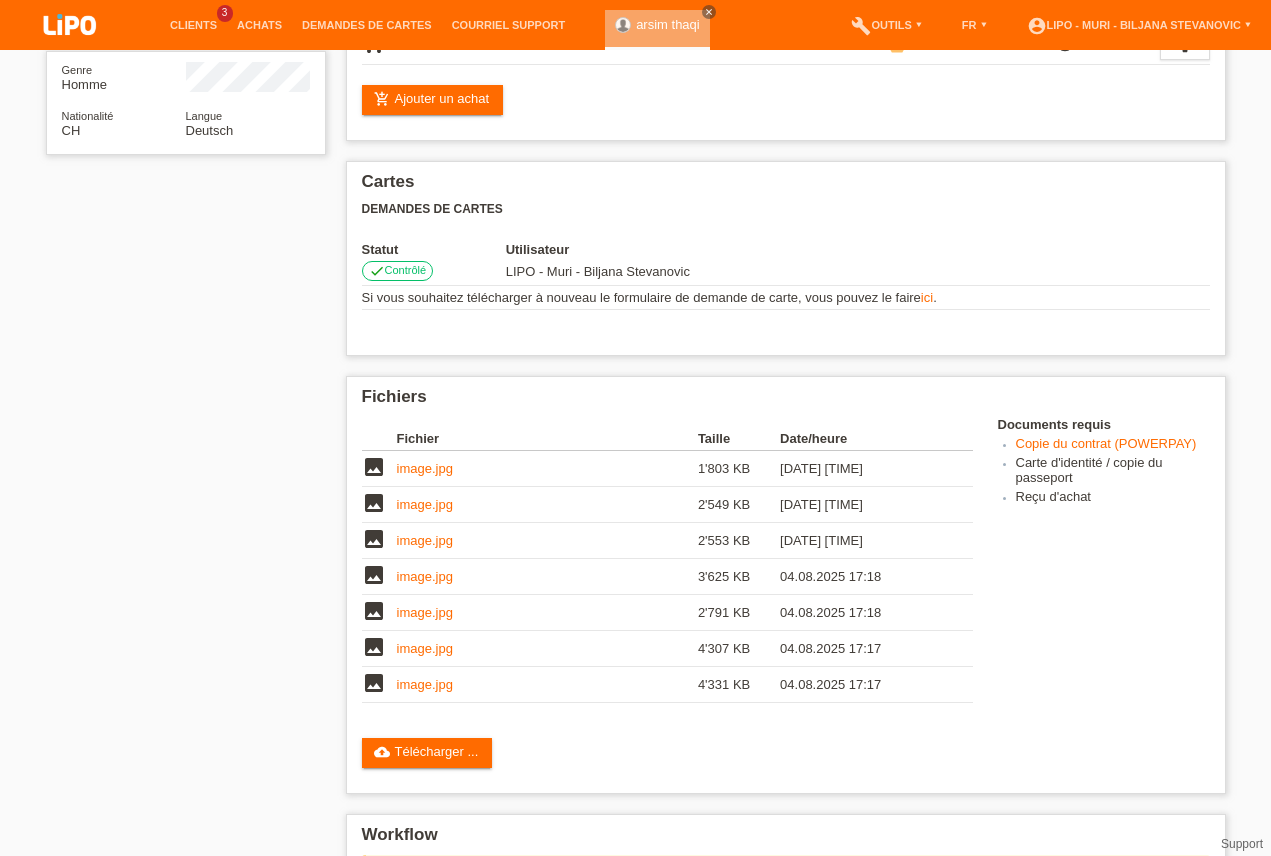 scroll, scrollTop: 686, scrollLeft: 0, axis: vertical 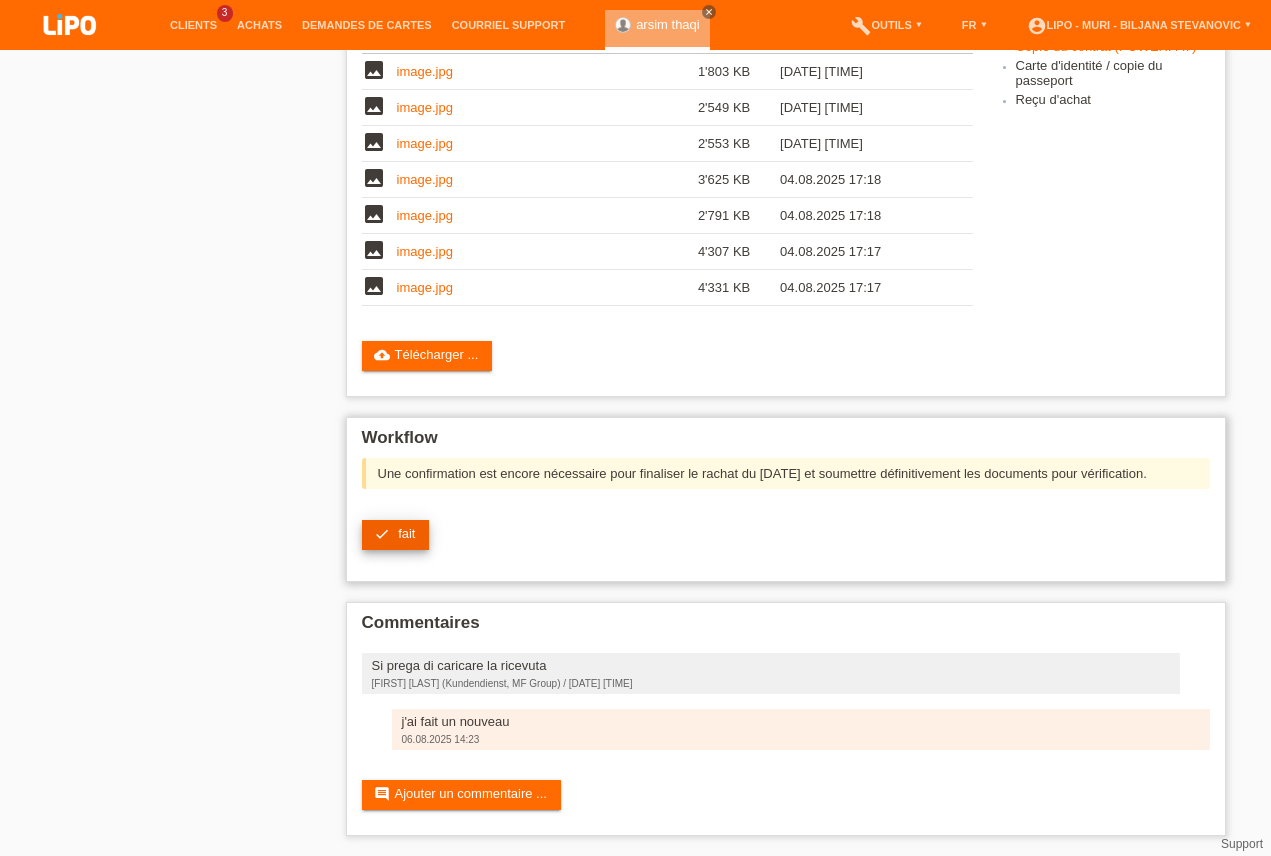 click on "fait" at bounding box center (406, 533) 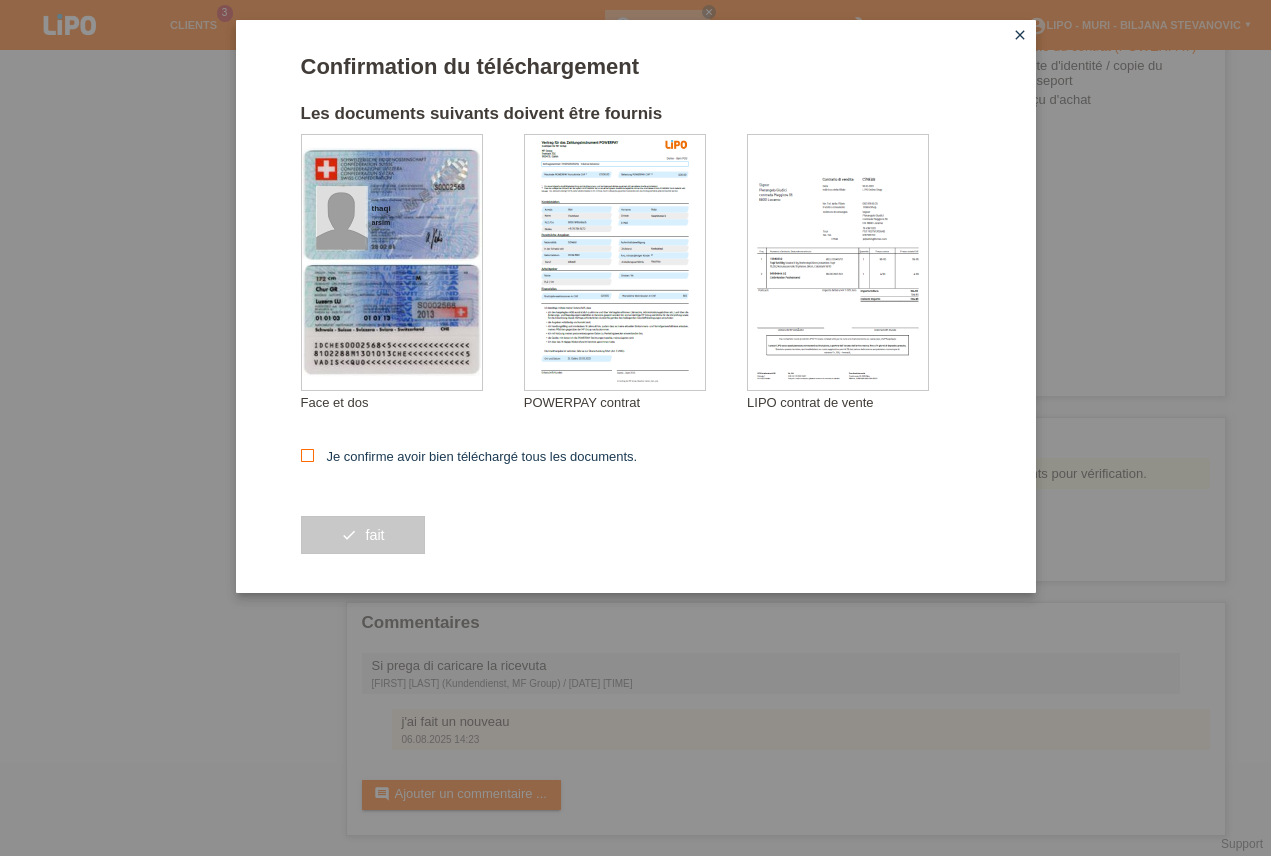 click on "Je confirme avoir bien téléchargé tous les documents." at bounding box center [307, 455] 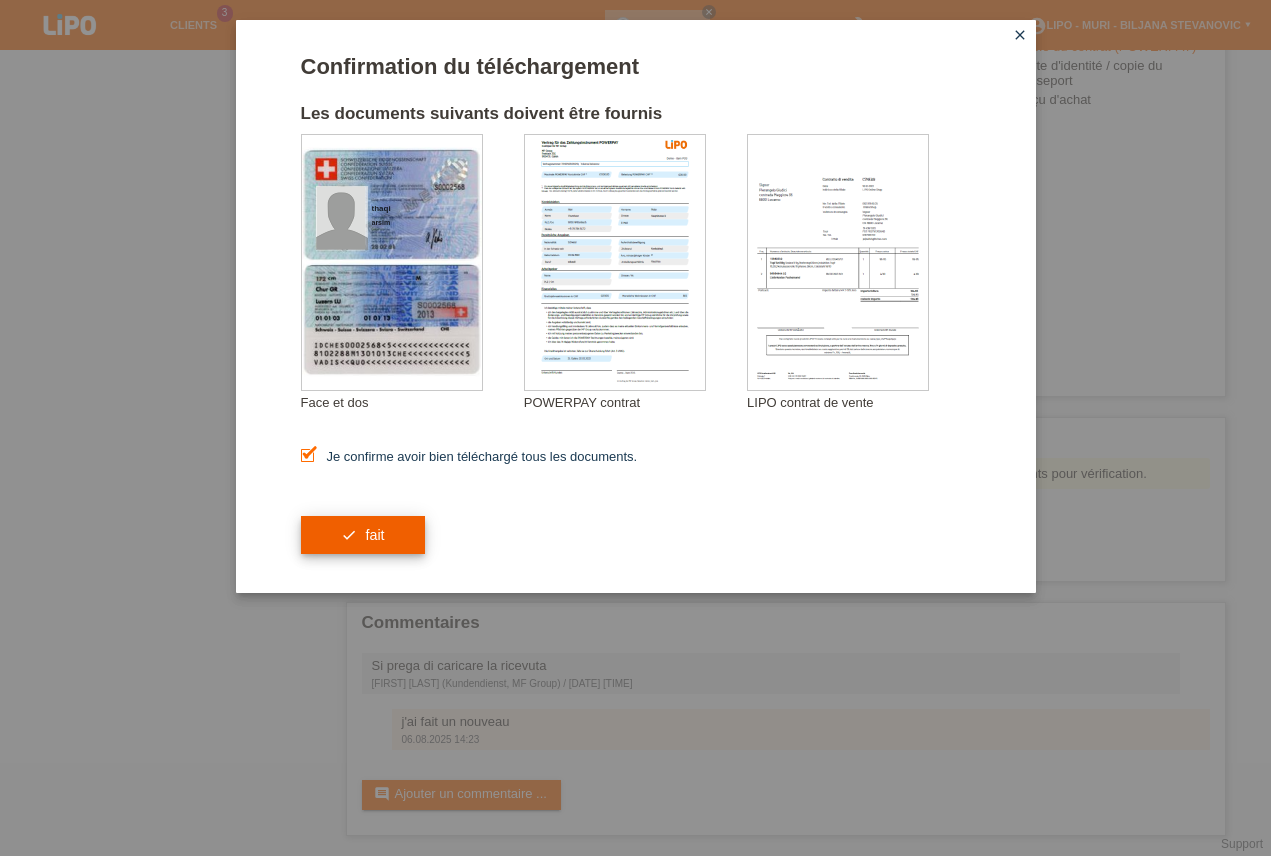 click on "check   fait" at bounding box center [363, 535] 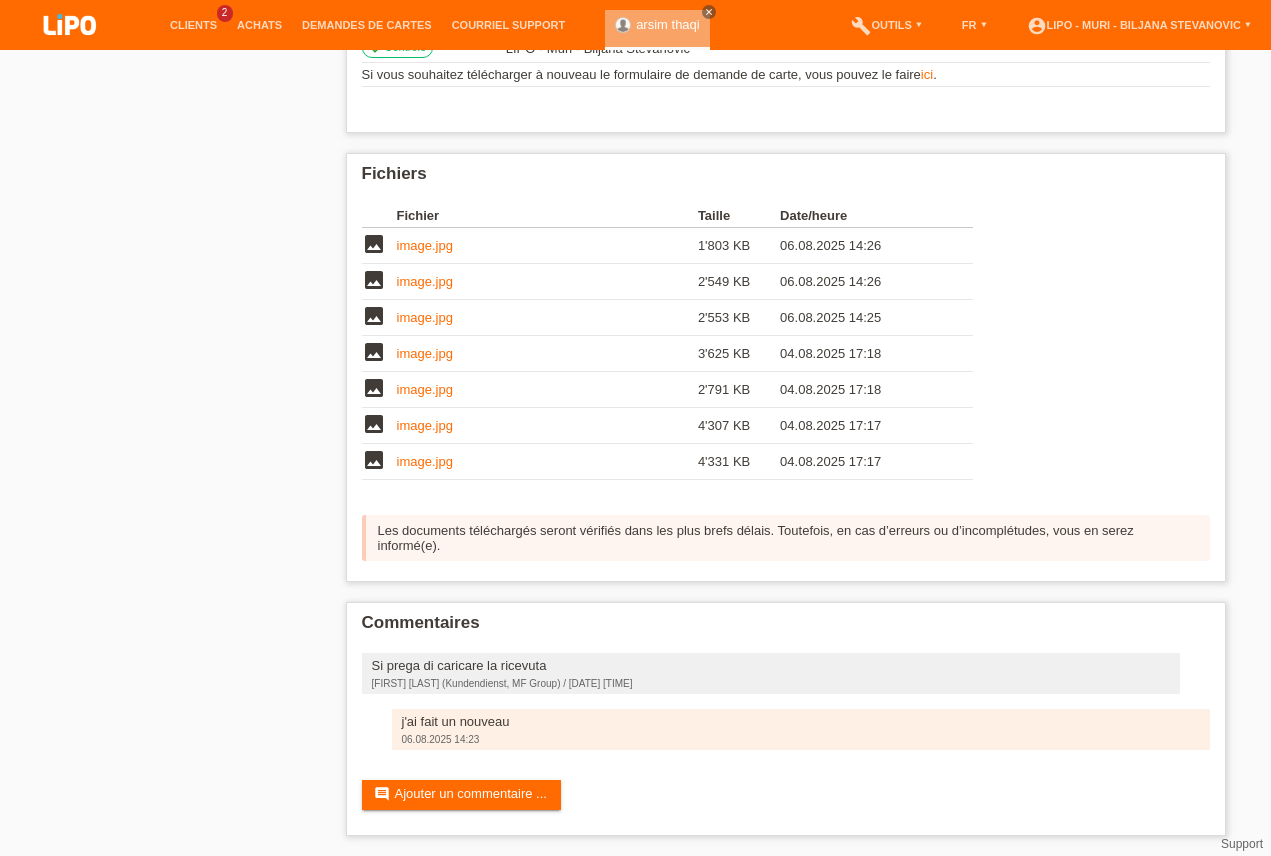 scroll, scrollTop: 0, scrollLeft: 0, axis: both 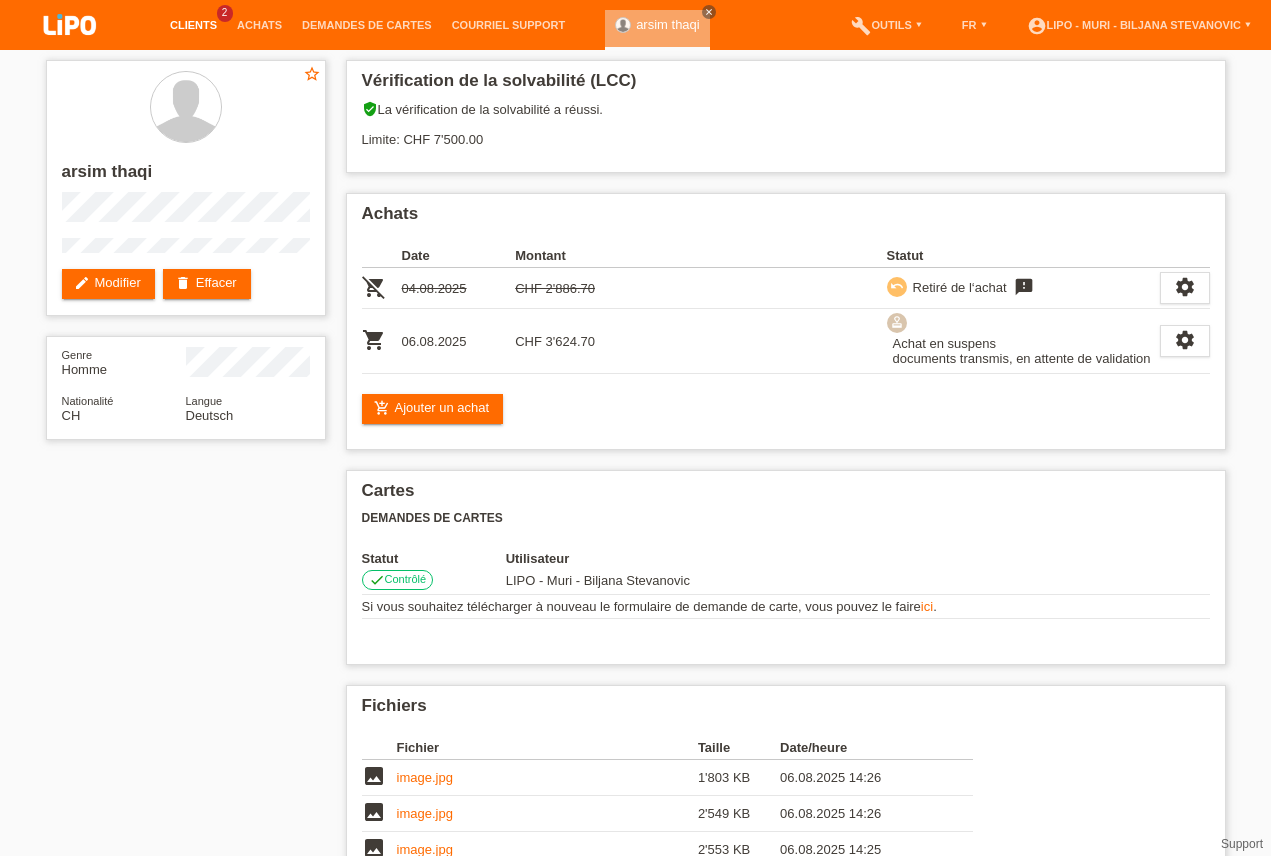 click on "Clients" at bounding box center (193, 25) 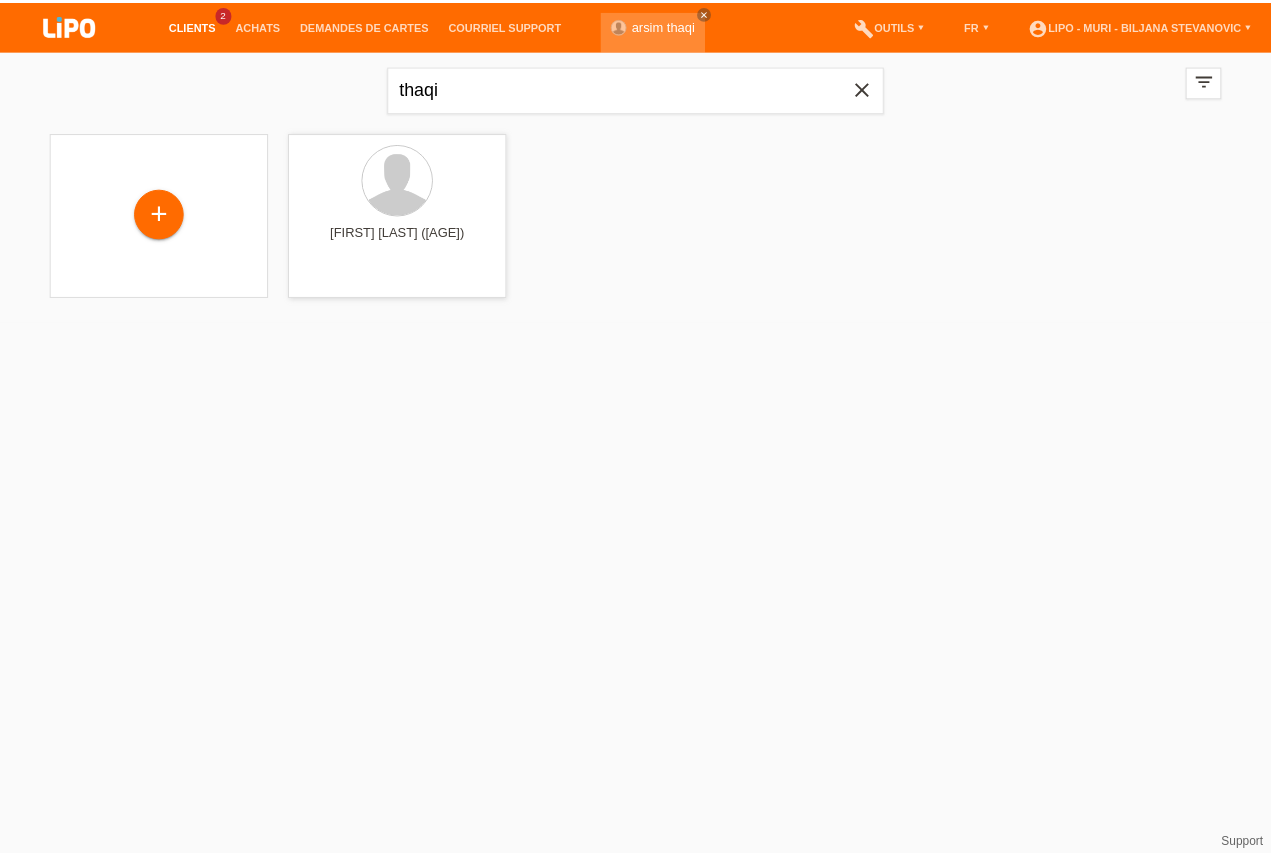 scroll, scrollTop: 0, scrollLeft: 0, axis: both 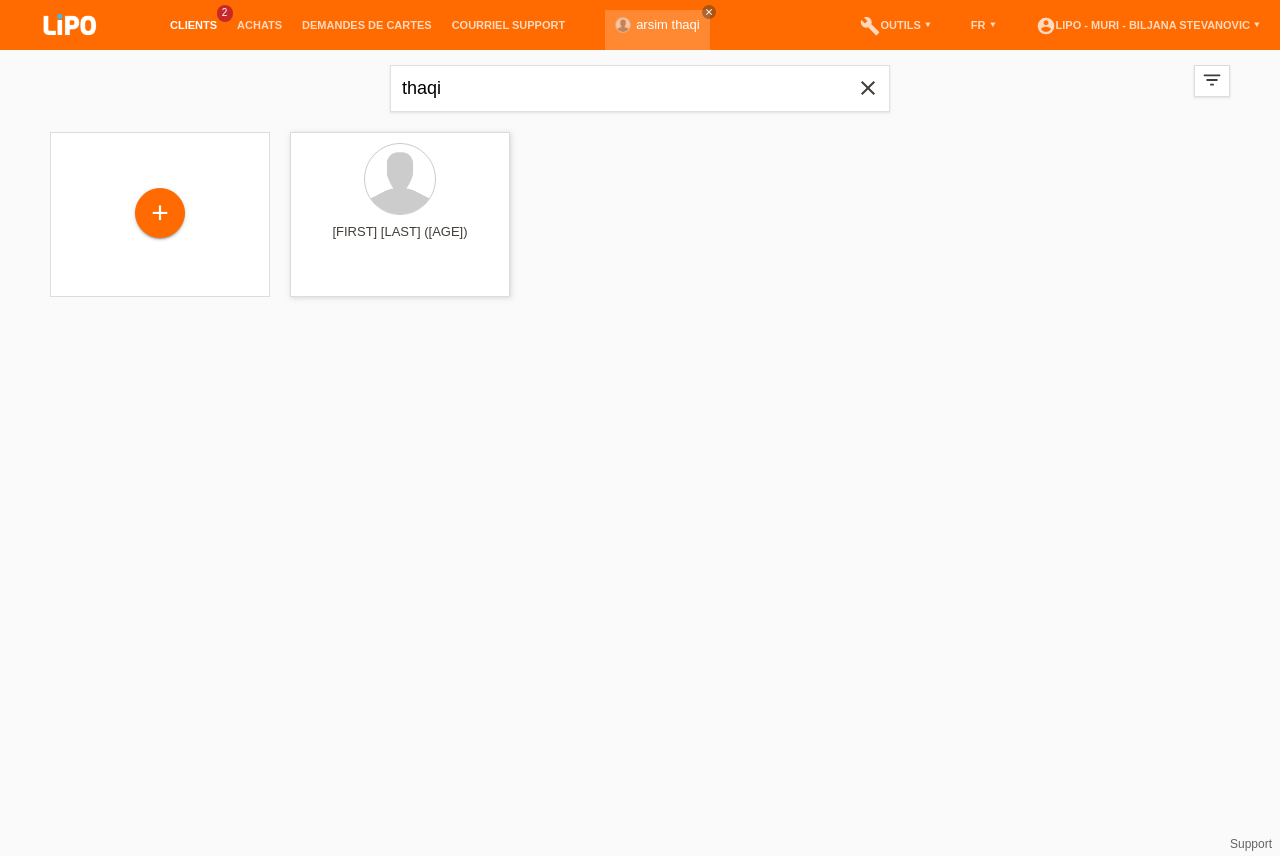 click on "close" at bounding box center [868, 88] 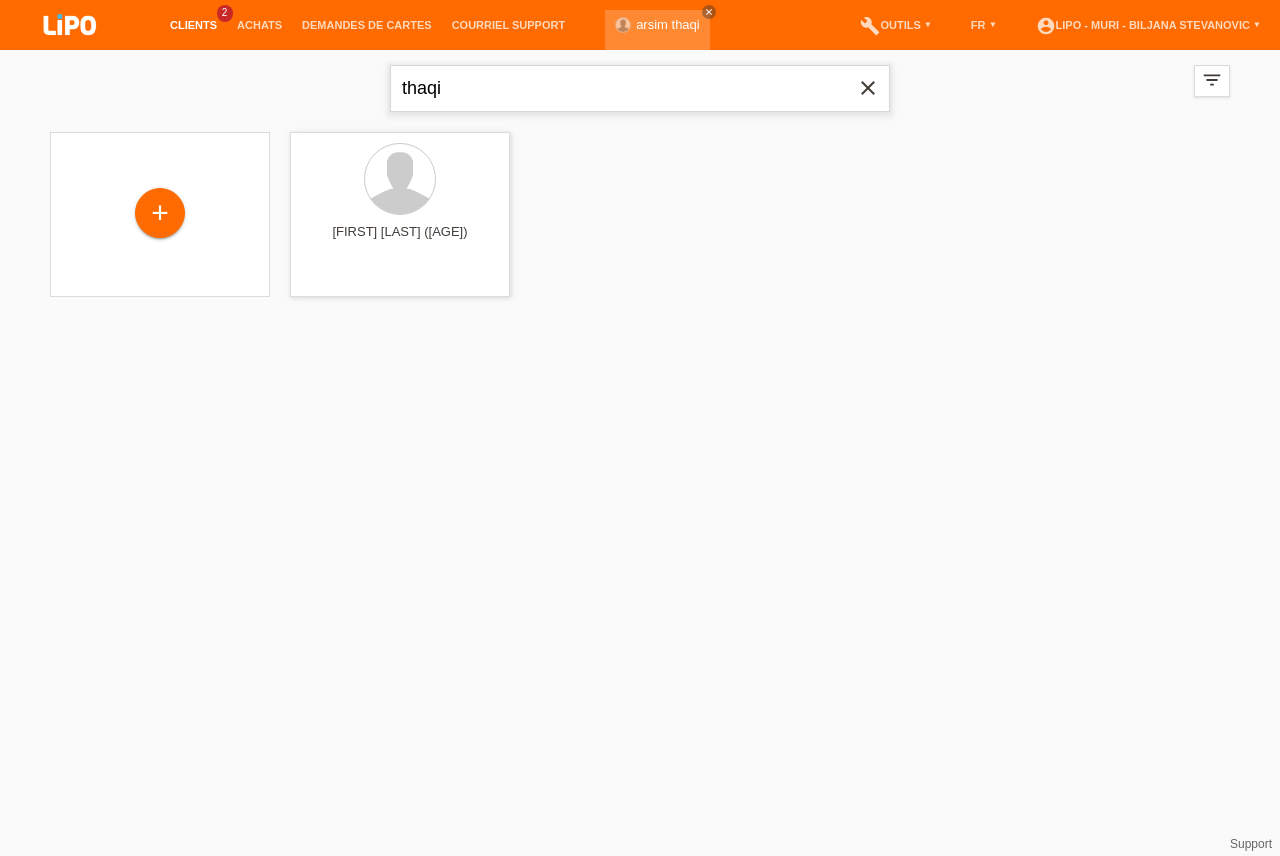type 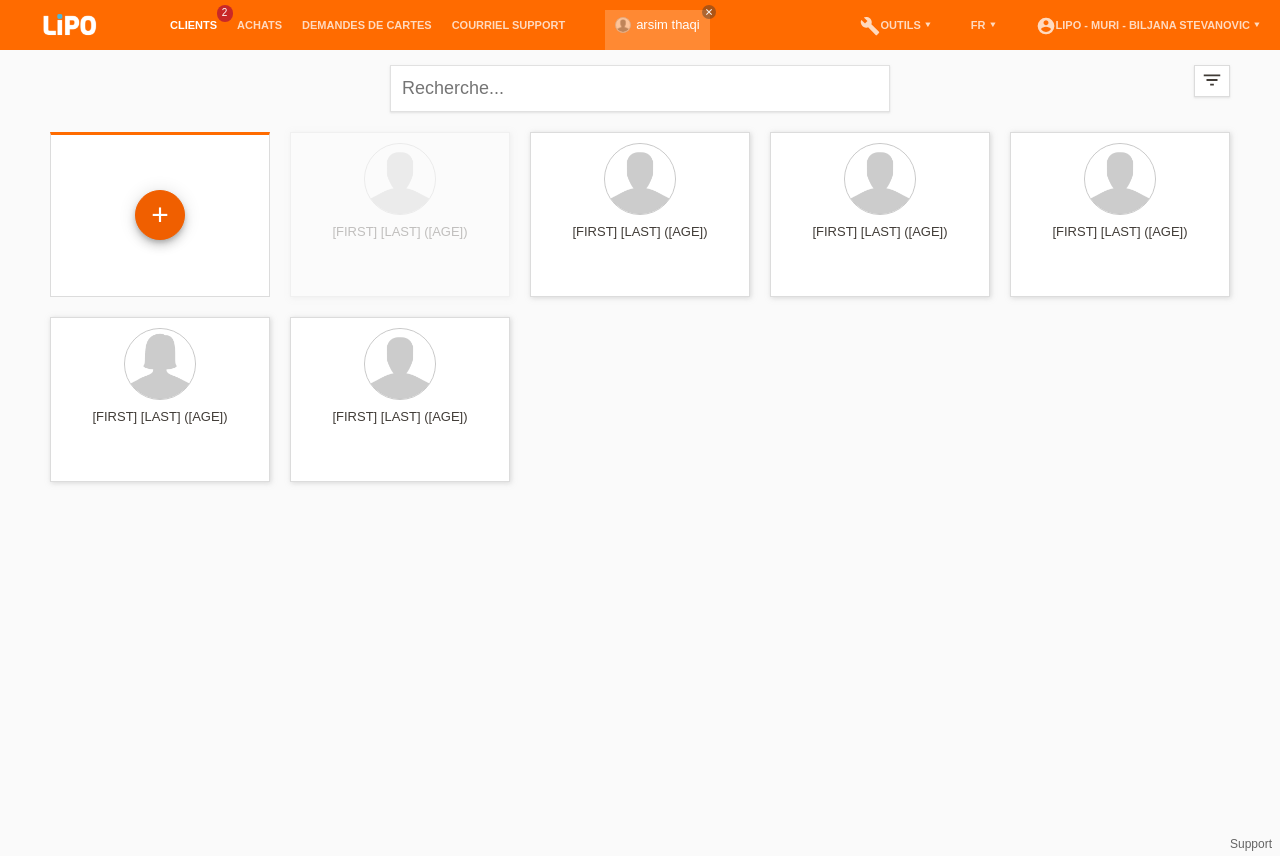 click on "+" at bounding box center (160, 215) 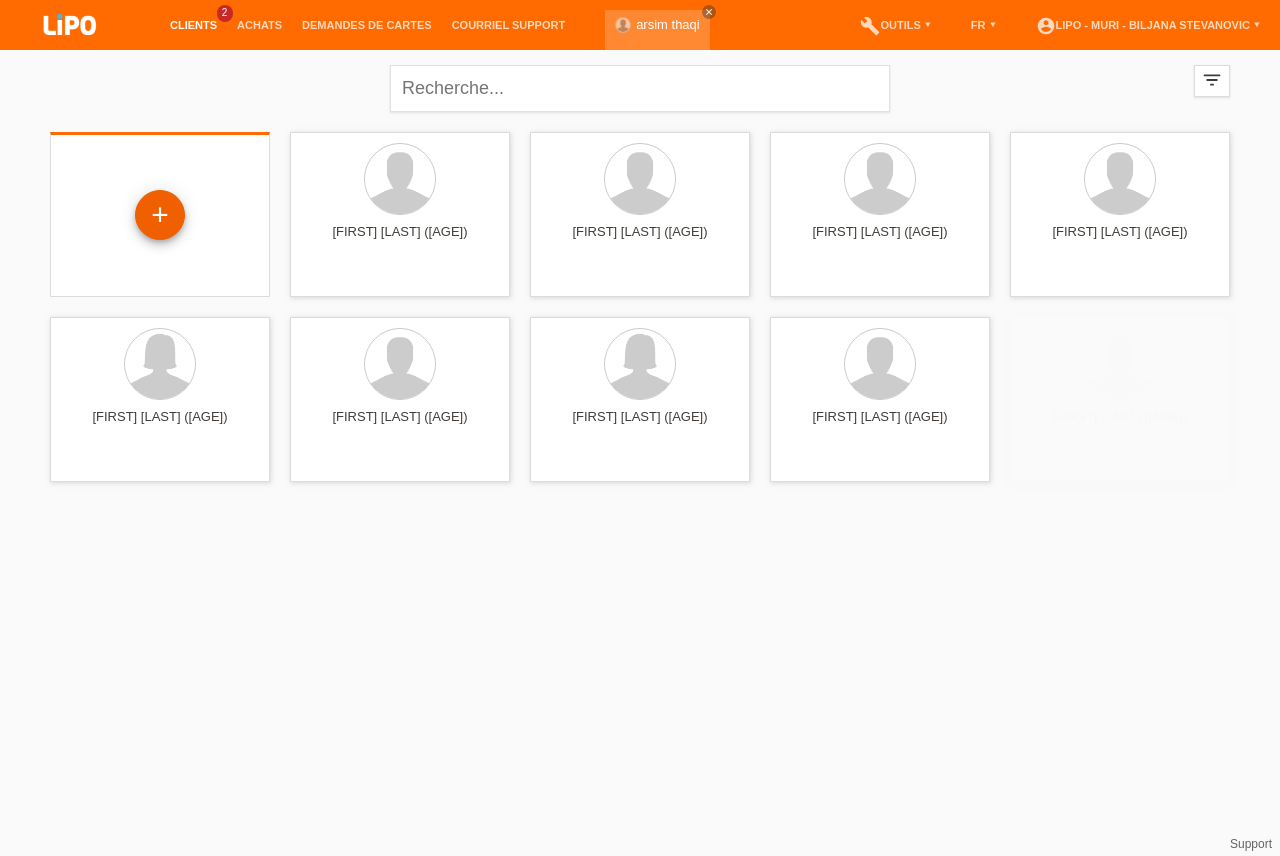 click on "+" at bounding box center [160, 215] 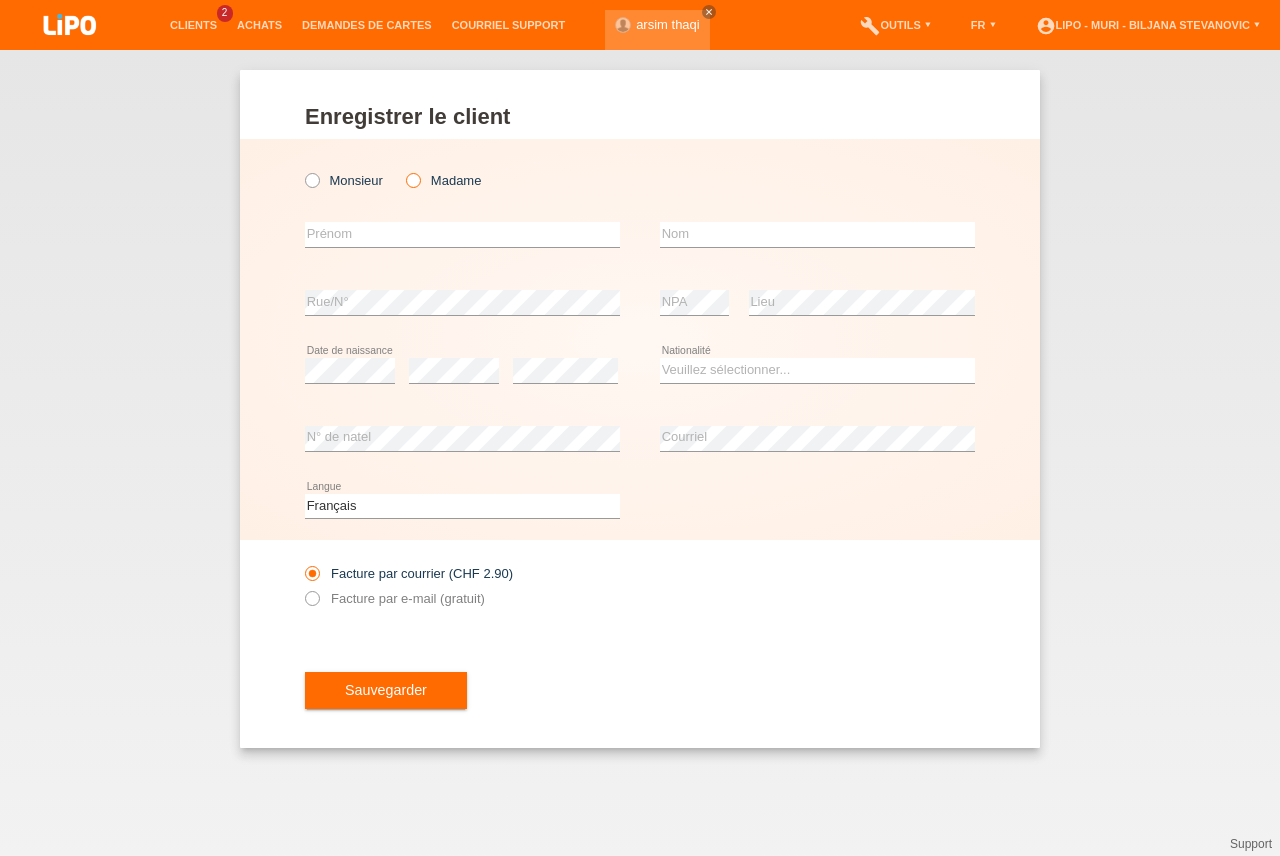scroll, scrollTop: 0, scrollLeft: 0, axis: both 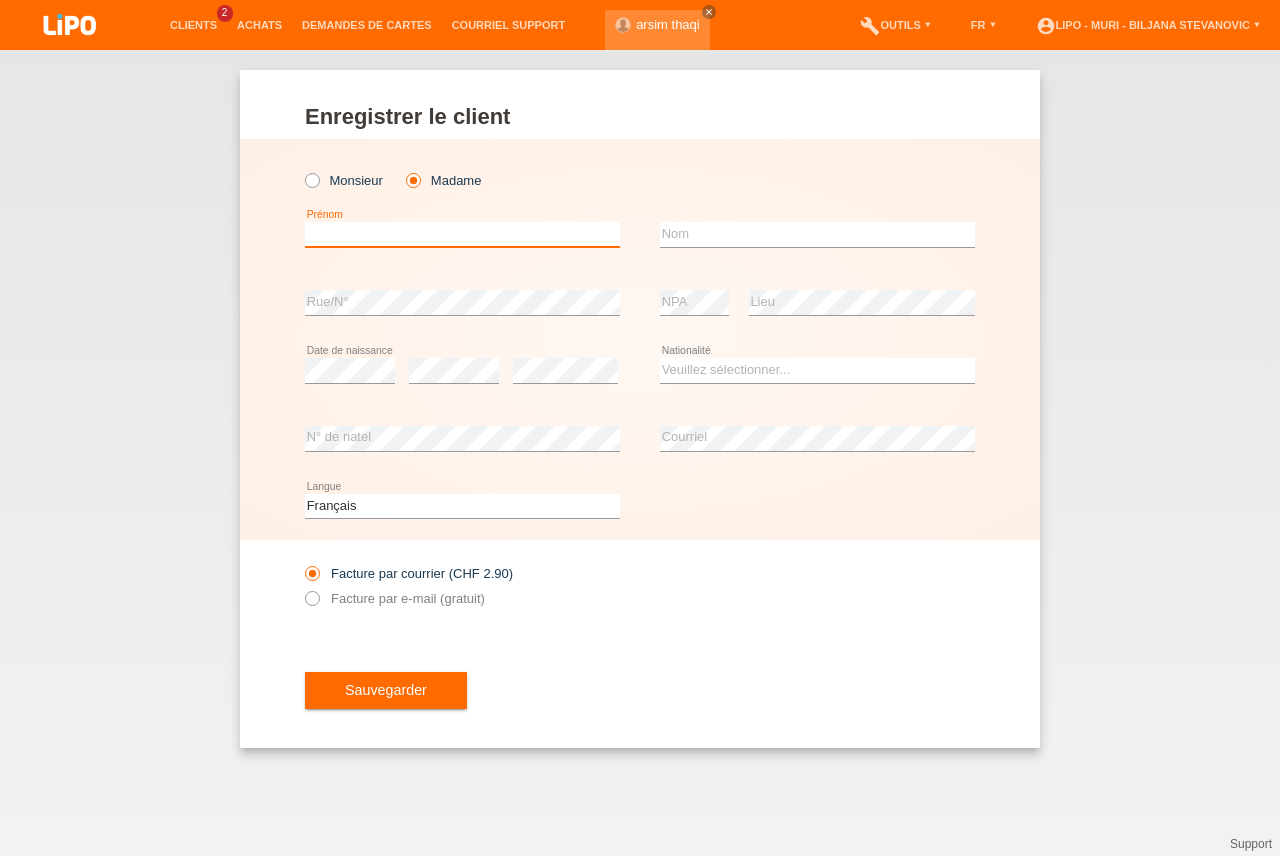 click at bounding box center (462, 234) 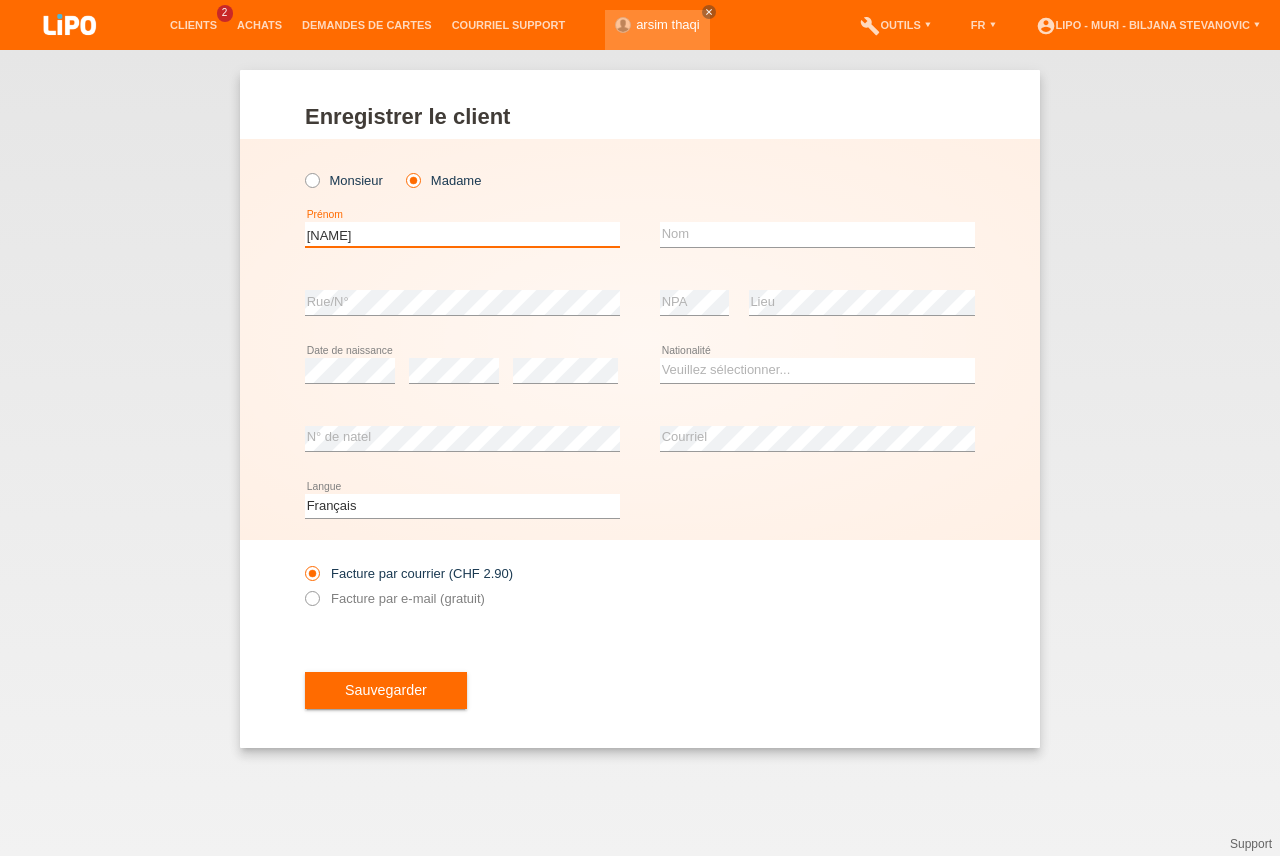 type on "[NAME]" 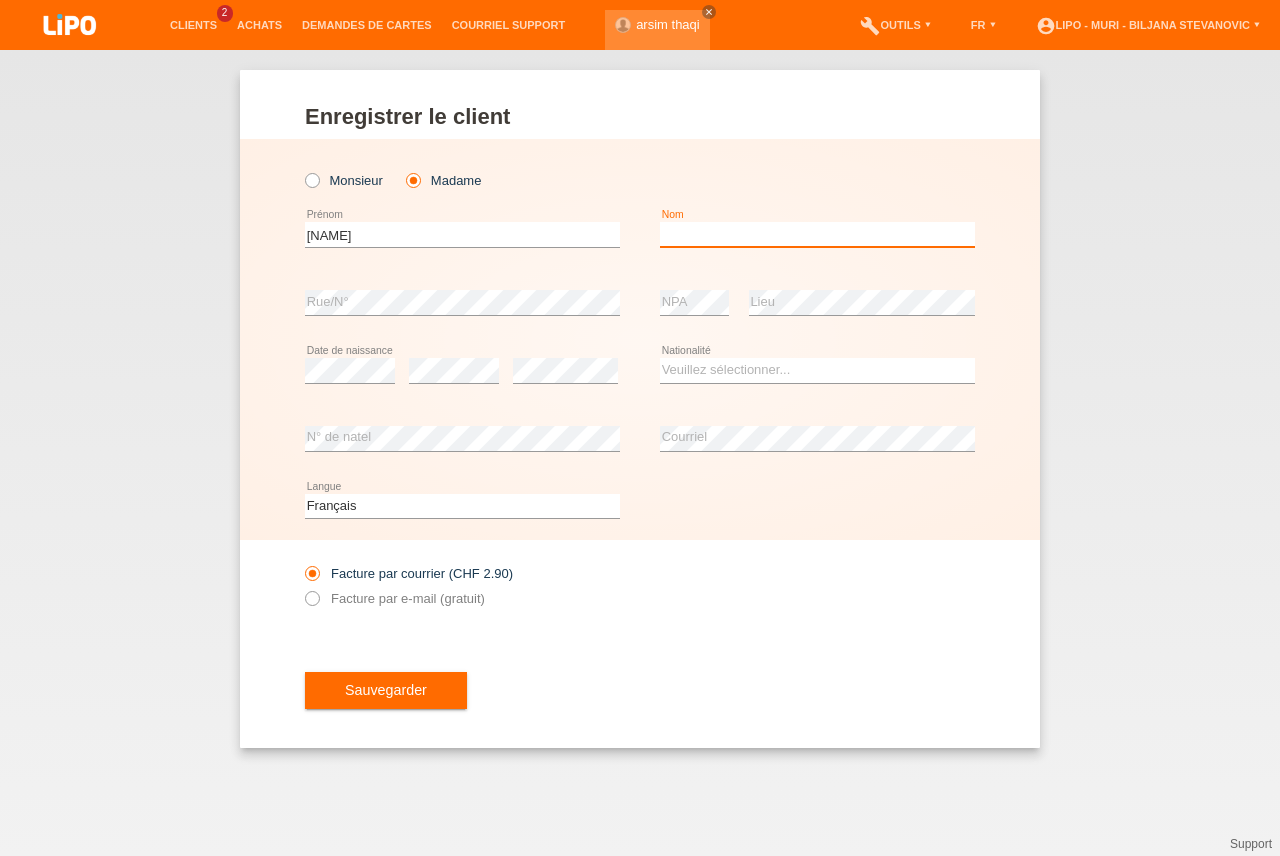 click at bounding box center [817, 234] 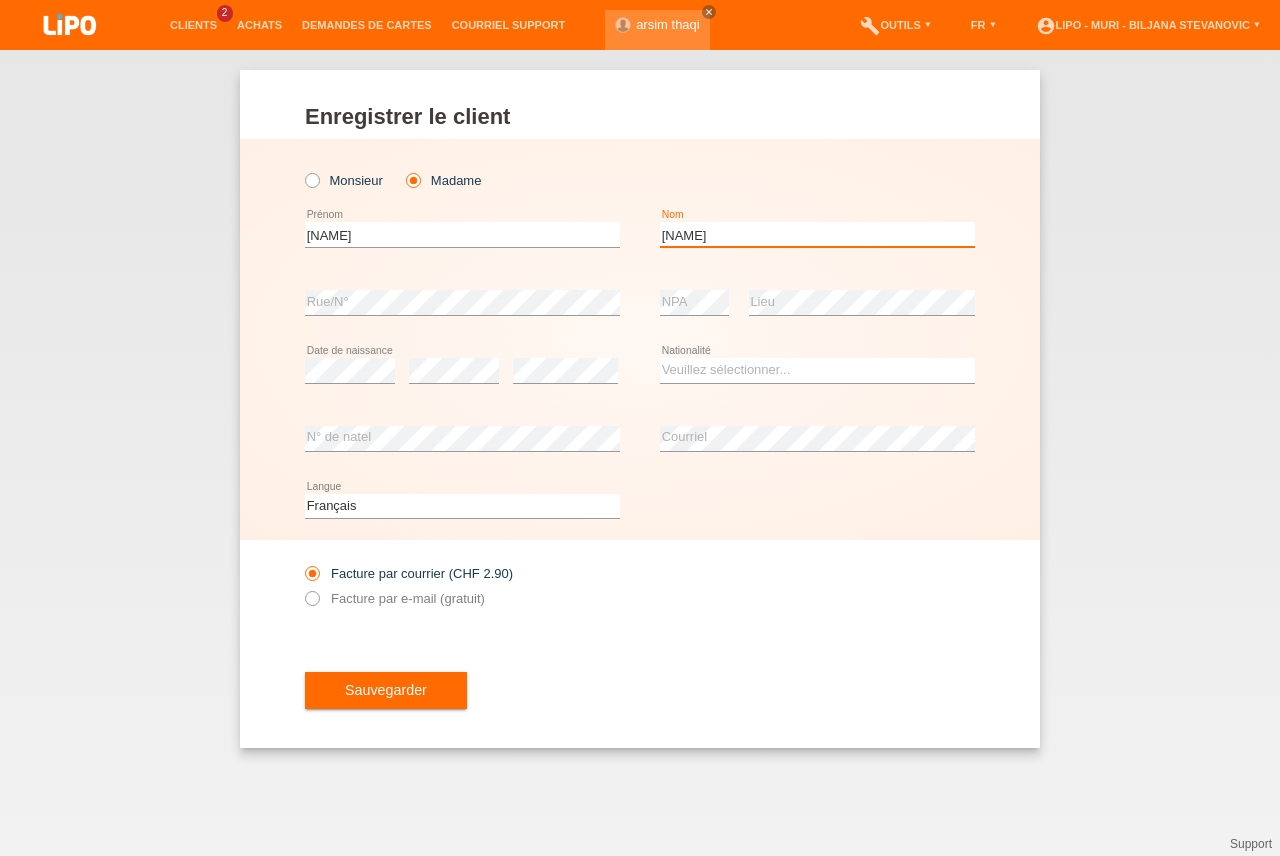 type on "[NAME]" 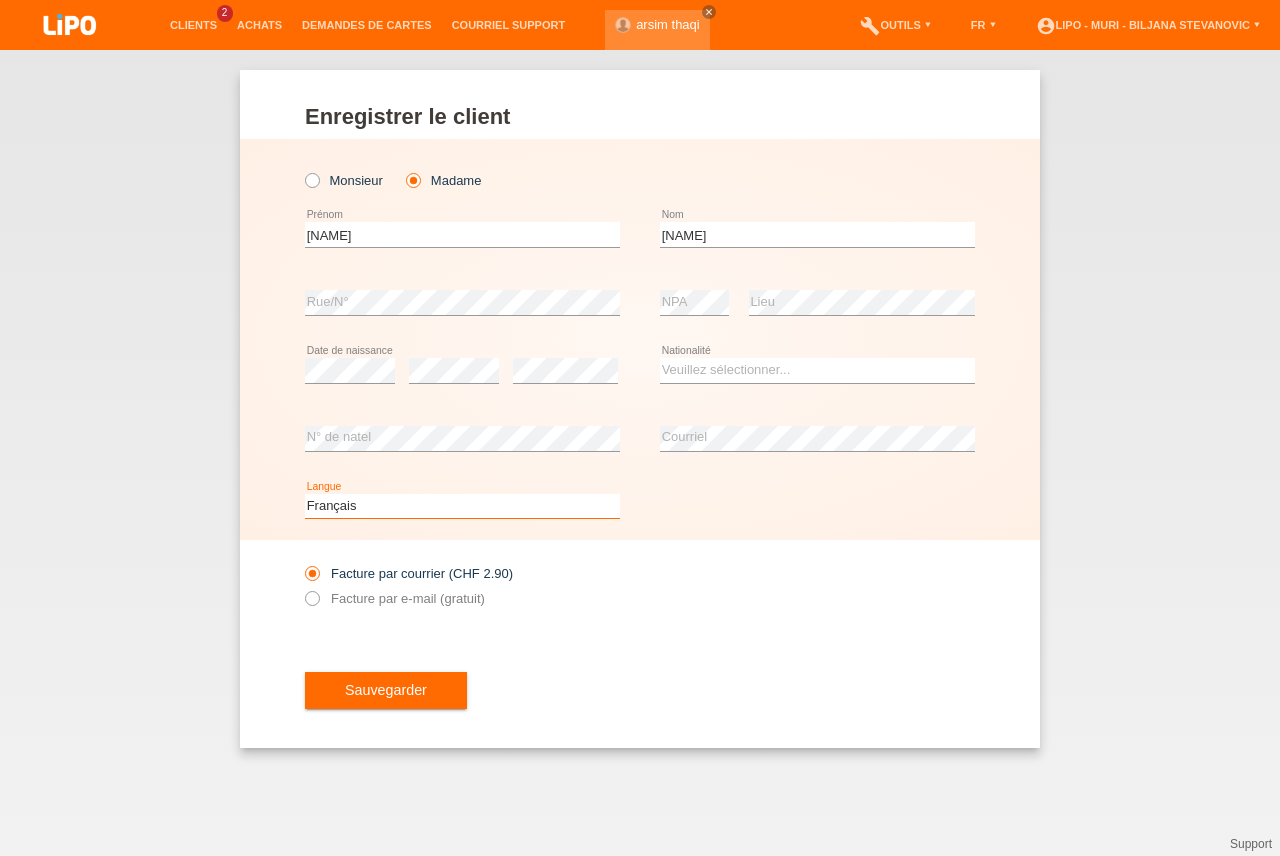 click on "Deutsch
Français
Italiano
English" at bounding box center [462, 506] 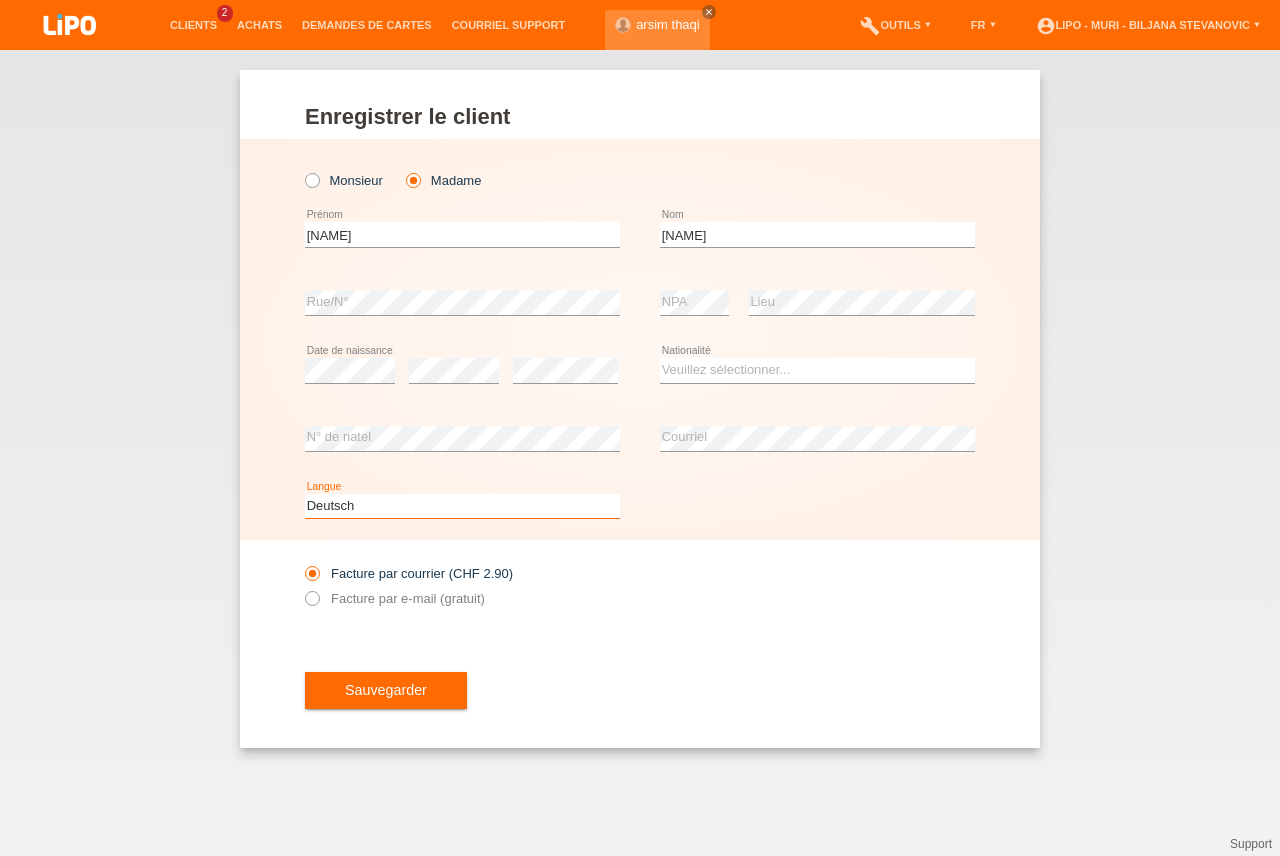 click on "Deutsch" at bounding box center [0, 0] 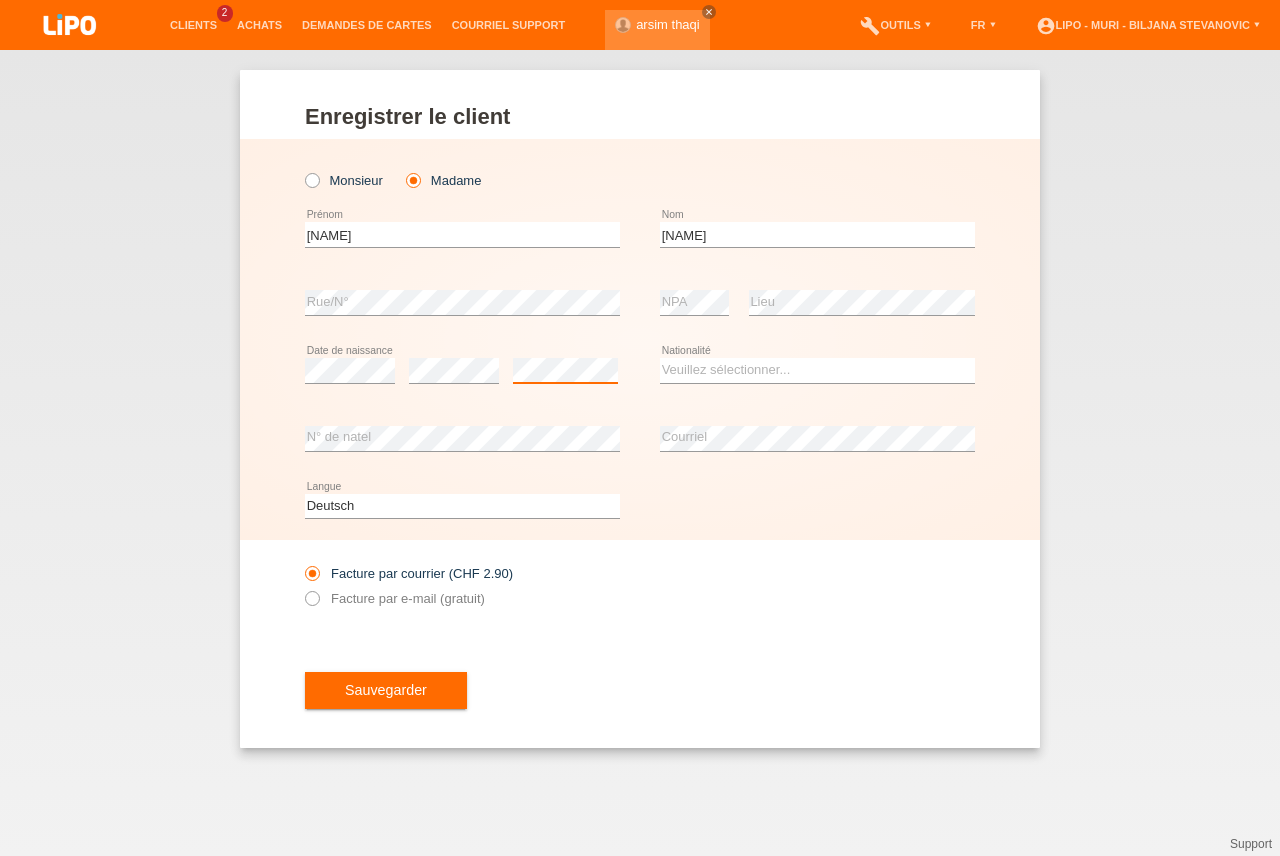 scroll, scrollTop: 0, scrollLeft: 0, axis: both 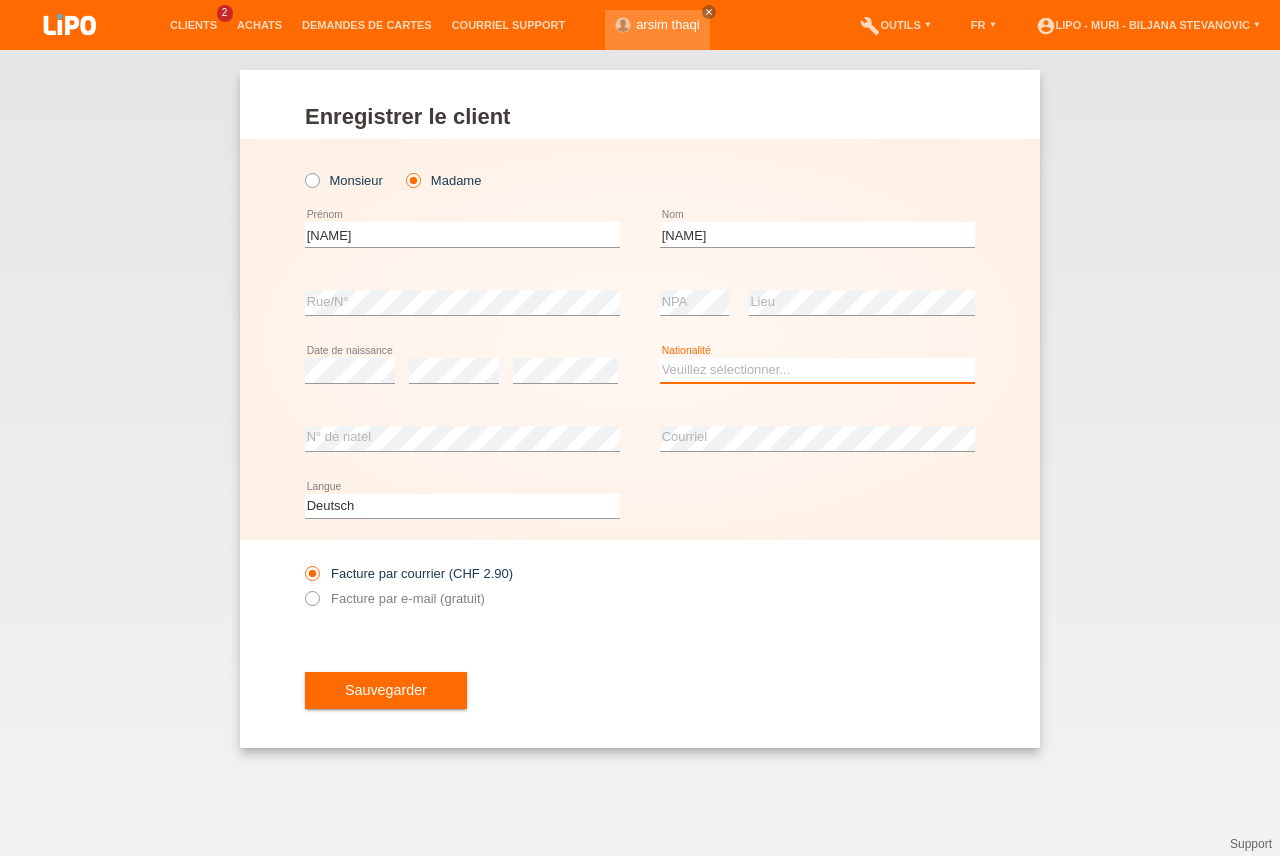 click on "Veuillez sélectionner...
Suisse
Allemagne
Autriche
Liechtenstein
------------
Afghanistan
Afrique du Sud
Åland
Albanie
Algérie Allemagne Andorre Angola Anguilla Antarctique Antigua-et-Barbuda Argentine" at bounding box center [817, 370] 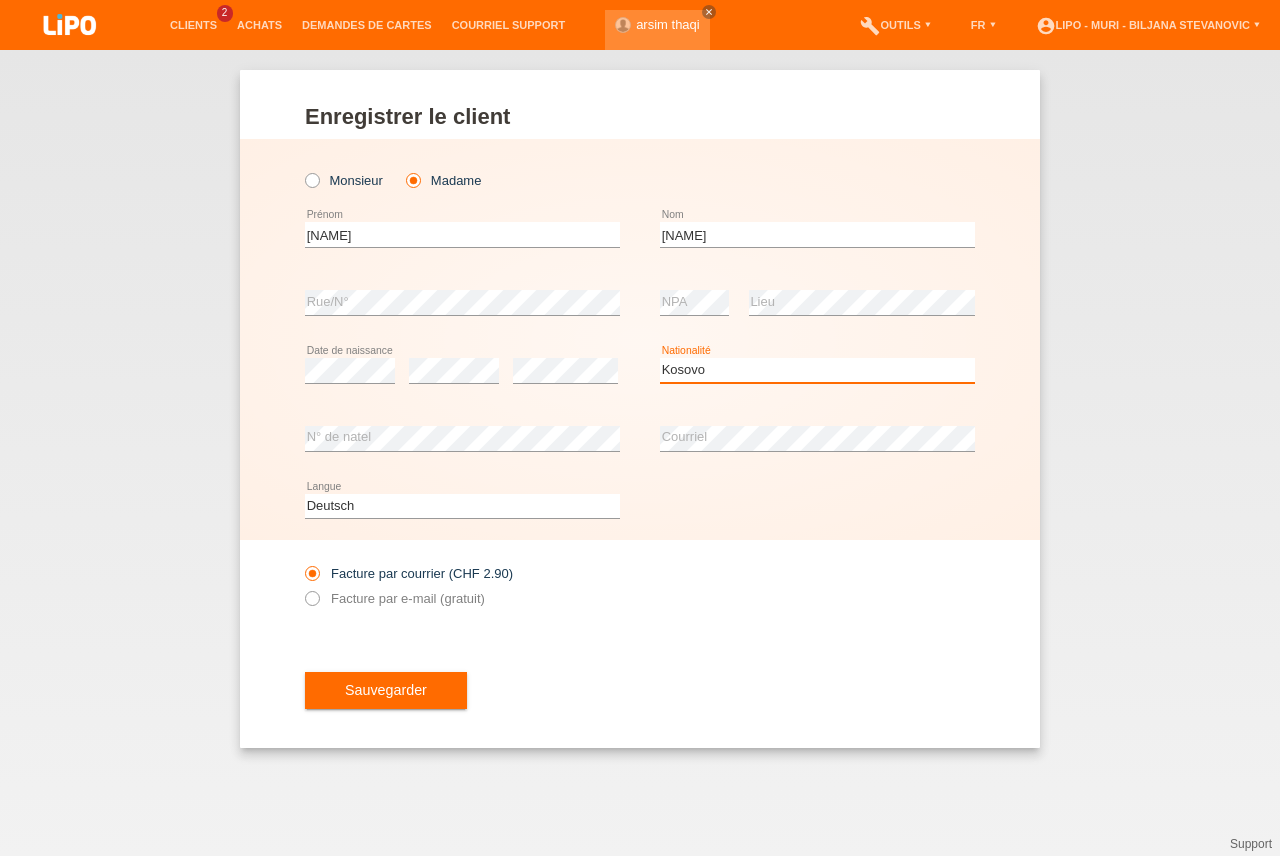 click on "Kosovo" at bounding box center [0, 0] 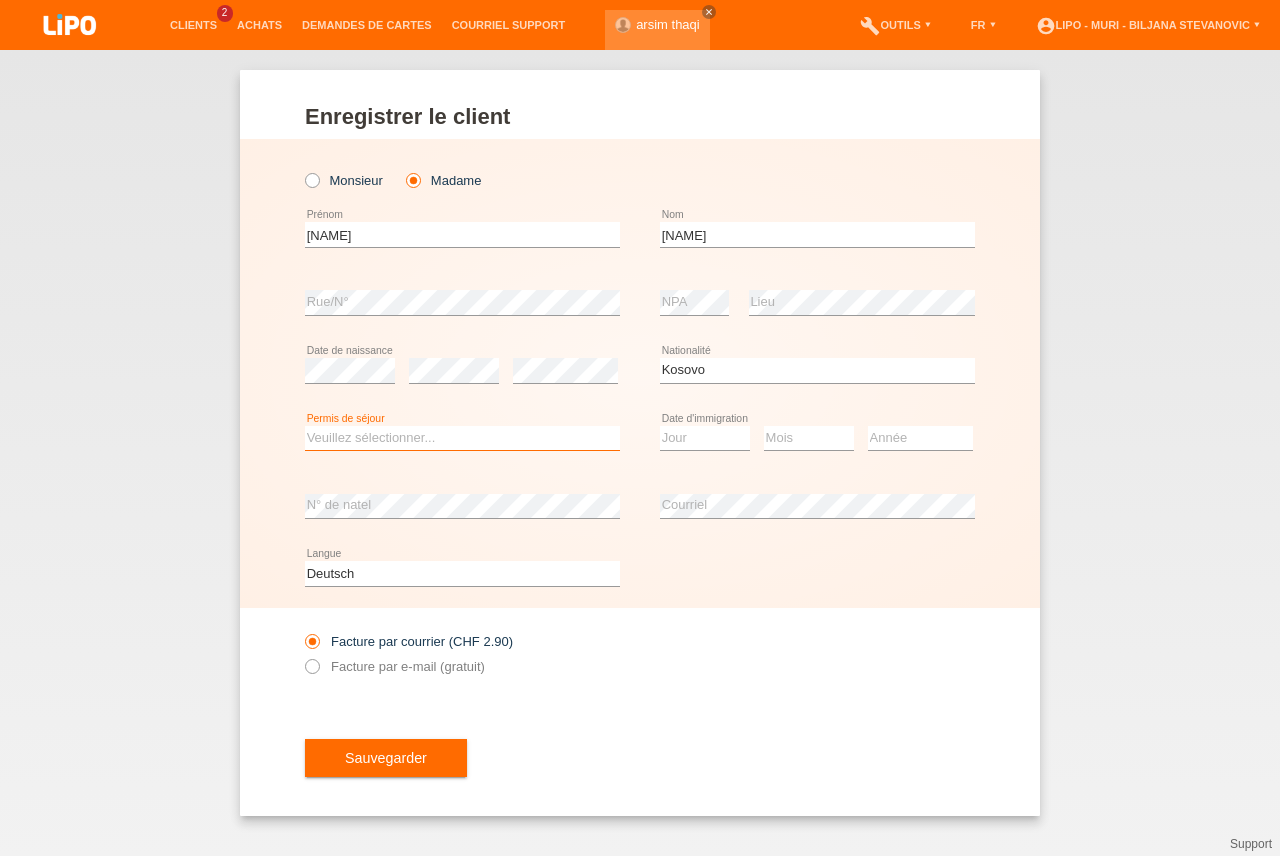 click on "Veuillez sélectionner...
C
B
B - Statut de réfugié
Autre" at bounding box center (462, 438) 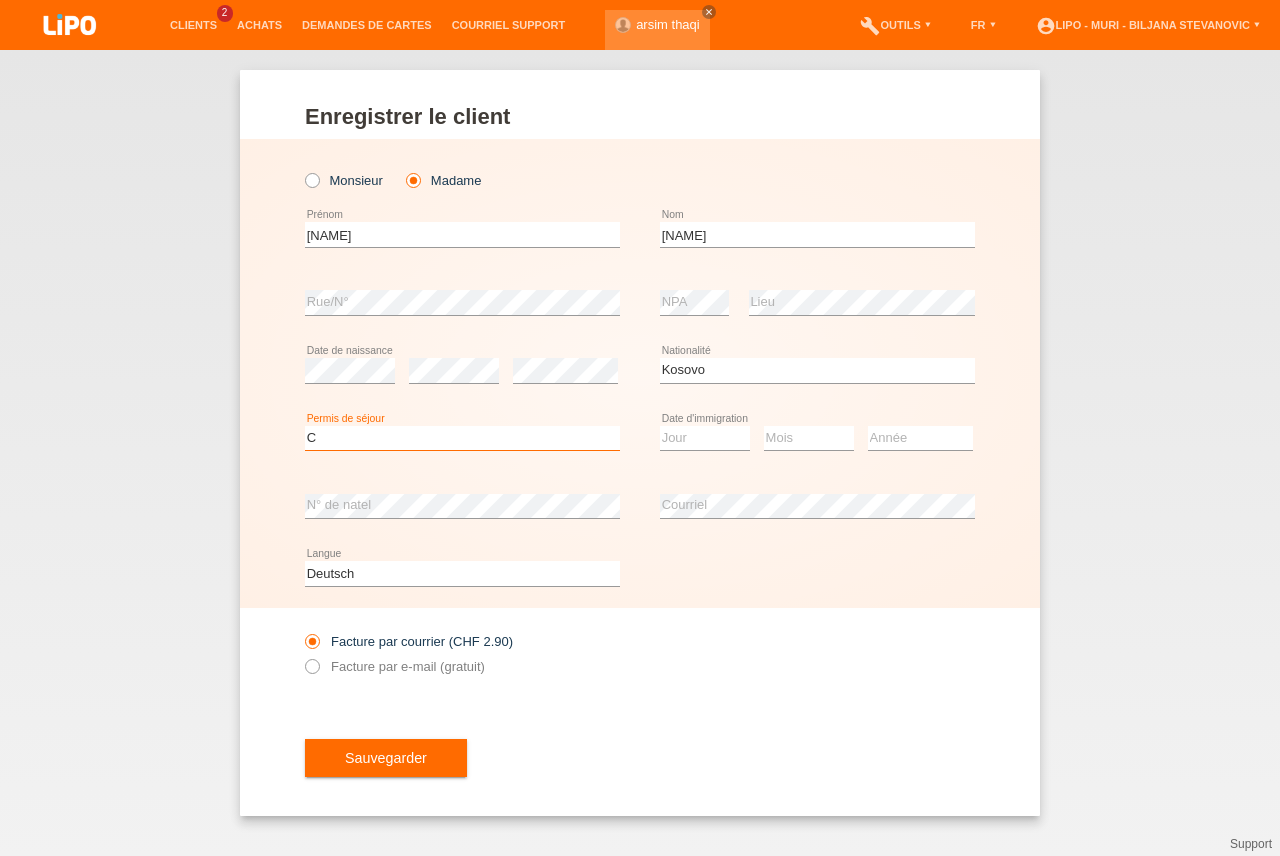 click on "C" at bounding box center [0, 0] 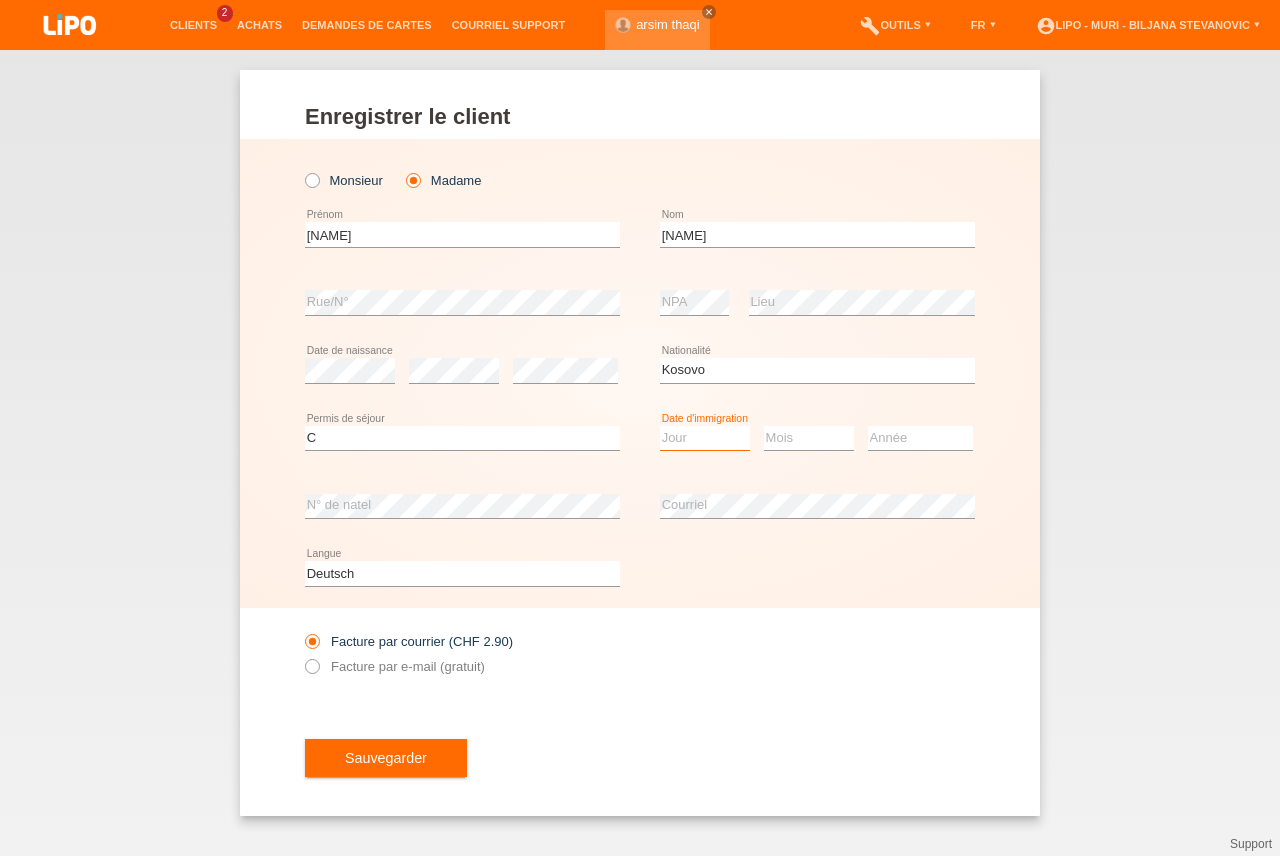click on "Jour
01
02
03
04
05
06
07
08
09
10 11" at bounding box center [705, 438] 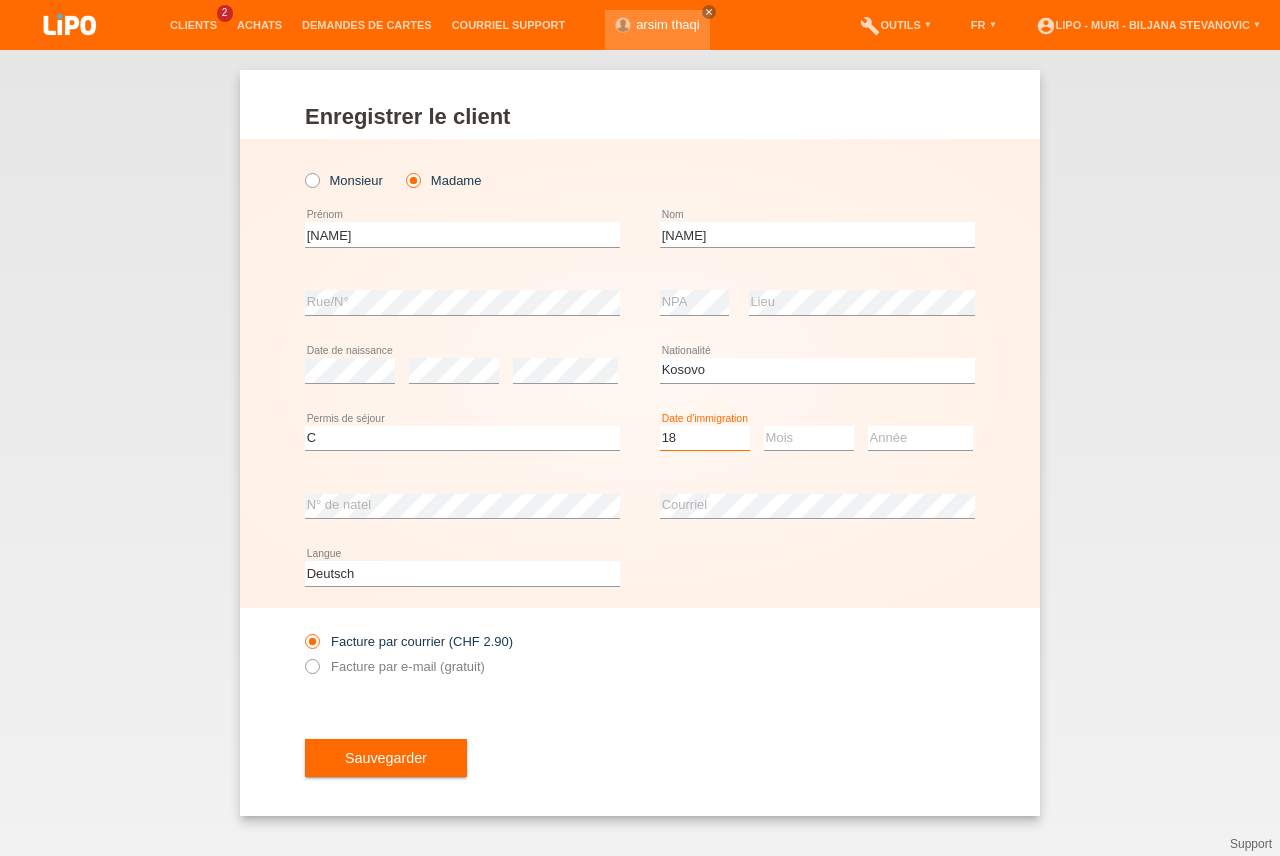 click on "18" at bounding box center (0, 0) 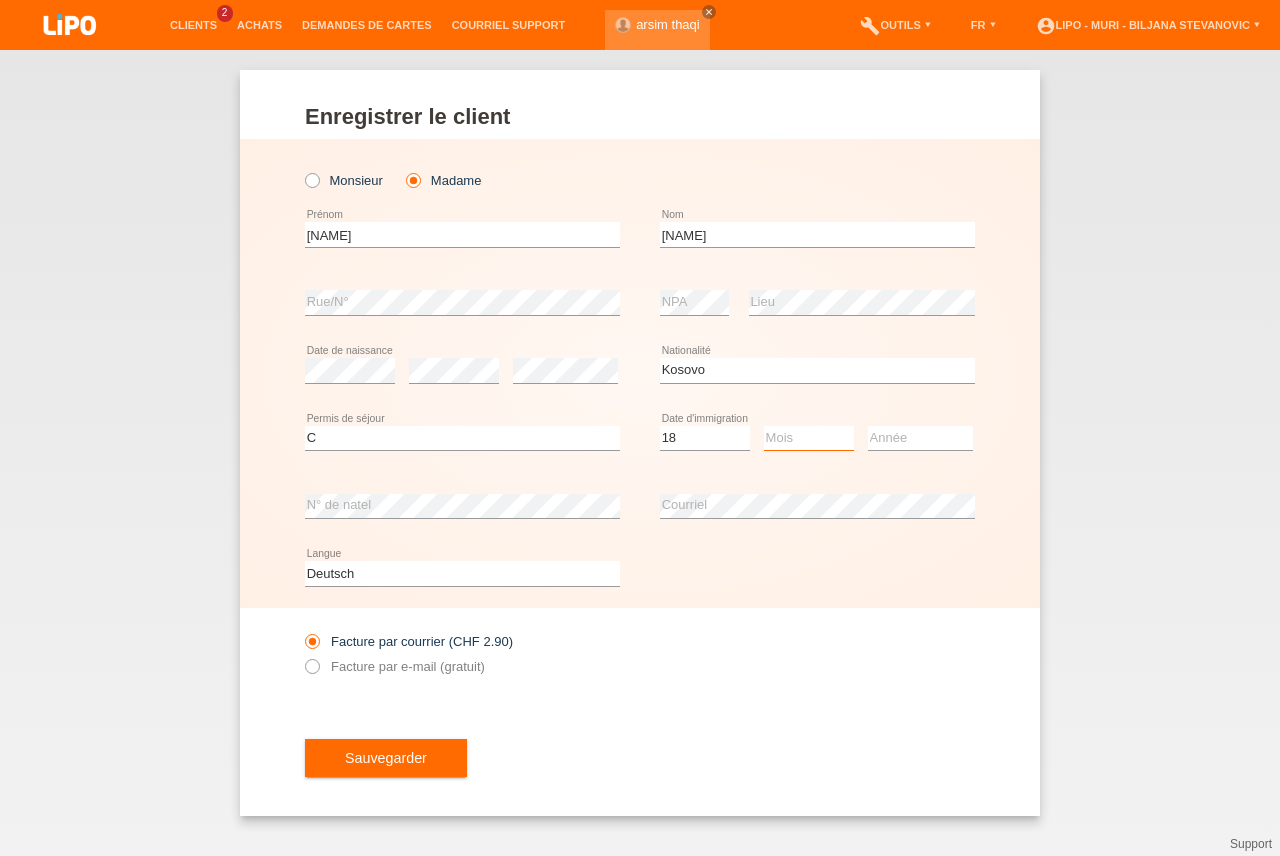 drag, startPoint x: 773, startPoint y: 437, endPoint x: 781, endPoint y: 460, distance: 24.351591 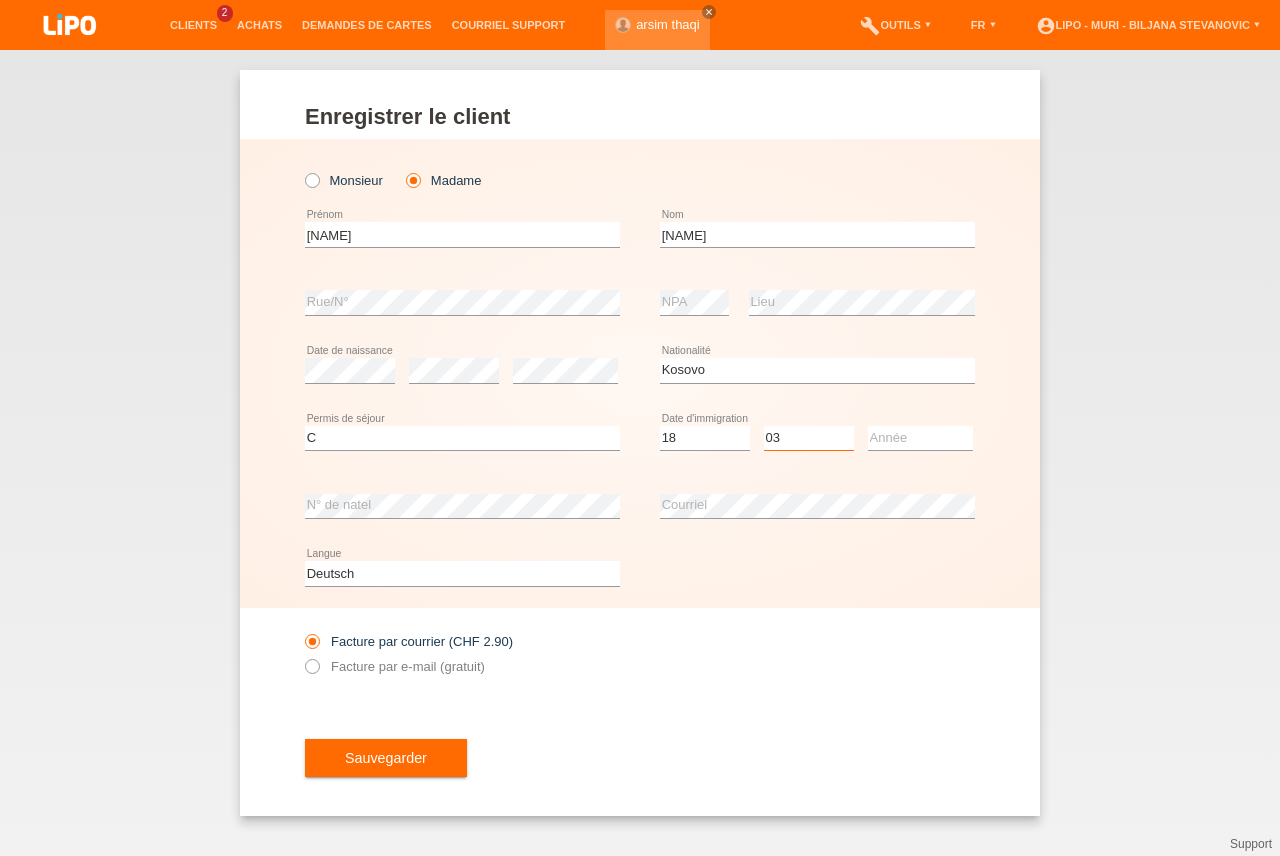 click on "03" at bounding box center [0, 0] 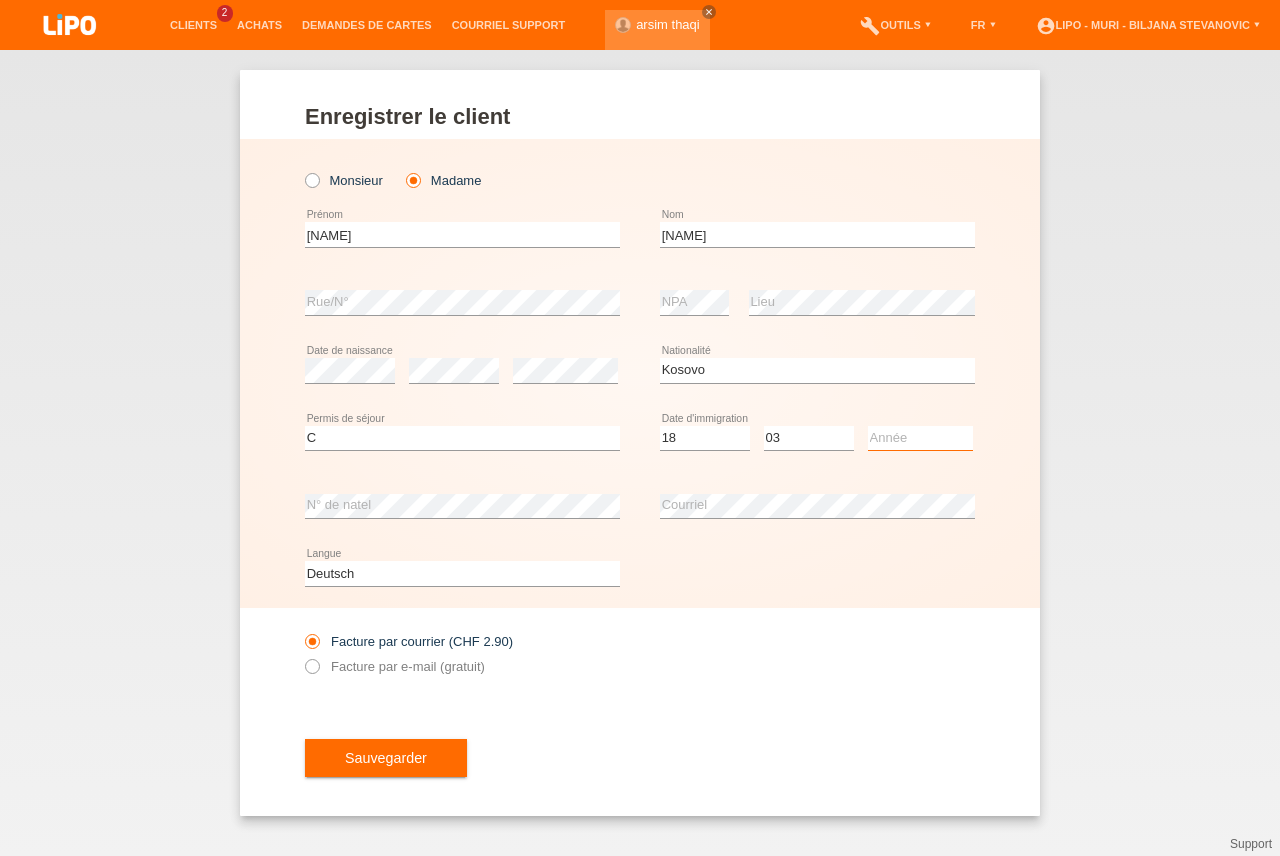 click on "Année
2025
2024
2023
2022
2021
2020
2019
2018
2017 2016 2015 2014 2013 2012 2011 2010 2009 2008 2007 2006 2005 2004 2003 2002 2001" at bounding box center [920, 438] 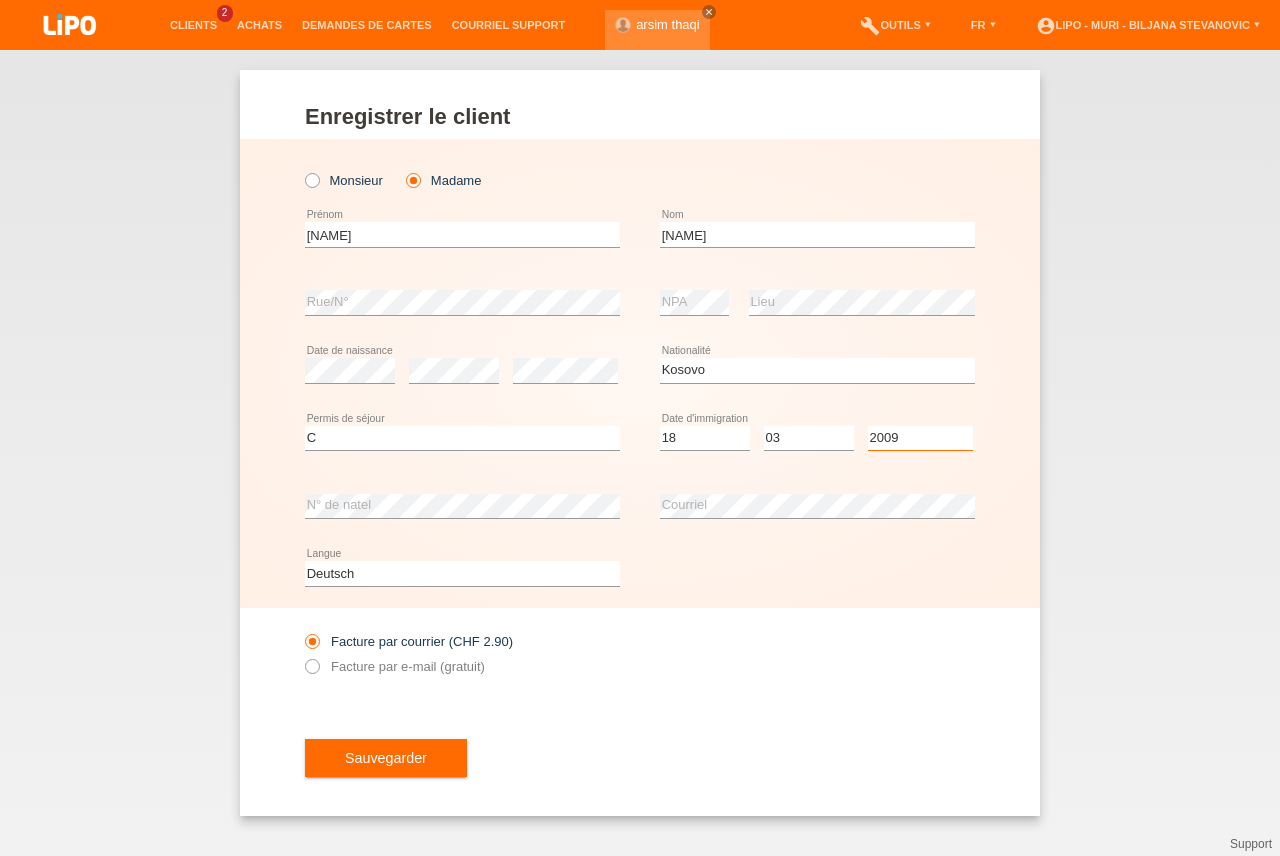 click on "2009" at bounding box center (0, 0) 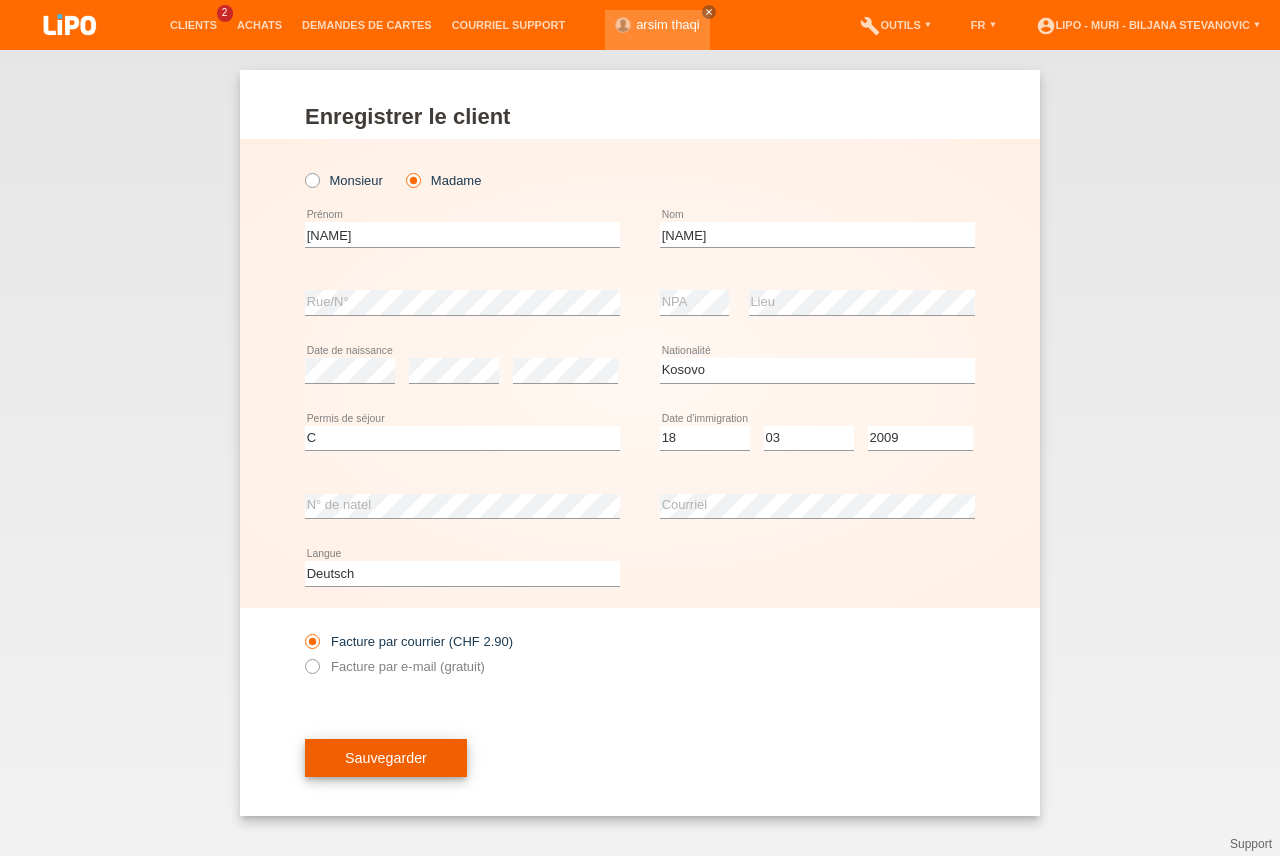 click on "Sauvegarder" at bounding box center (386, 758) 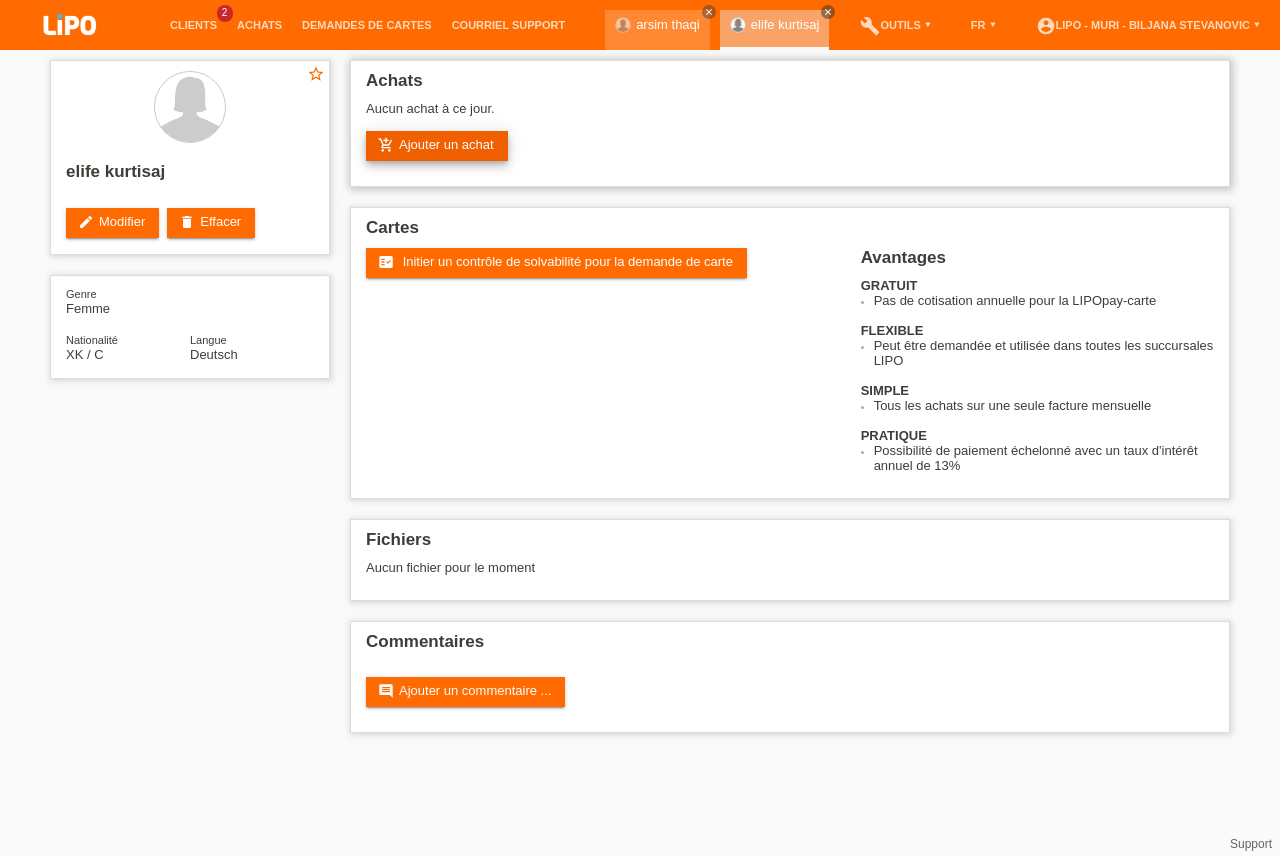 scroll, scrollTop: 0, scrollLeft: 0, axis: both 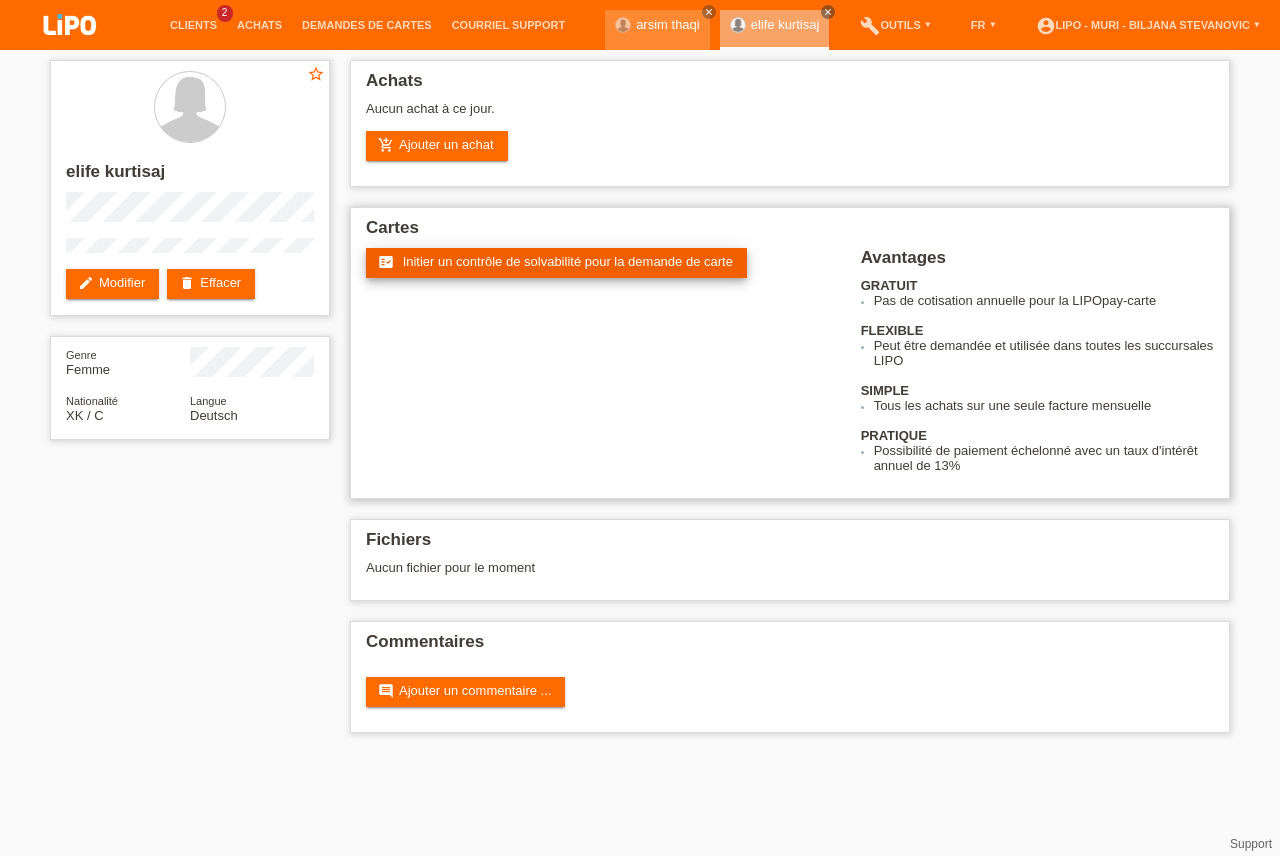click on "Initier un contrôle de solvabilité pour la demande de carte" at bounding box center [568, 261] 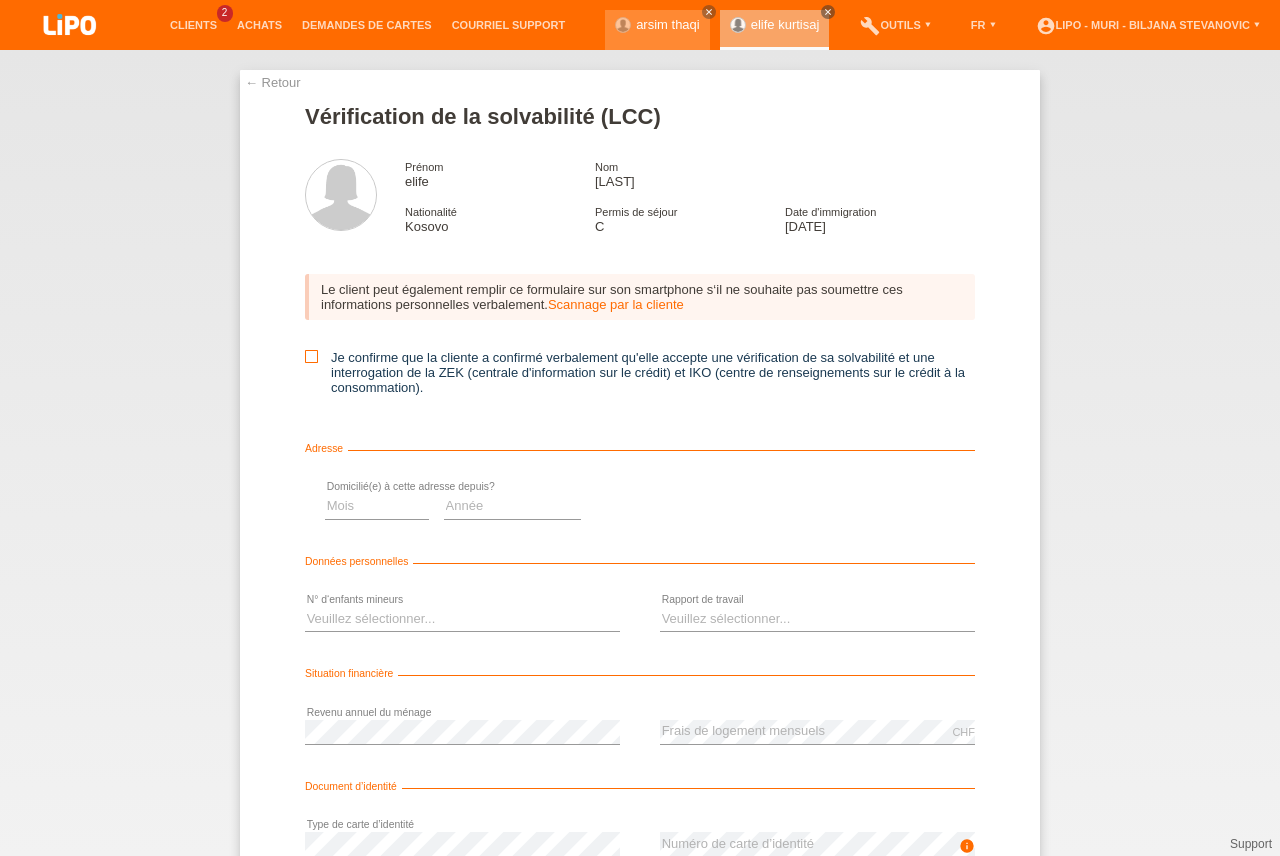 scroll, scrollTop: 0, scrollLeft: 0, axis: both 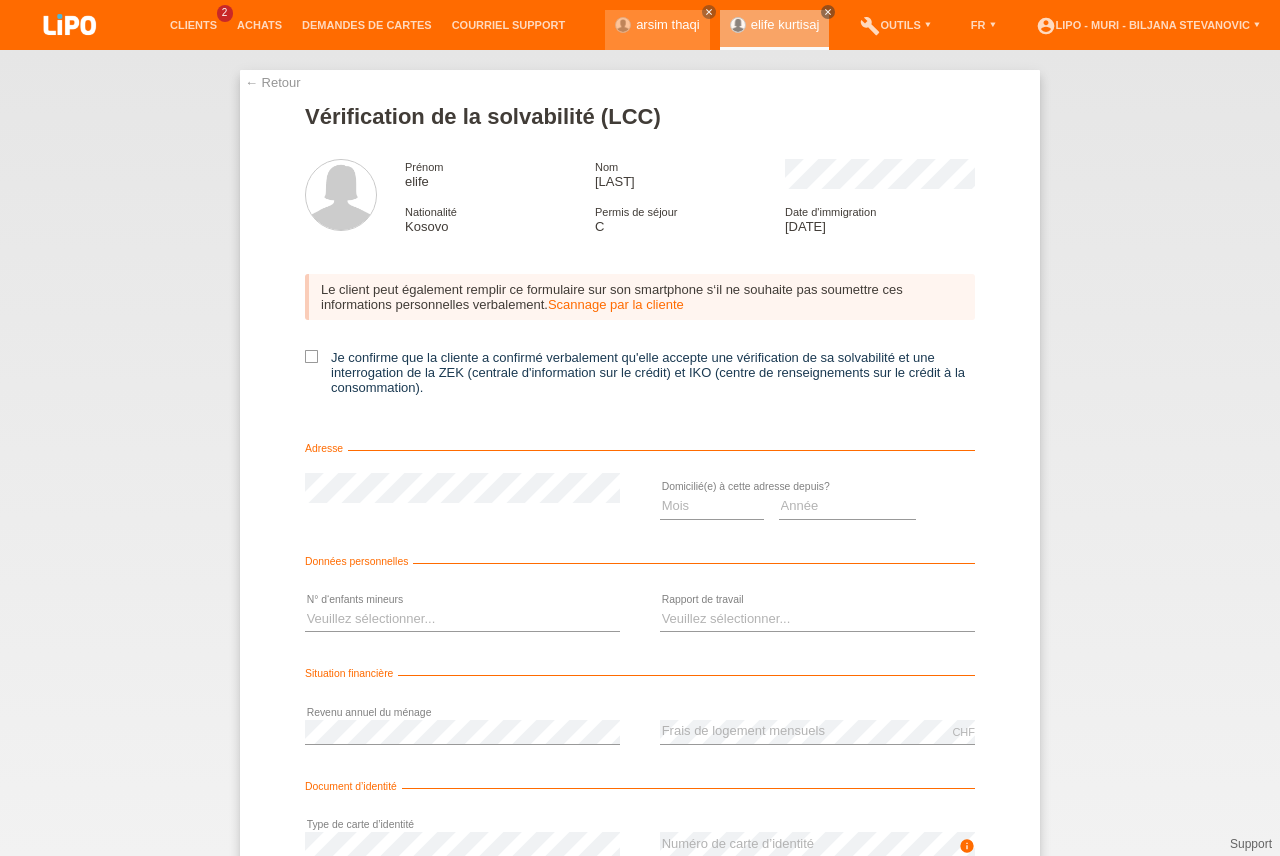 drag, startPoint x: 309, startPoint y: 359, endPoint x: 683, endPoint y: 516, distance: 405.61682 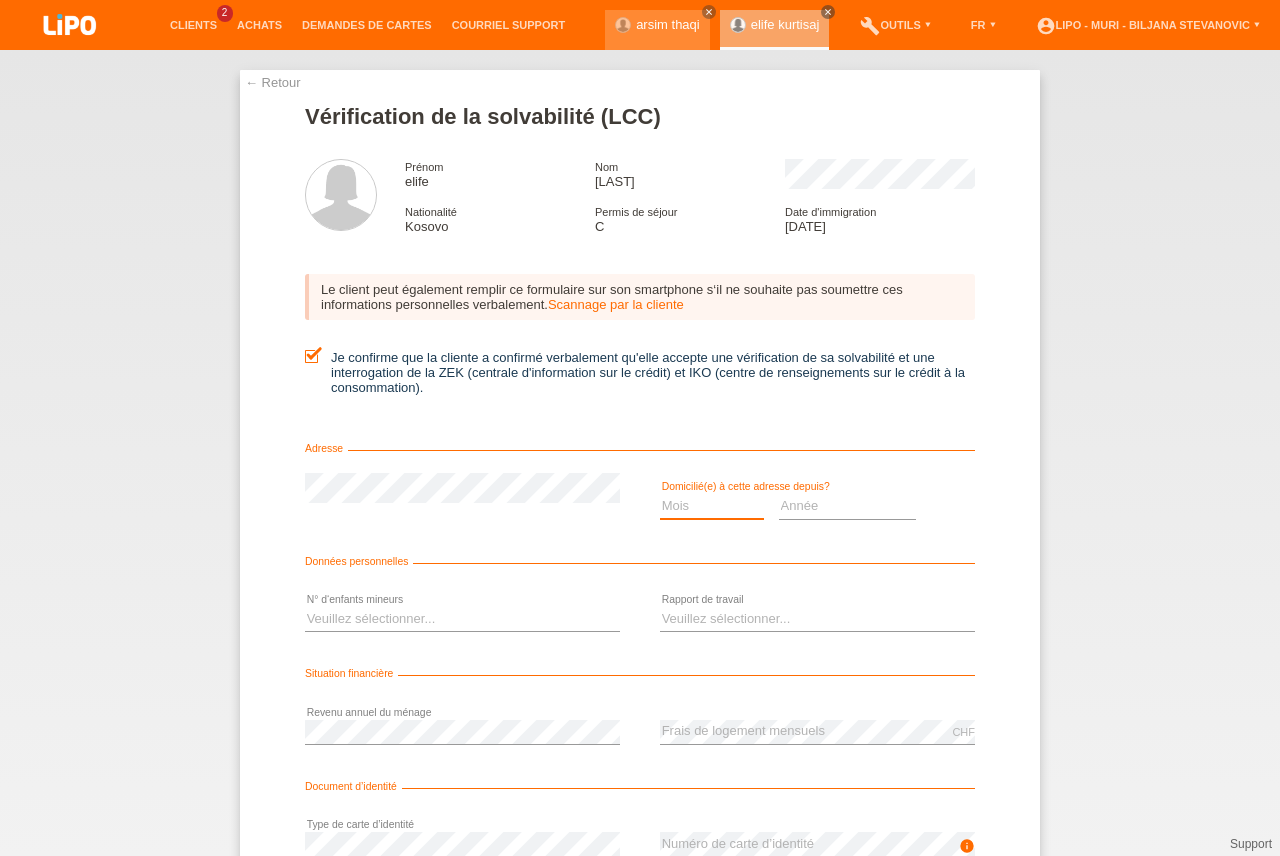 click on "Mois
01
02
03
04
05
06
07
08
09
10" at bounding box center [712, 506] 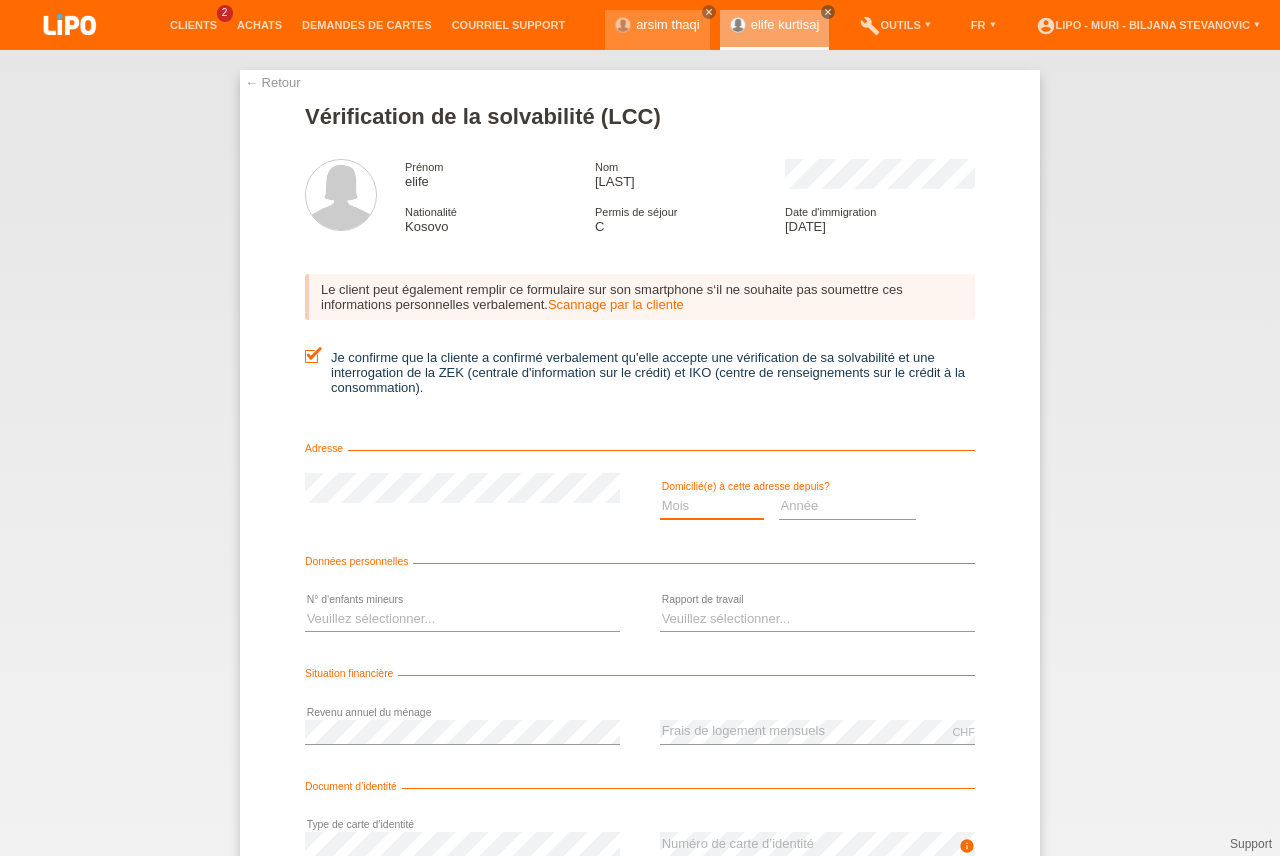 click on "Année
2025
2024
2023
2022
2021
2020
2019
2018
2017
2016 2015 2014 2013 2012 2011 2010 2009 2008 2007 2006 2005 2004 2003" at bounding box center [848, 506] 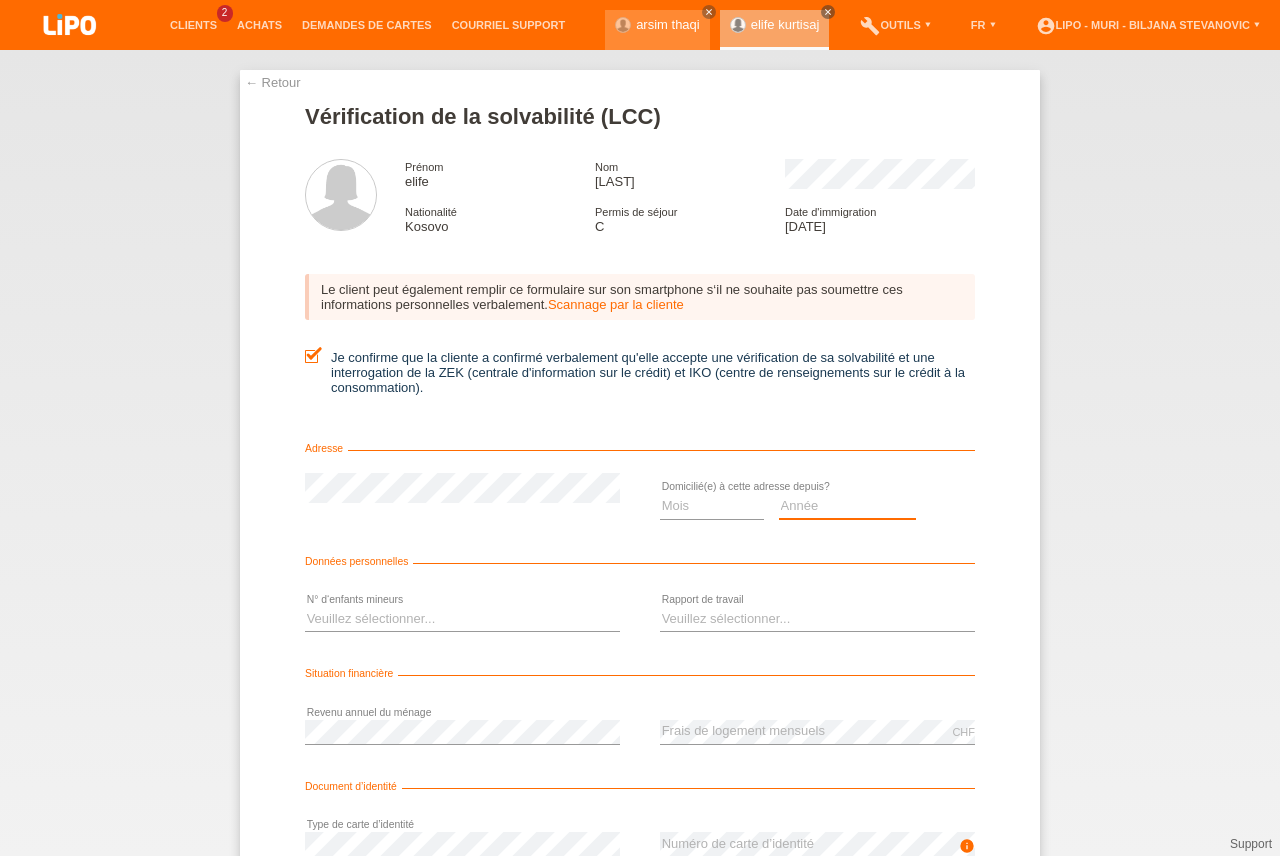 click on "Année
2025
2024
2023
2022
2021
2020
2019
2018
2017
2016 2015 2014 2013 2012 2011 2010 2009 2008 2007 2006 2005 2004 2003" at bounding box center [848, 506] 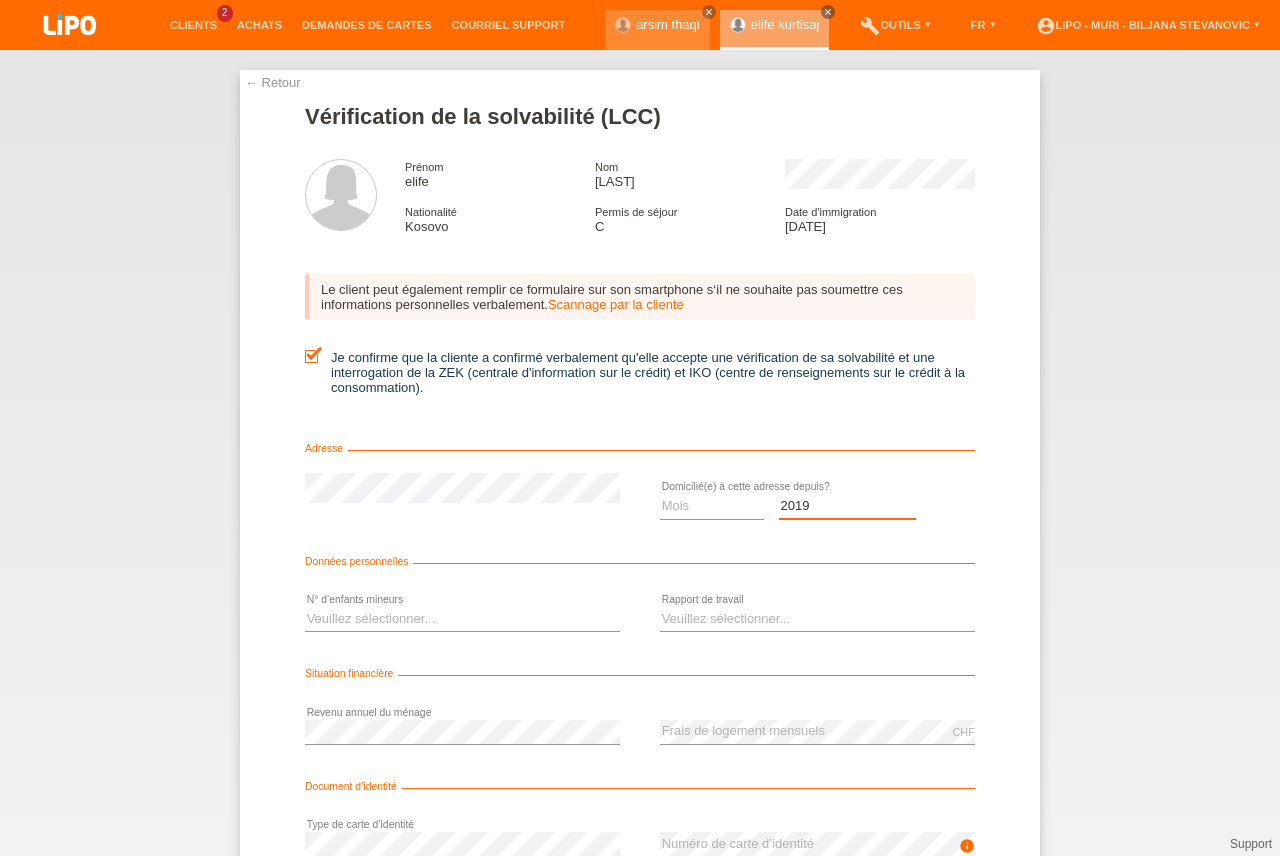 click on "2019" at bounding box center [0, 0] 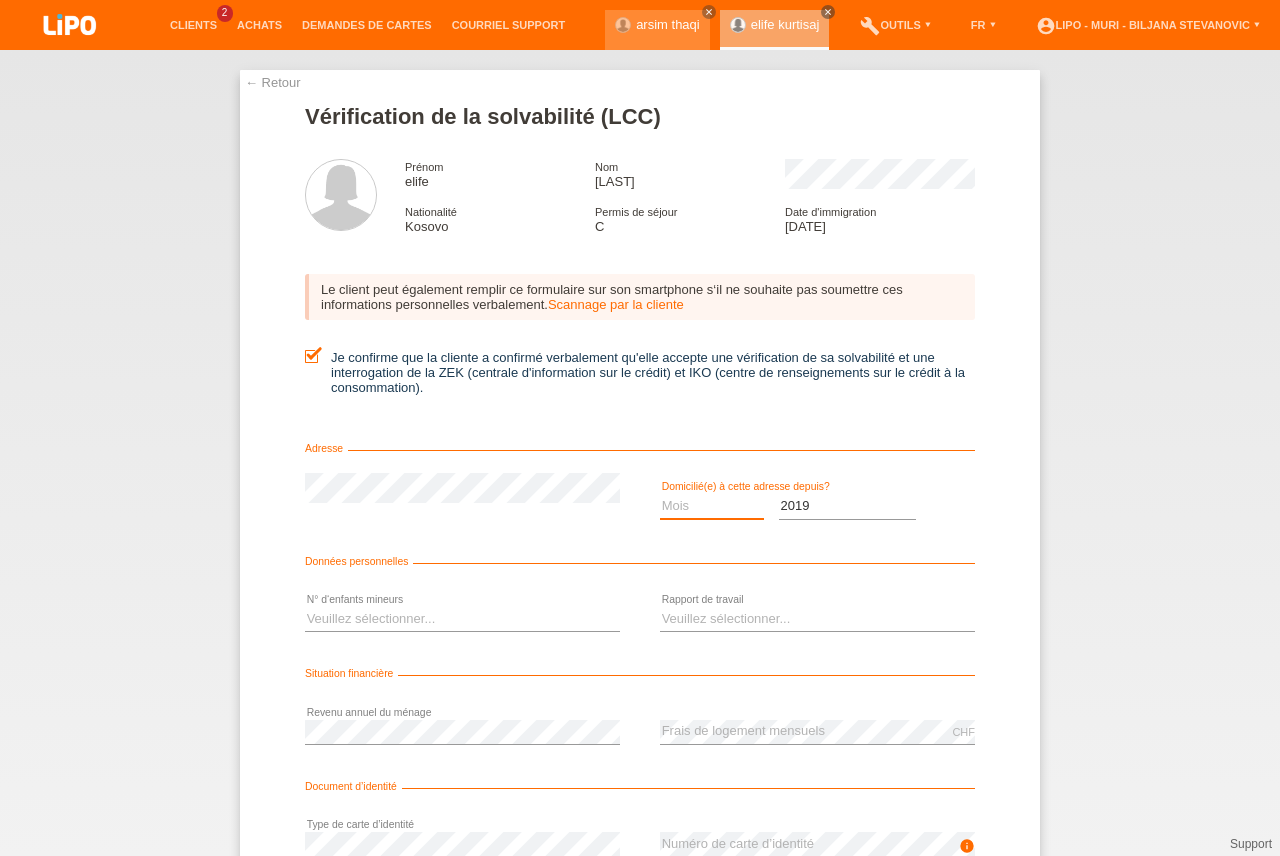 click on "Mois
01
02
03
04
05
06
07
08
09
10" at bounding box center (712, 506) 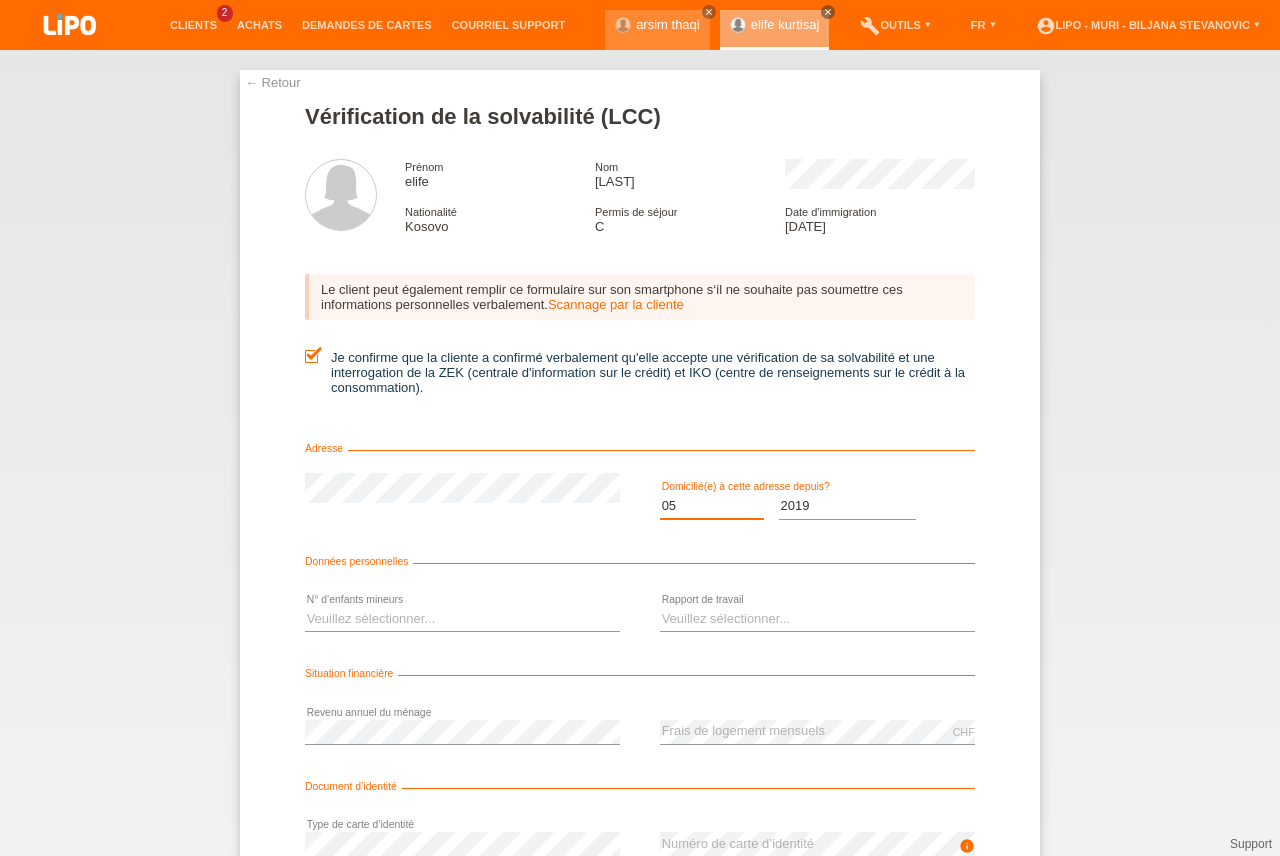 click on "05" at bounding box center [0, 0] 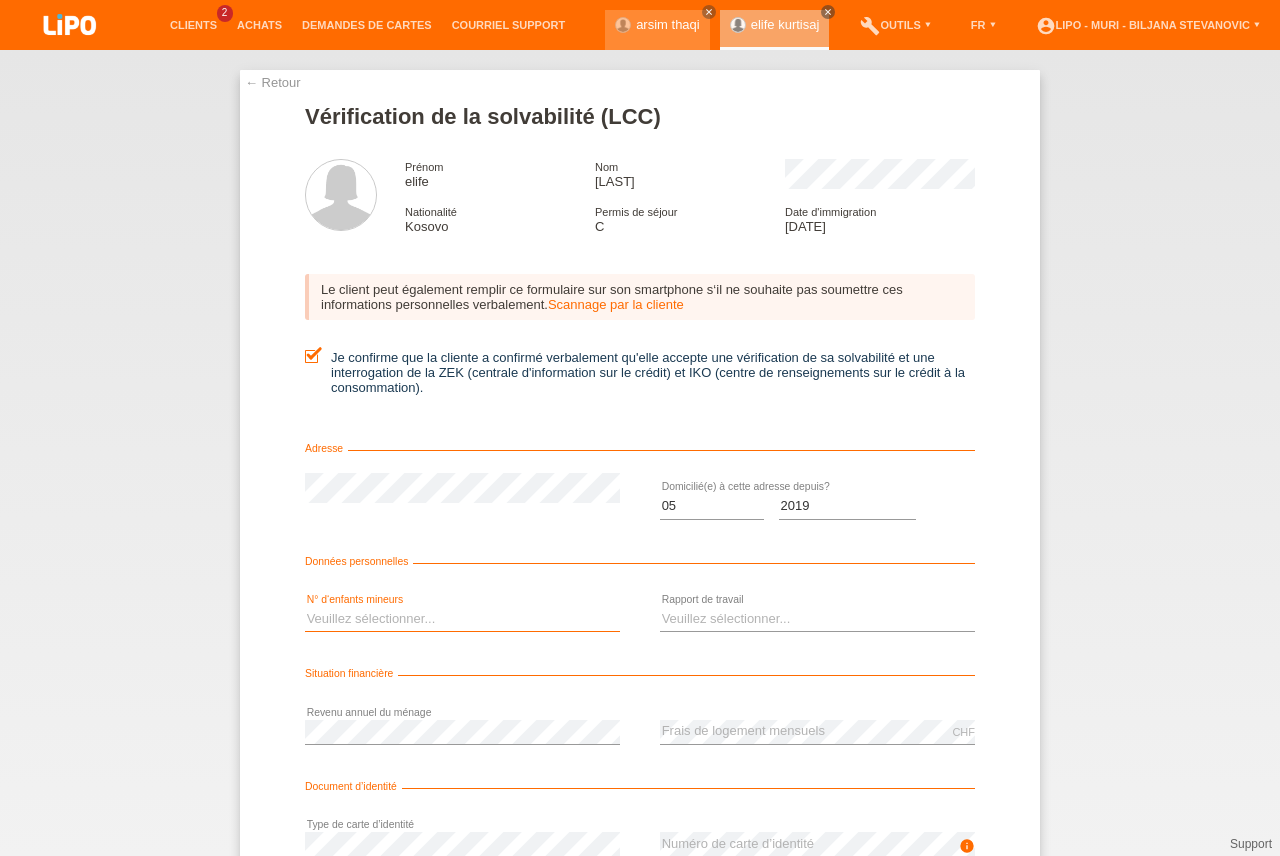 click on "Veuillez sélectionner...
0
1
2
3
4
5
6
7
8
9" at bounding box center [462, 619] 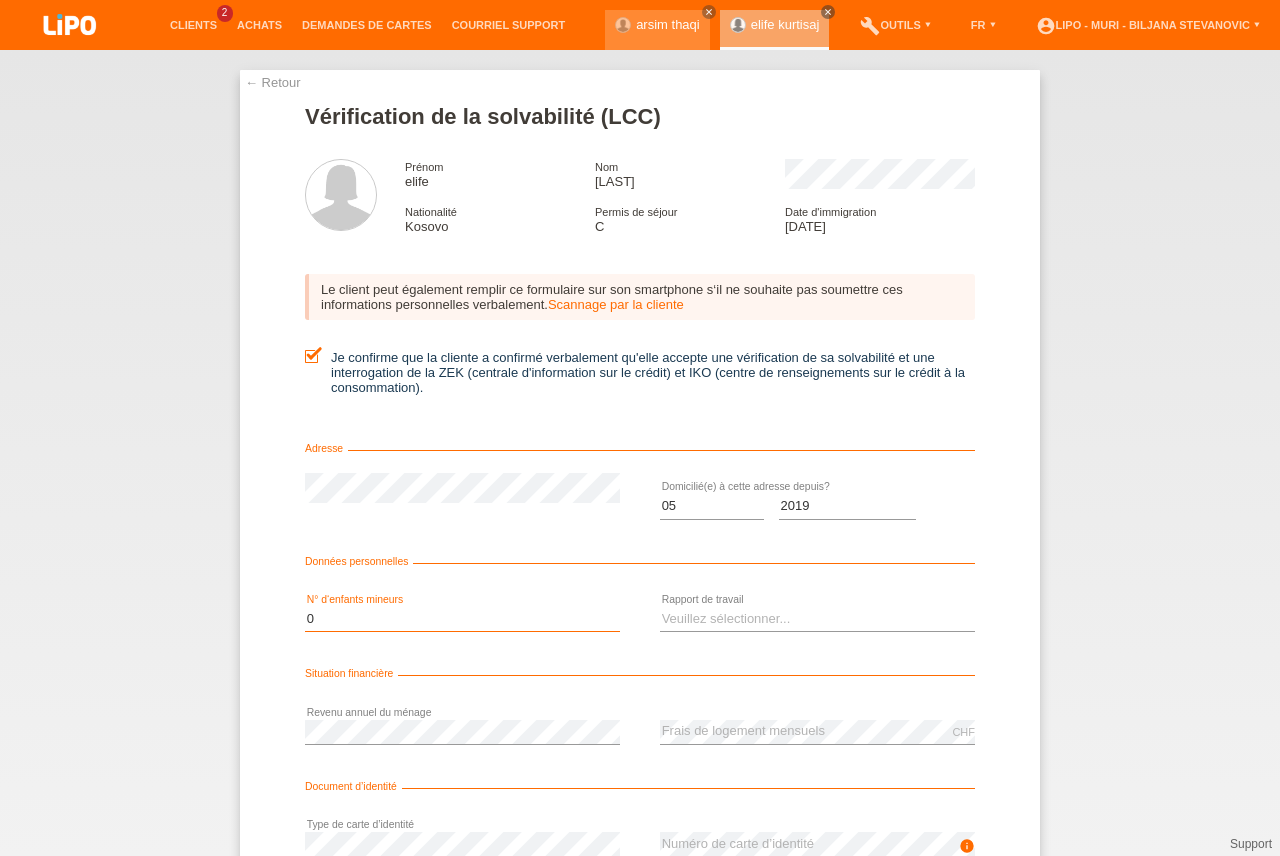 click on "0" at bounding box center [0, 0] 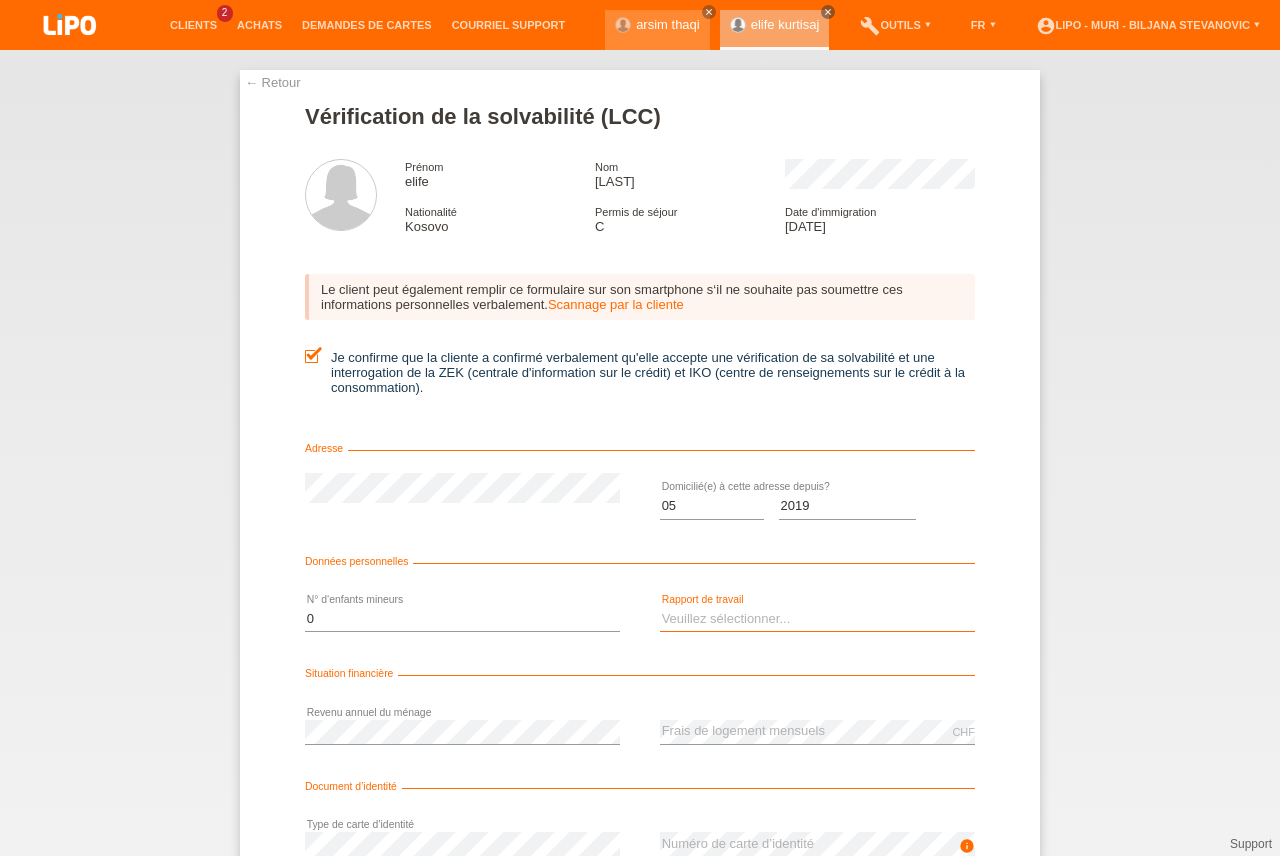 click on "Veuillez sélectionner...
A durée indéterminée
A durée déterminée
Apprenti/étudiant
Retraité(e)
Sans activité lucrative
Femme/homme au foyer
Indépendant(e)" at bounding box center [817, 619] 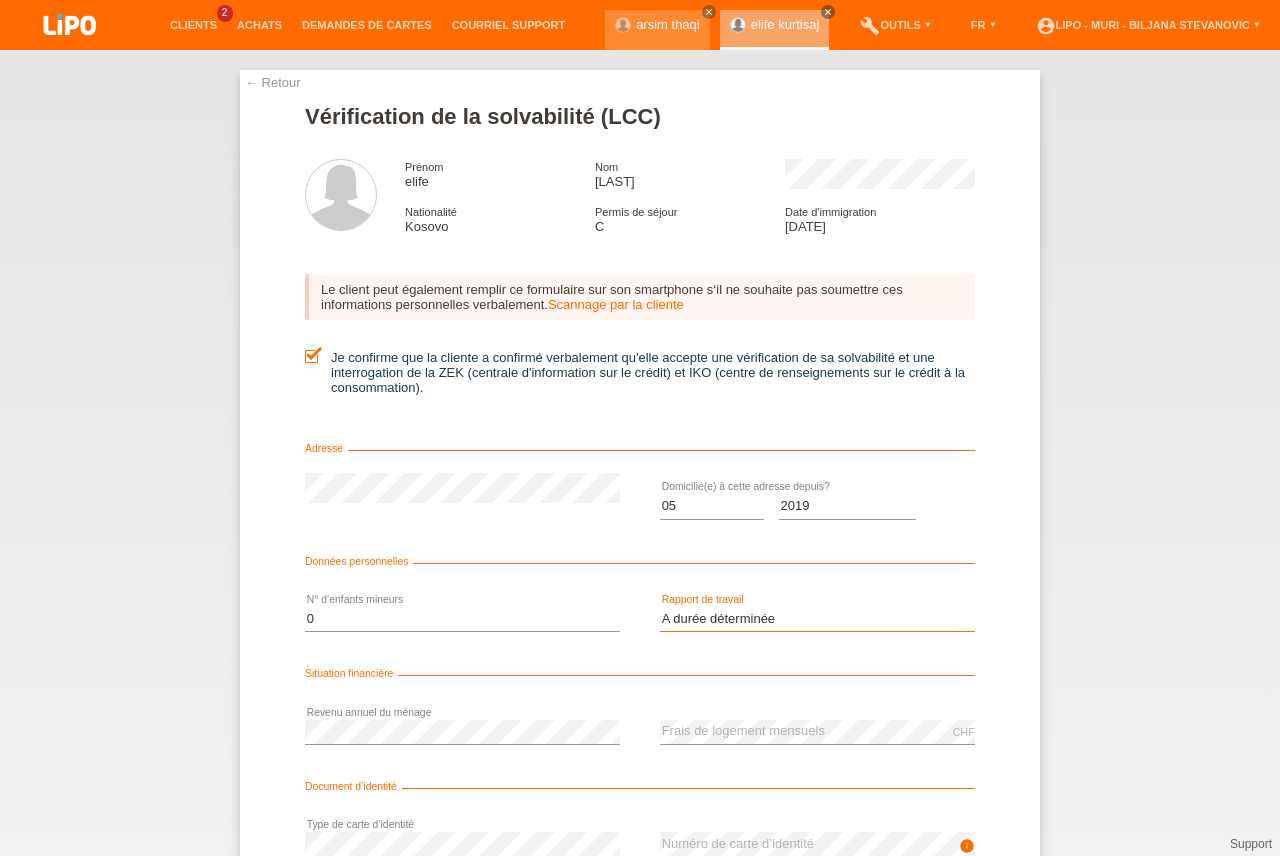 click on "A durée déterminée" at bounding box center (0, 0) 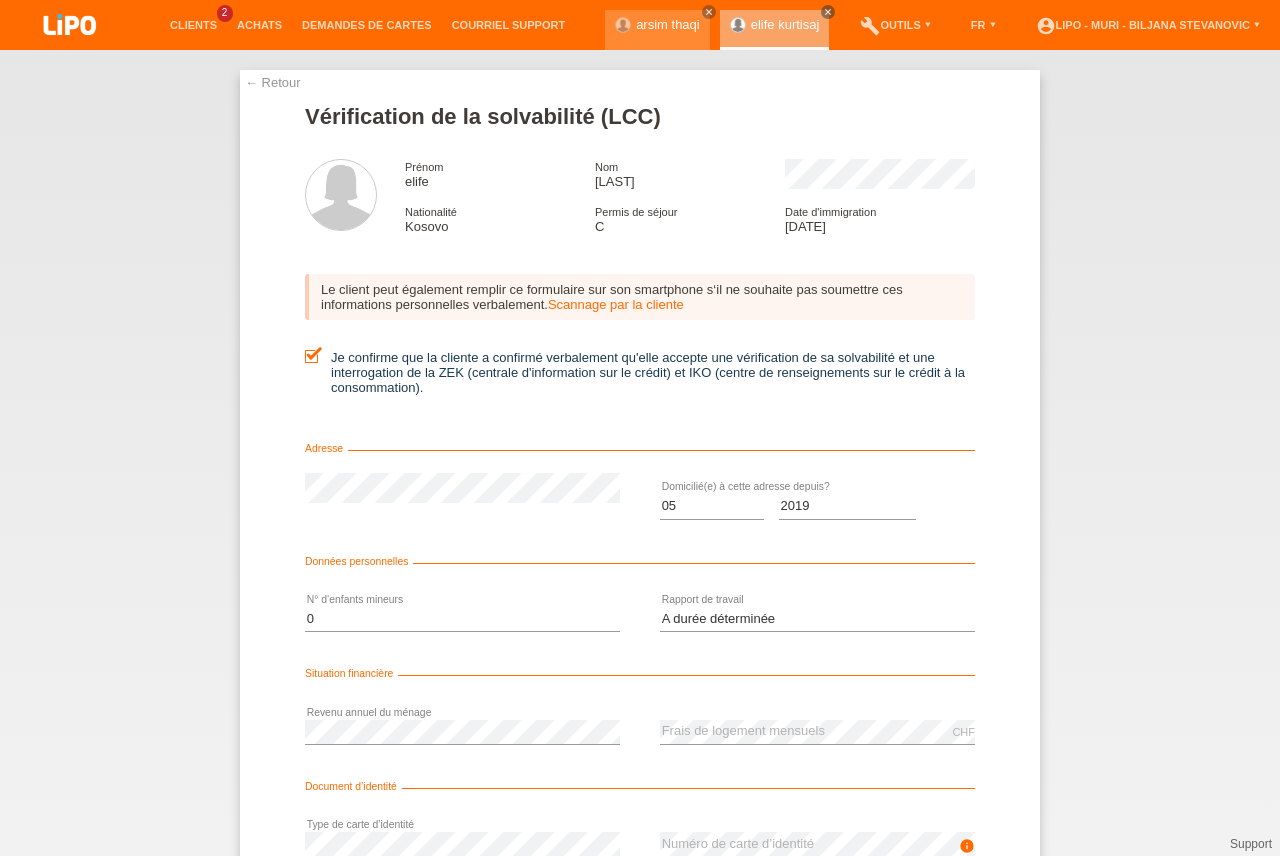 click on "← Retour
Vérification de la solvabilité (LCC)
Prénom
elife
Nom
kurtisaj
Nationalité
Kosovo
Permis de séjour Date d'immigration Mois" at bounding box center [640, 453] 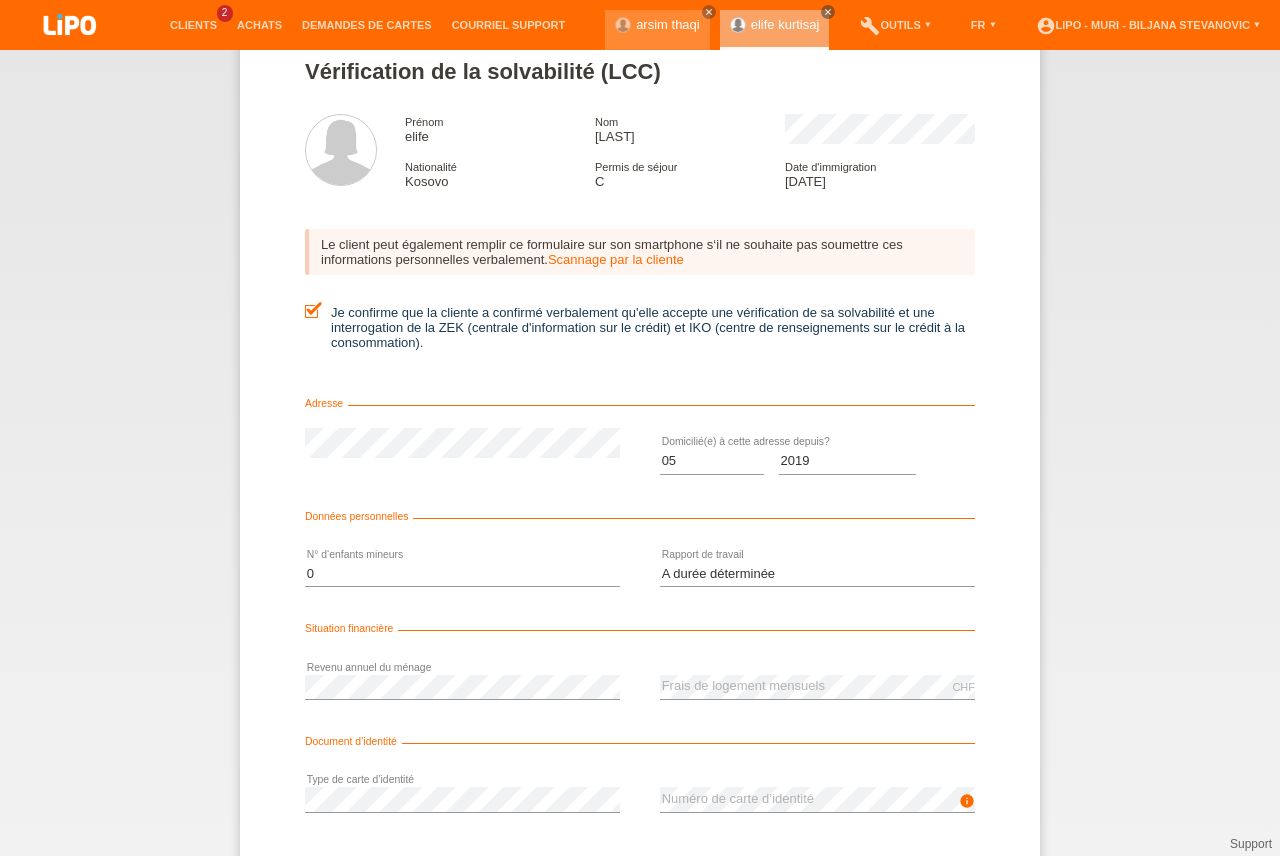 scroll, scrollTop: 163, scrollLeft: 0, axis: vertical 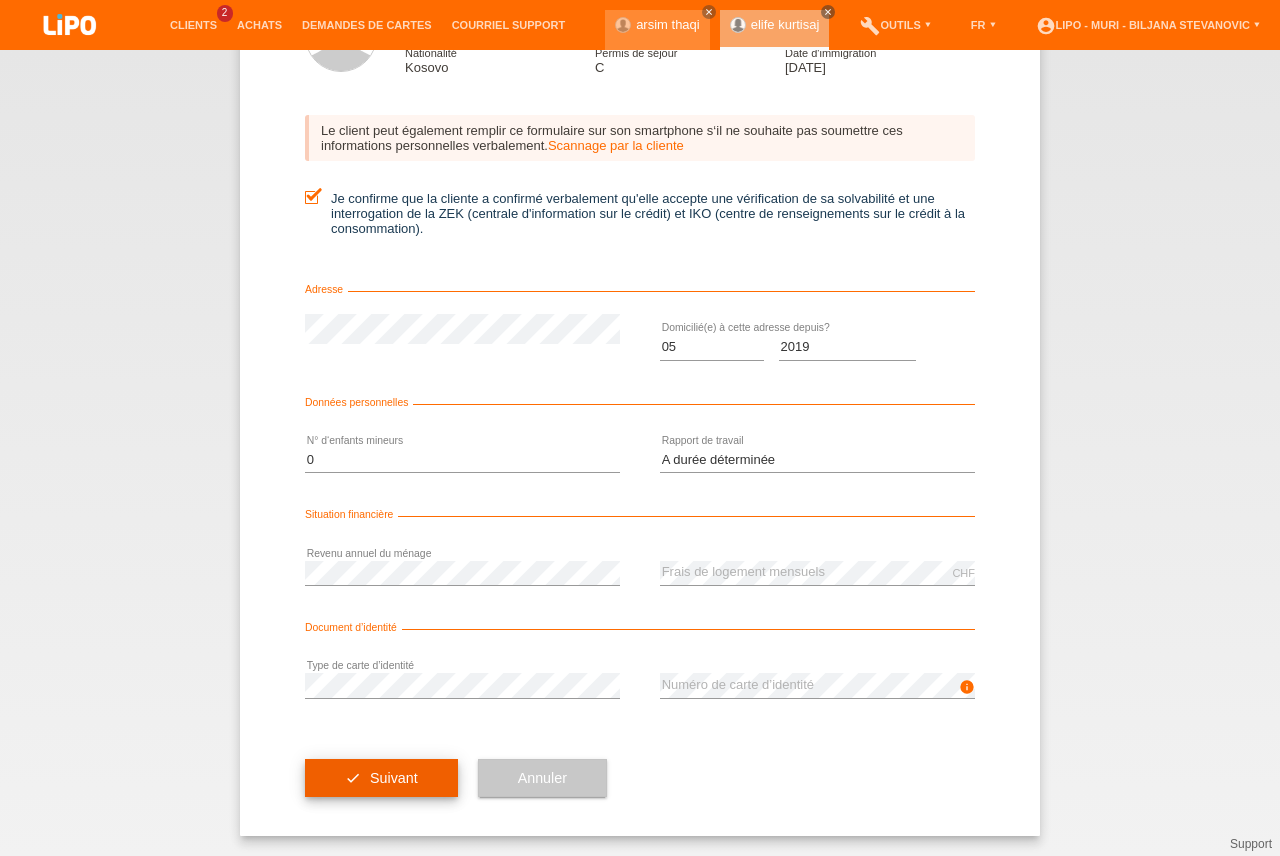 click on "check   Suivant" at bounding box center (381, 778) 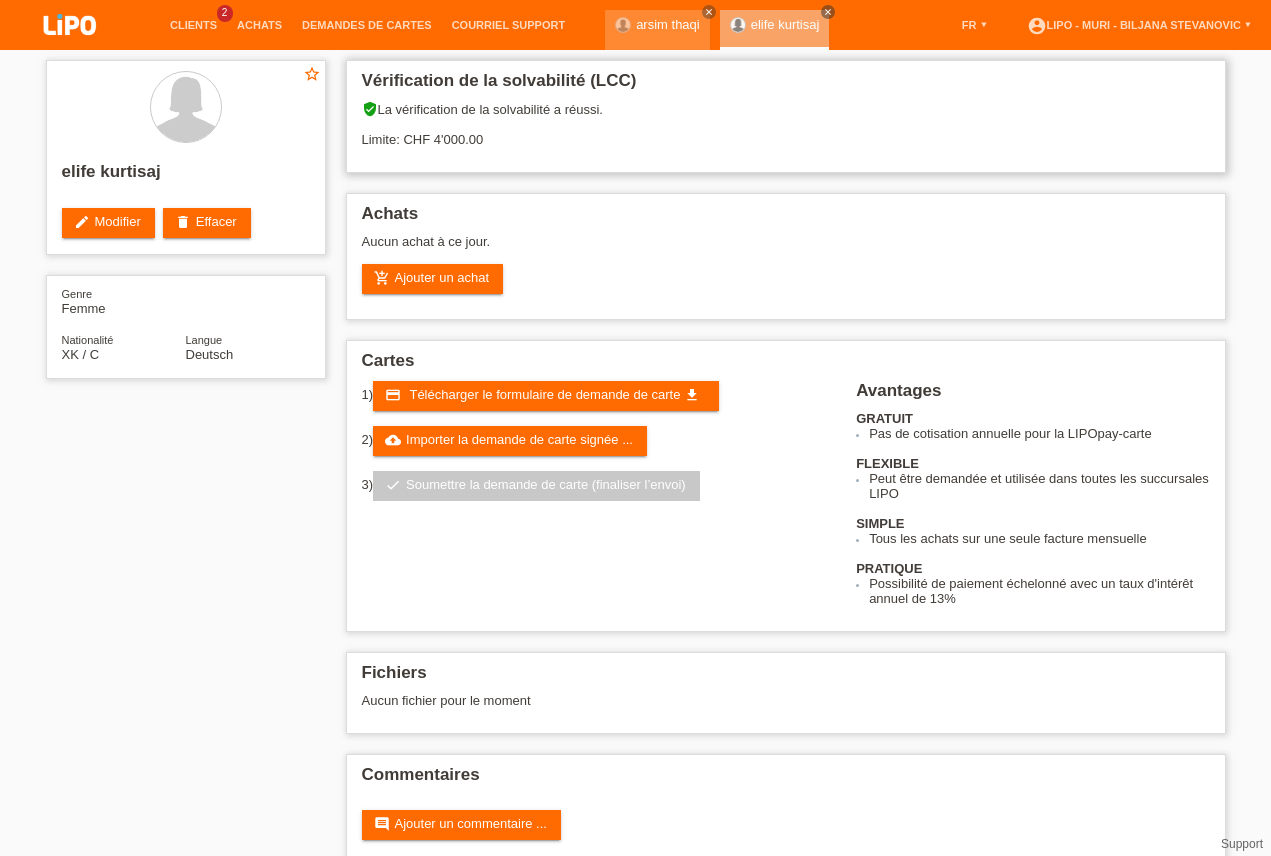 scroll, scrollTop: 0, scrollLeft: 0, axis: both 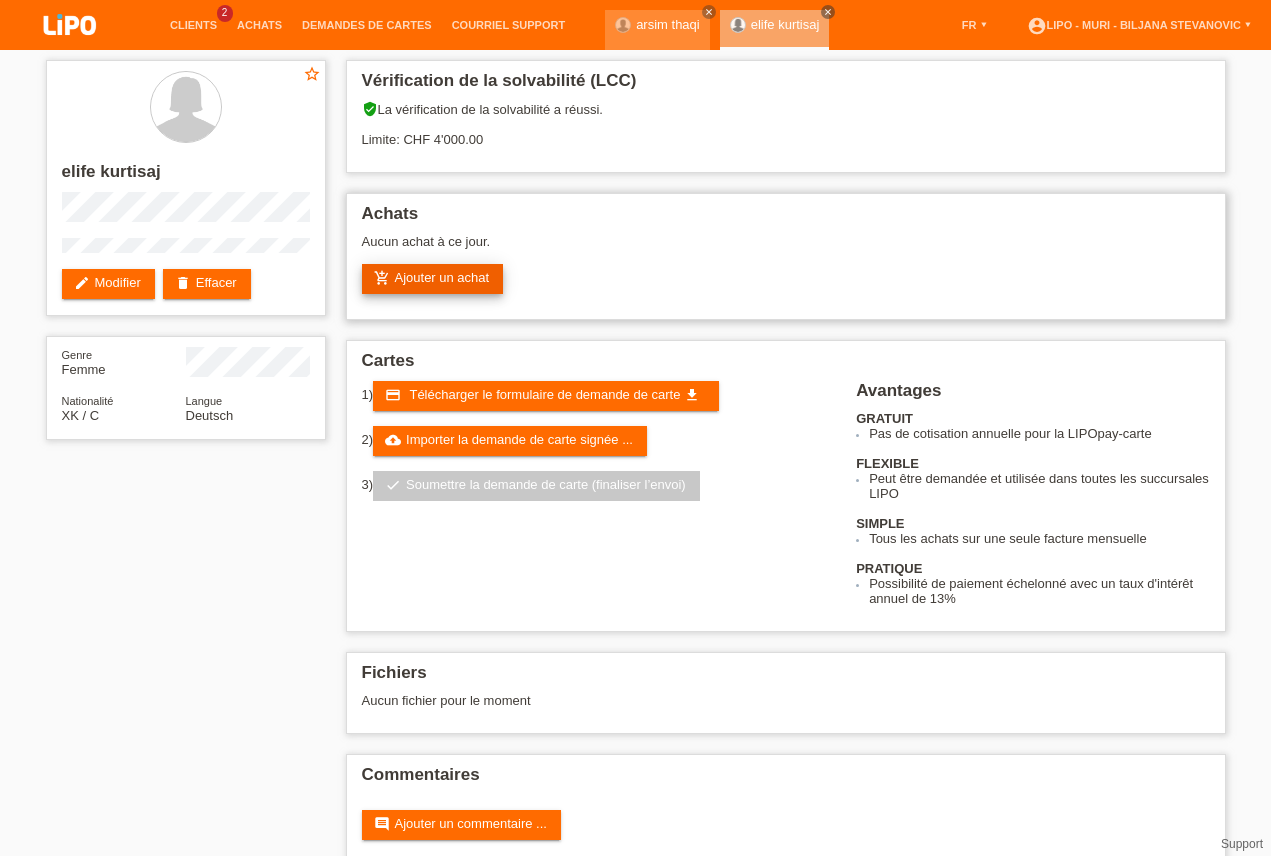 click on "add_shopping_cart  Ajouter un achat" at bounding box center [433, 279] 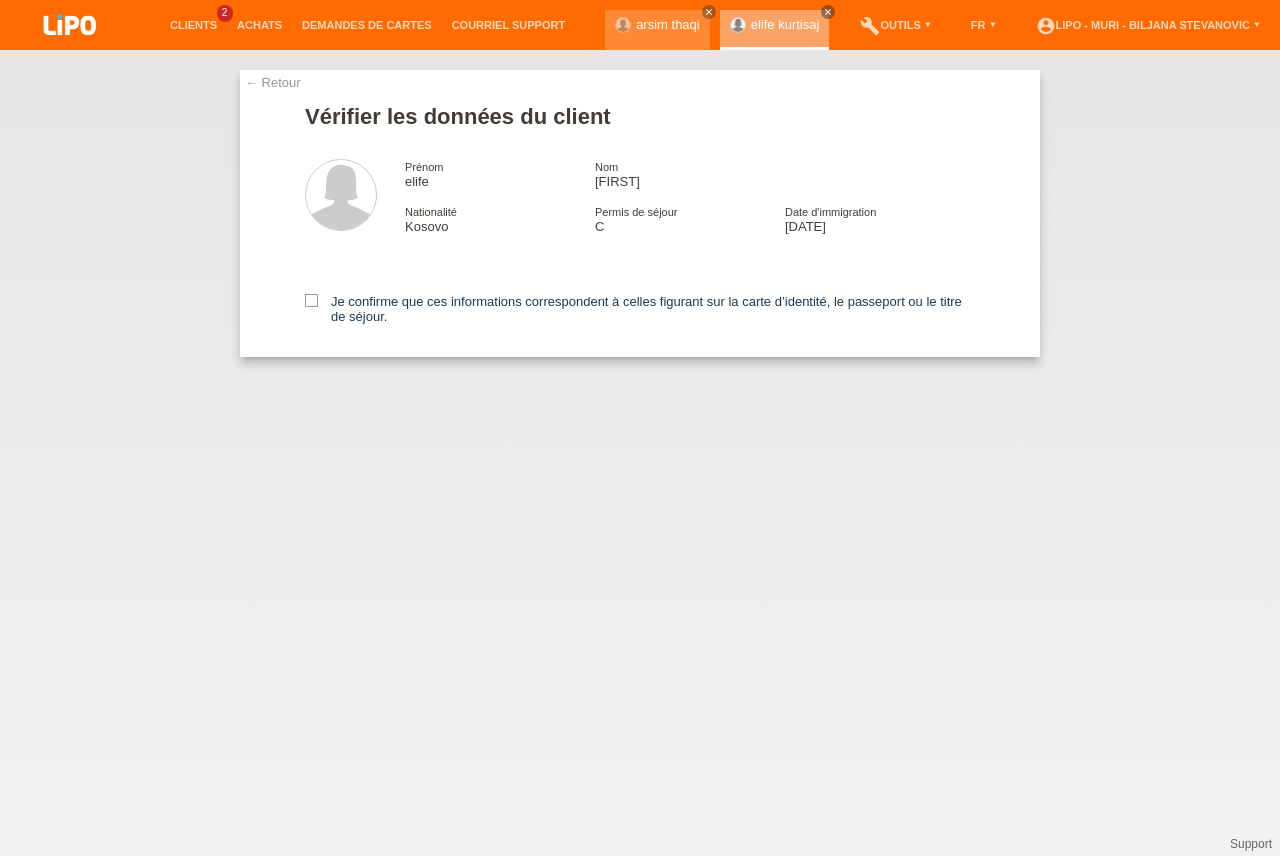 scroll, scrollTop: 0, scrollLeft: 0, axis: both 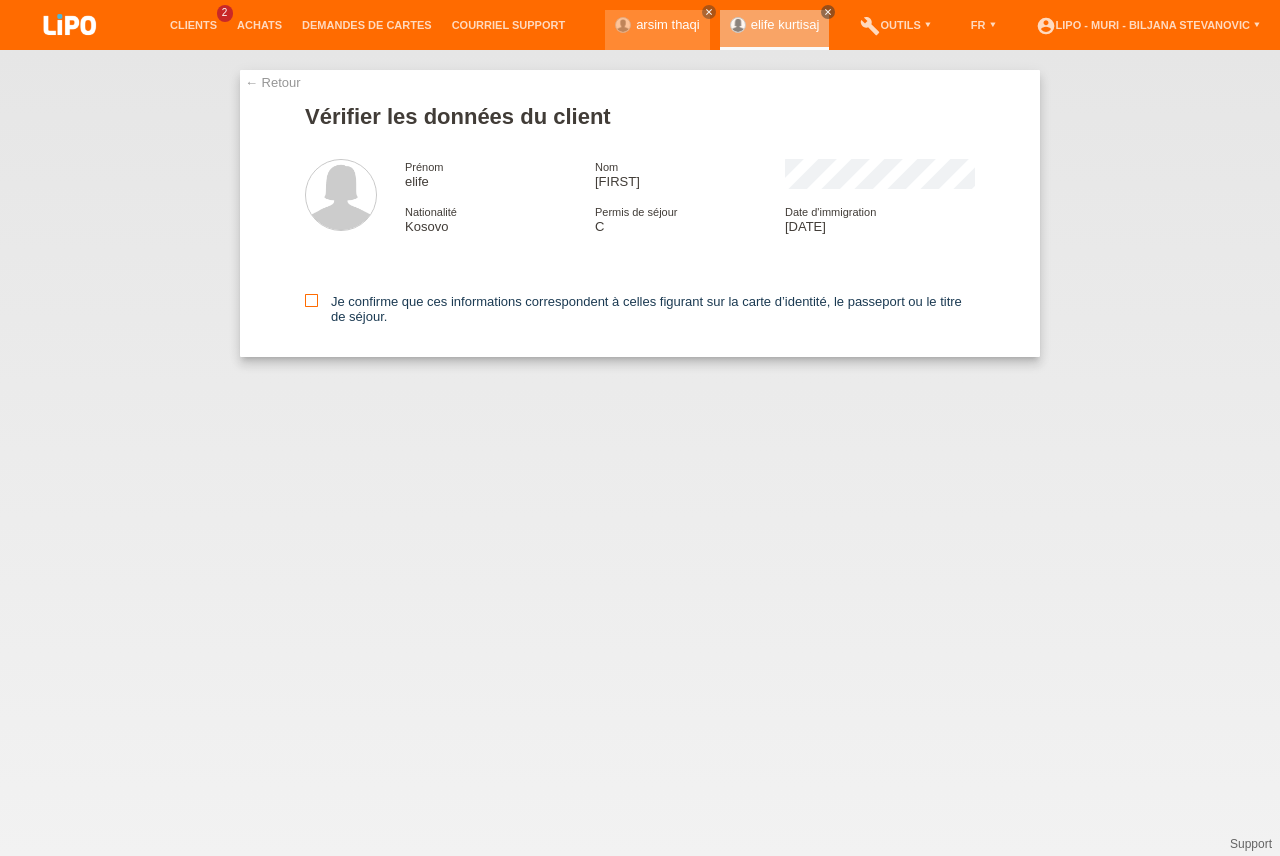 click at bounding box center [311, 300] 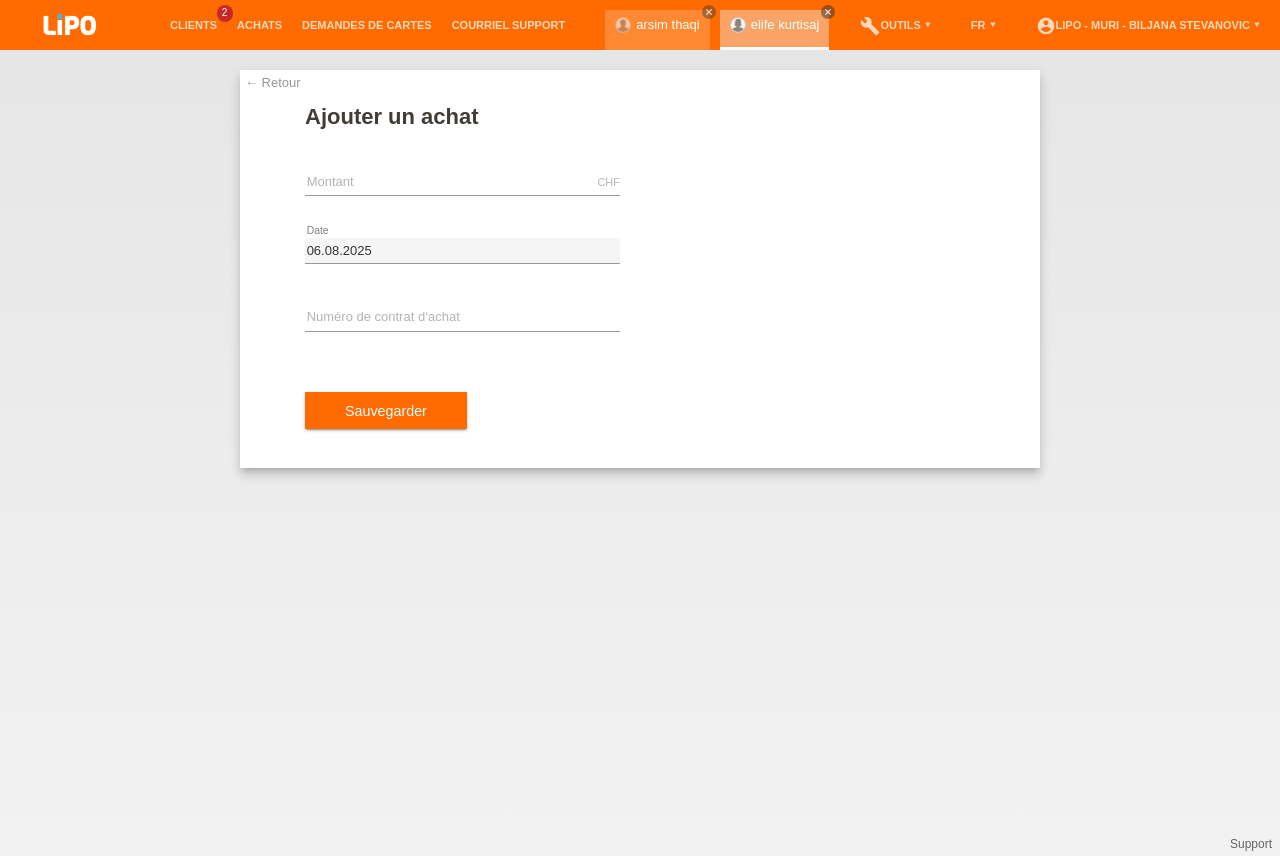 scroll, scrollTop: 0, scrollLeft: 0, axis: both 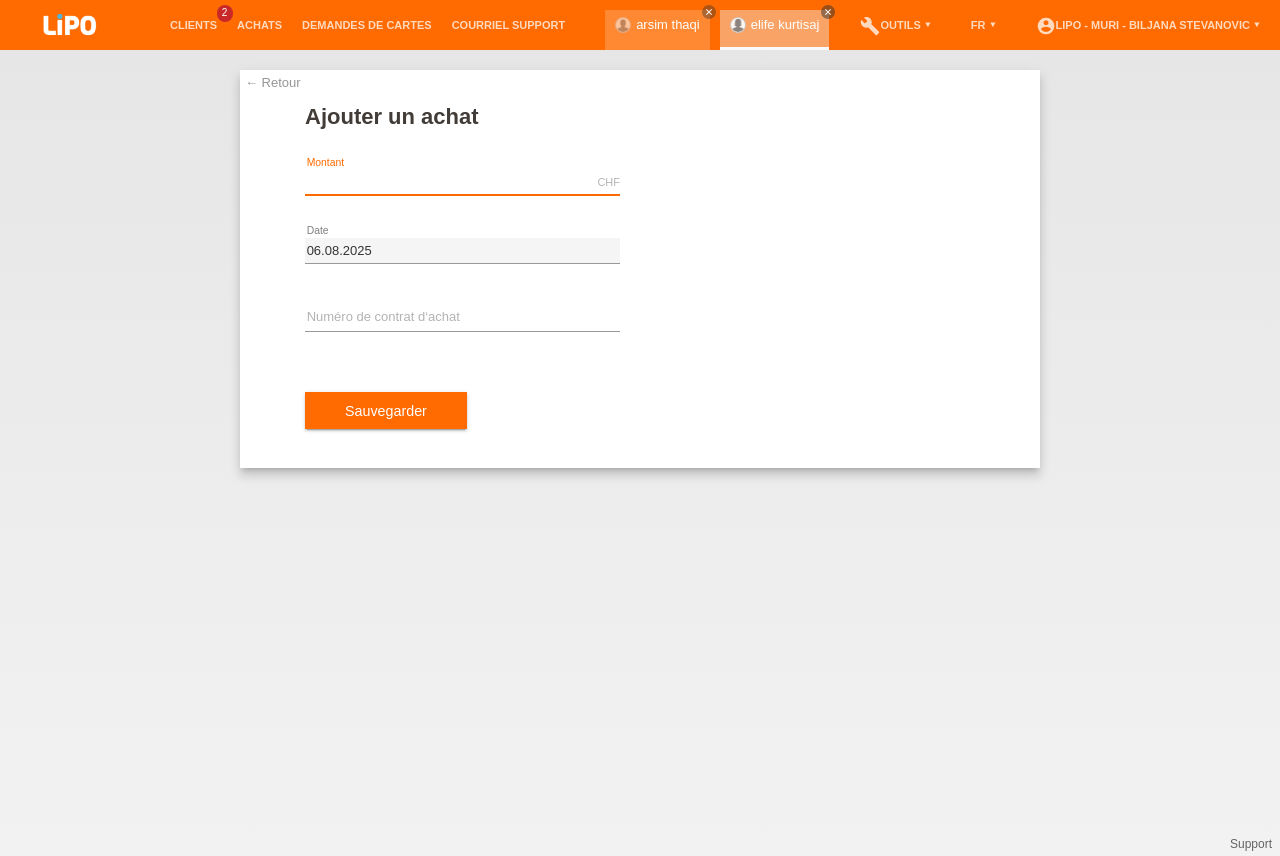 drag, startPoint x: 367, startPoint y: 184, endPoint x: 357, endPoint y: 185, distance: 10.049875 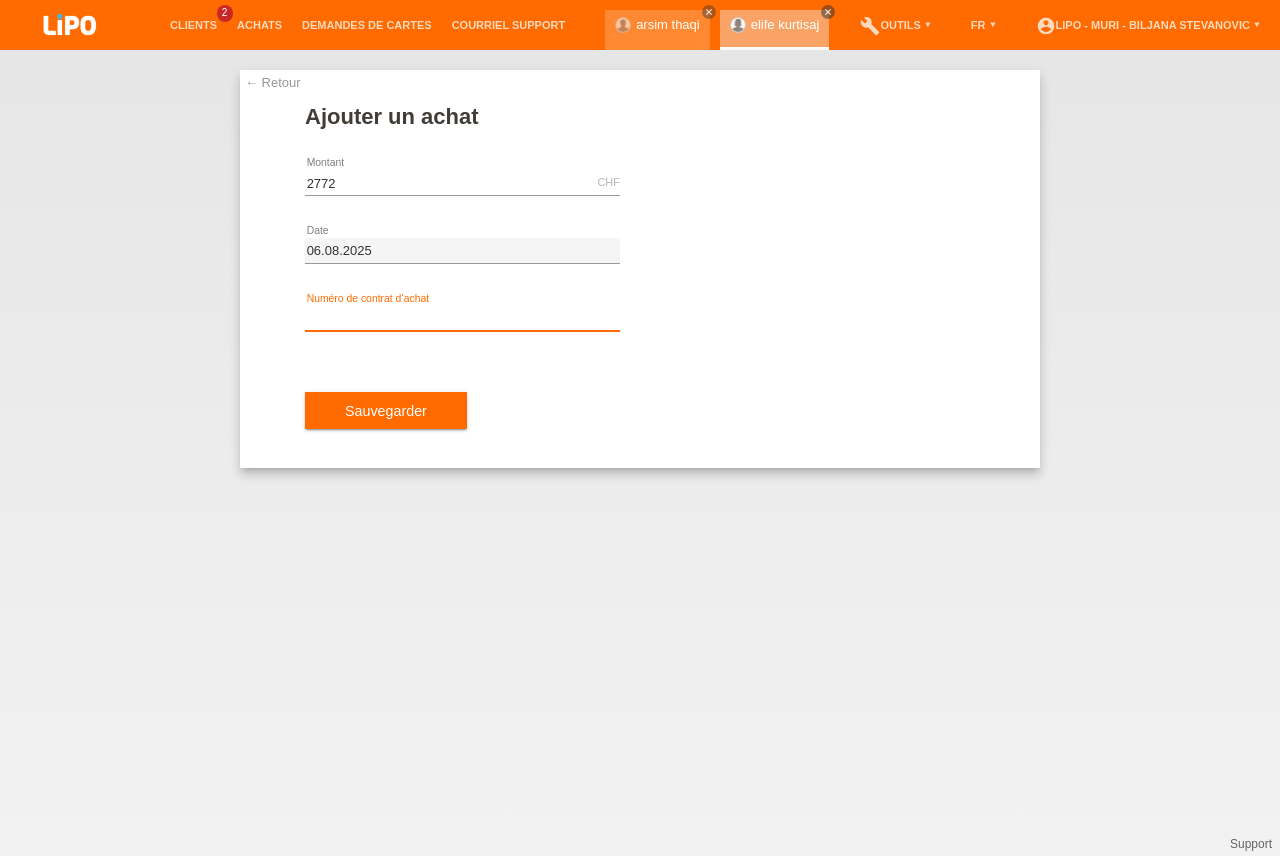 type on "2772.00" 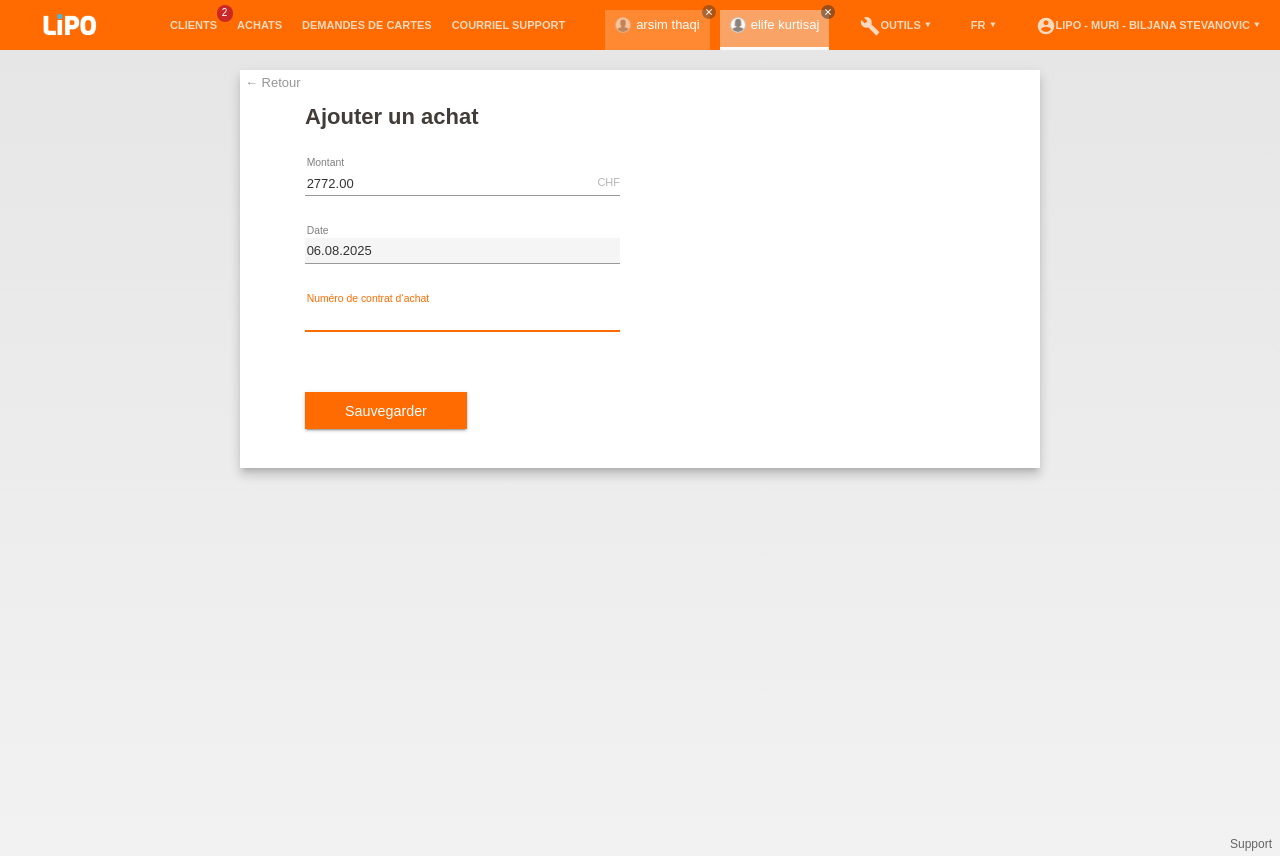 click at bounding box center [462, 318] 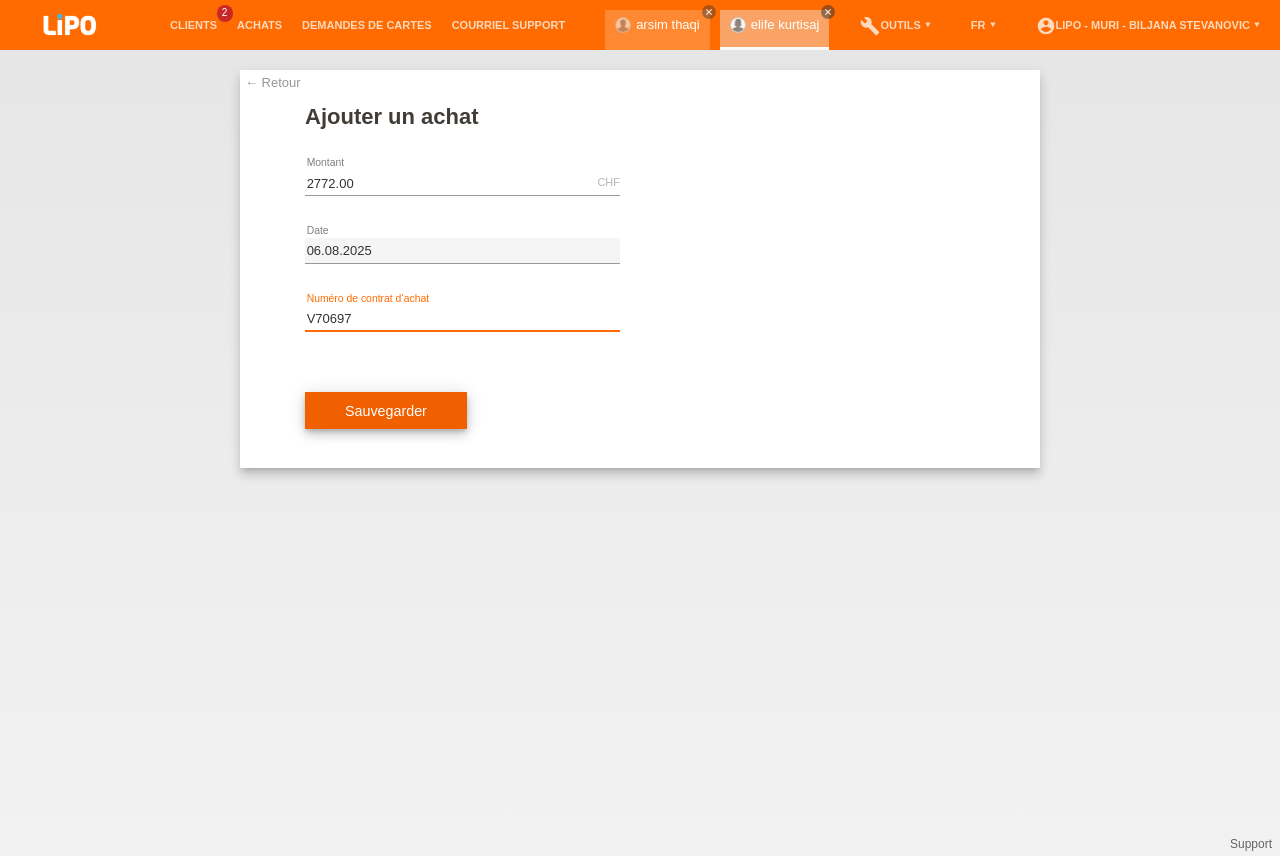 type on "V70697" 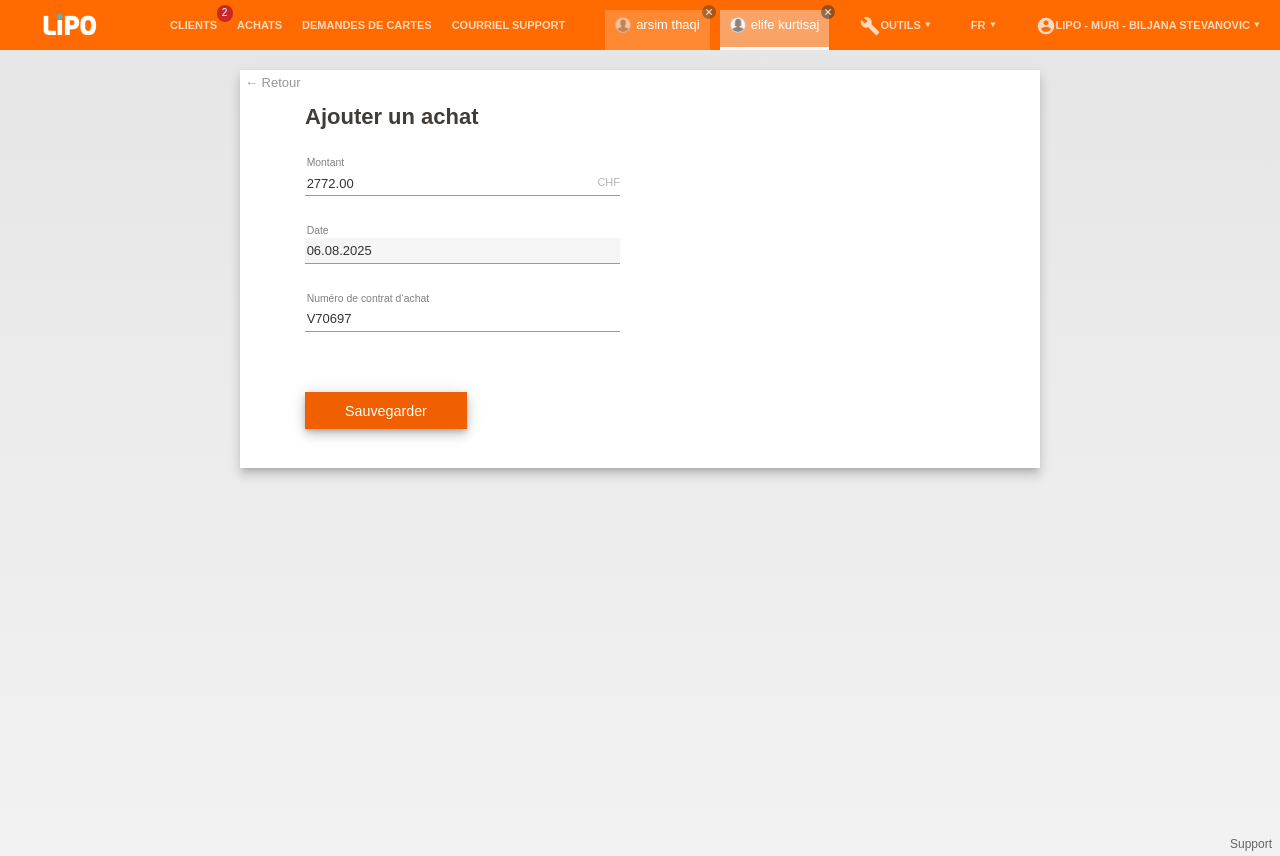 click on "Sauvegarder" at bounding box center (386, 411) 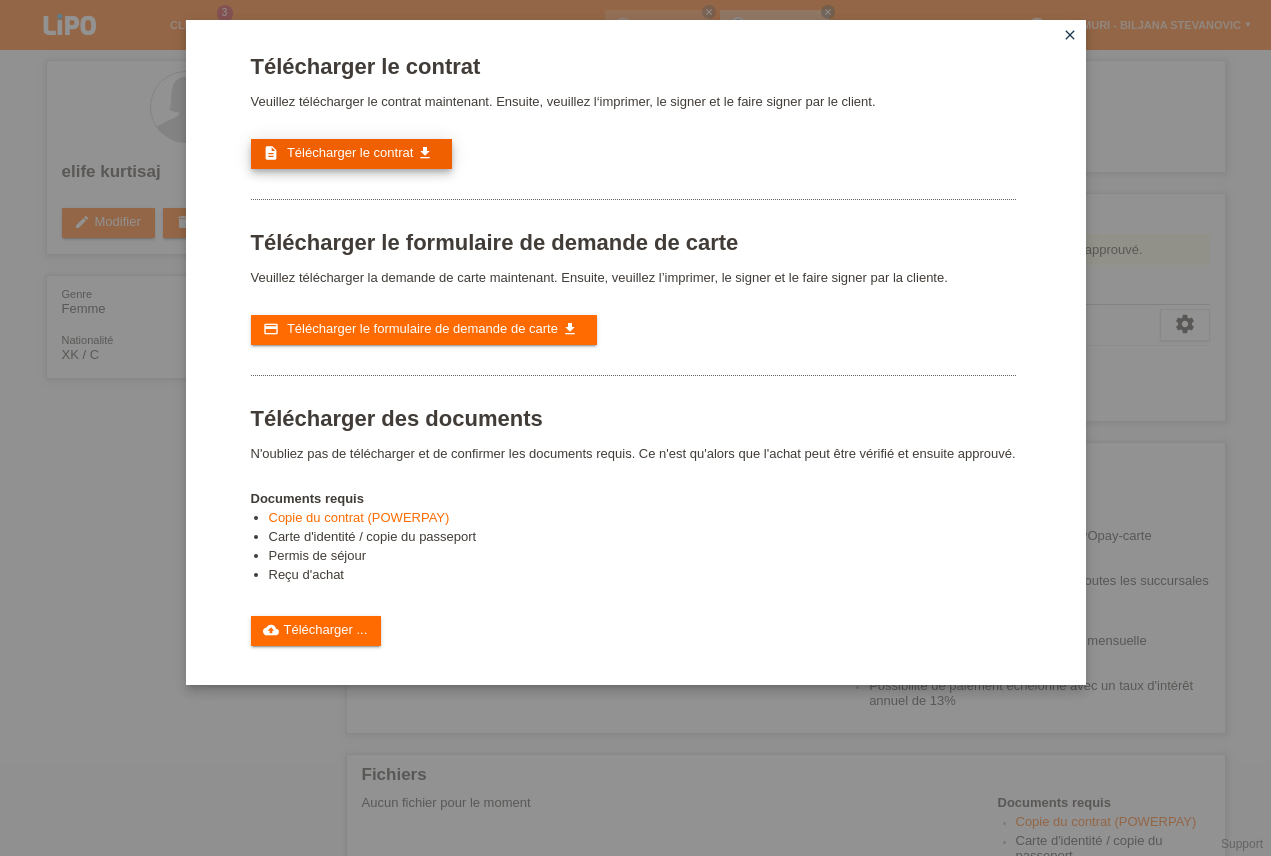 click on "Télécharger le contrat" at bounding box center [350, 152] 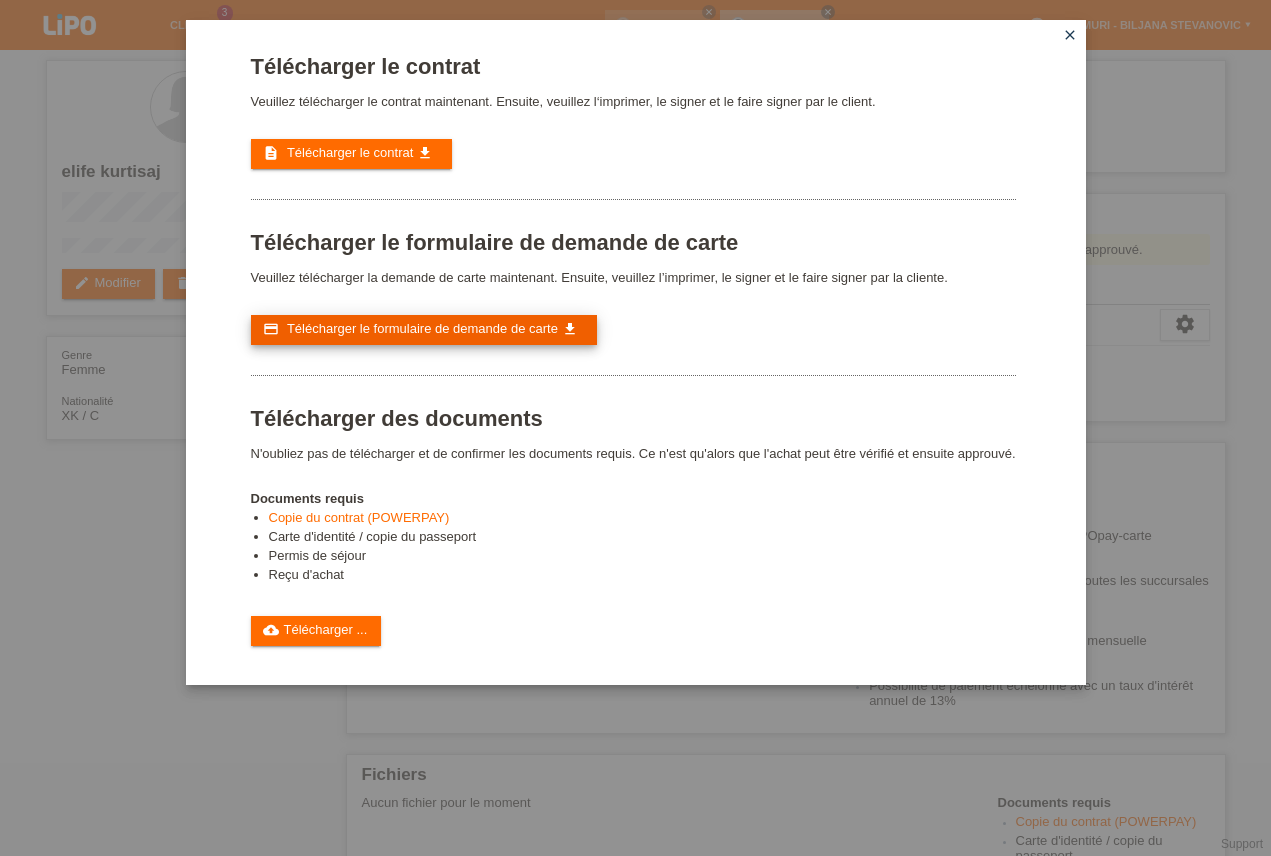 click on "Télécharger le formulaire de demande de carte" at bounding box center [422, 328] 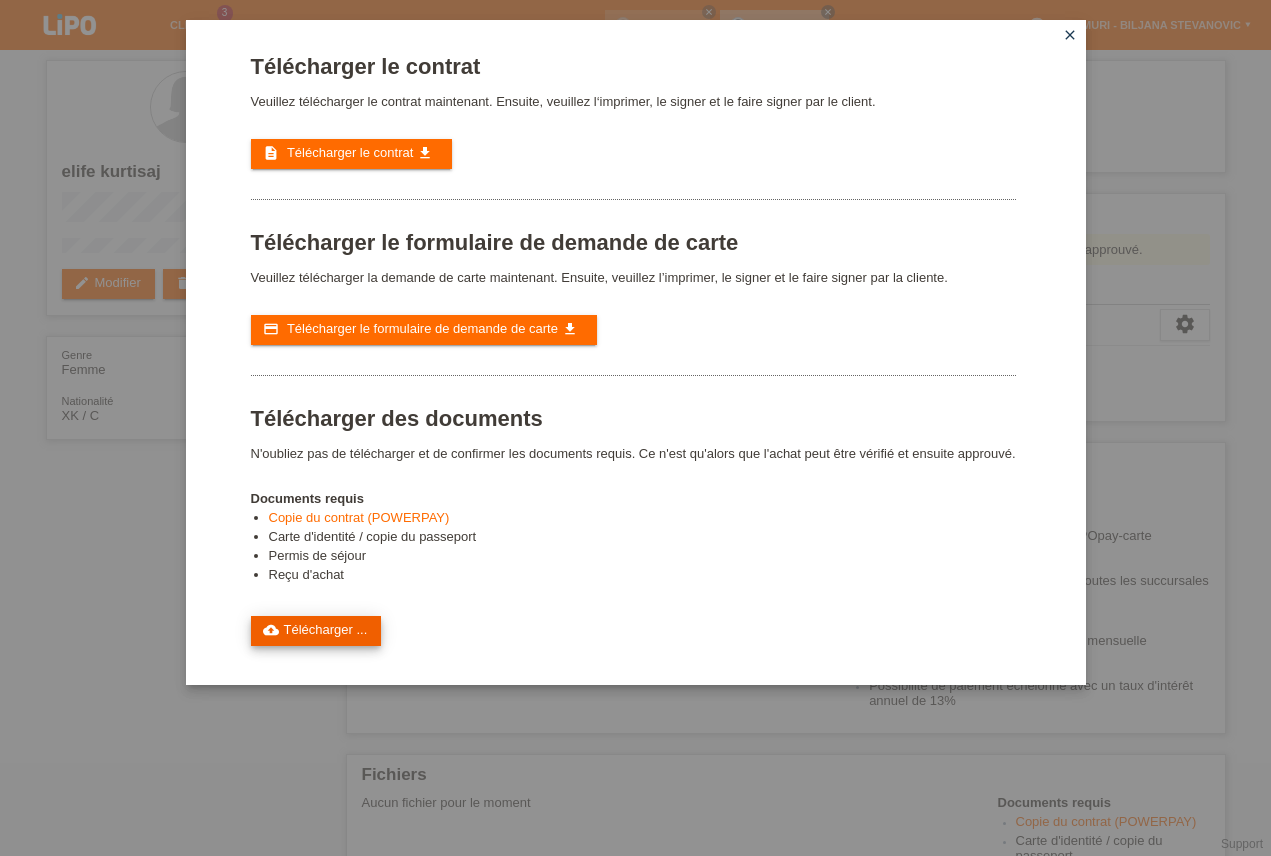 click on "cloud_upload  Télécharger ..." at bounding box center (316, 631) 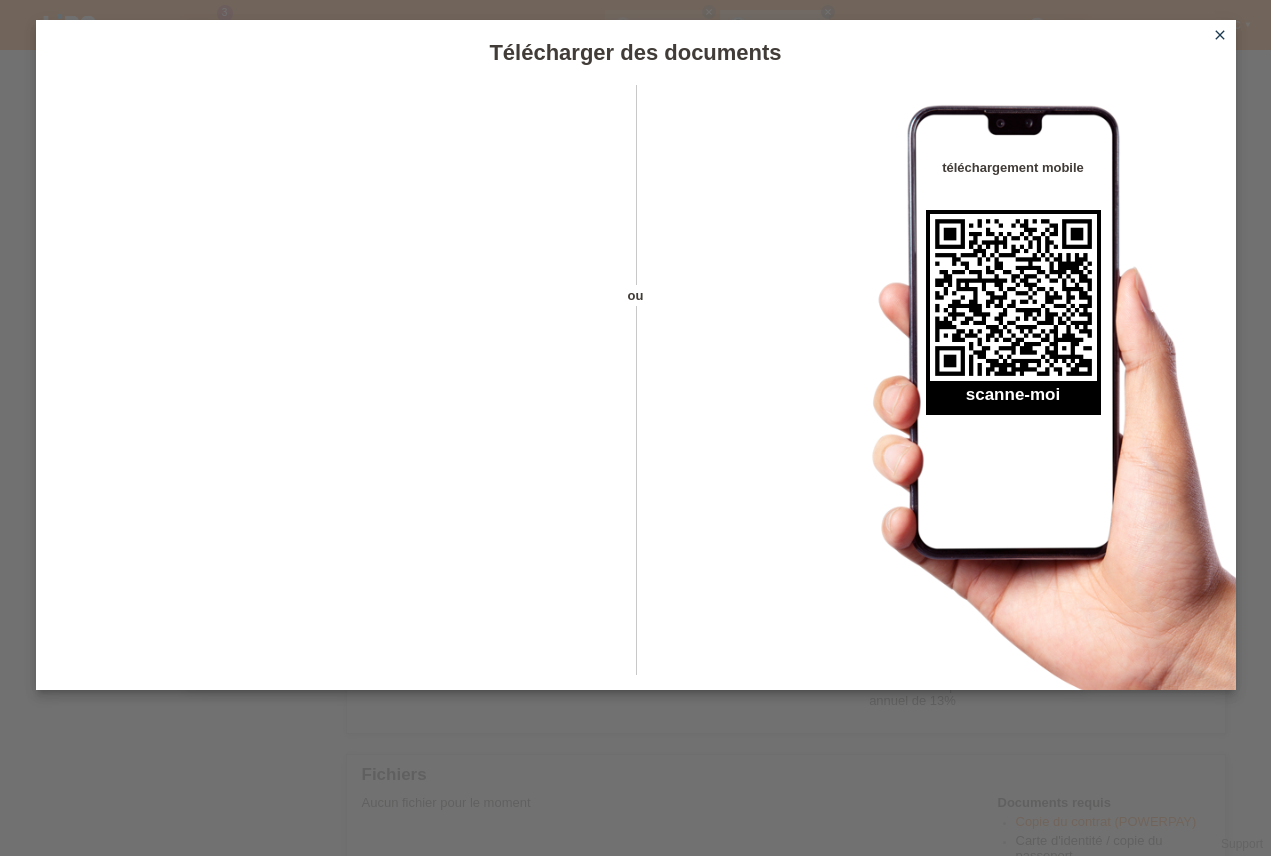 click on "close" at bounding box center [1220, 35] 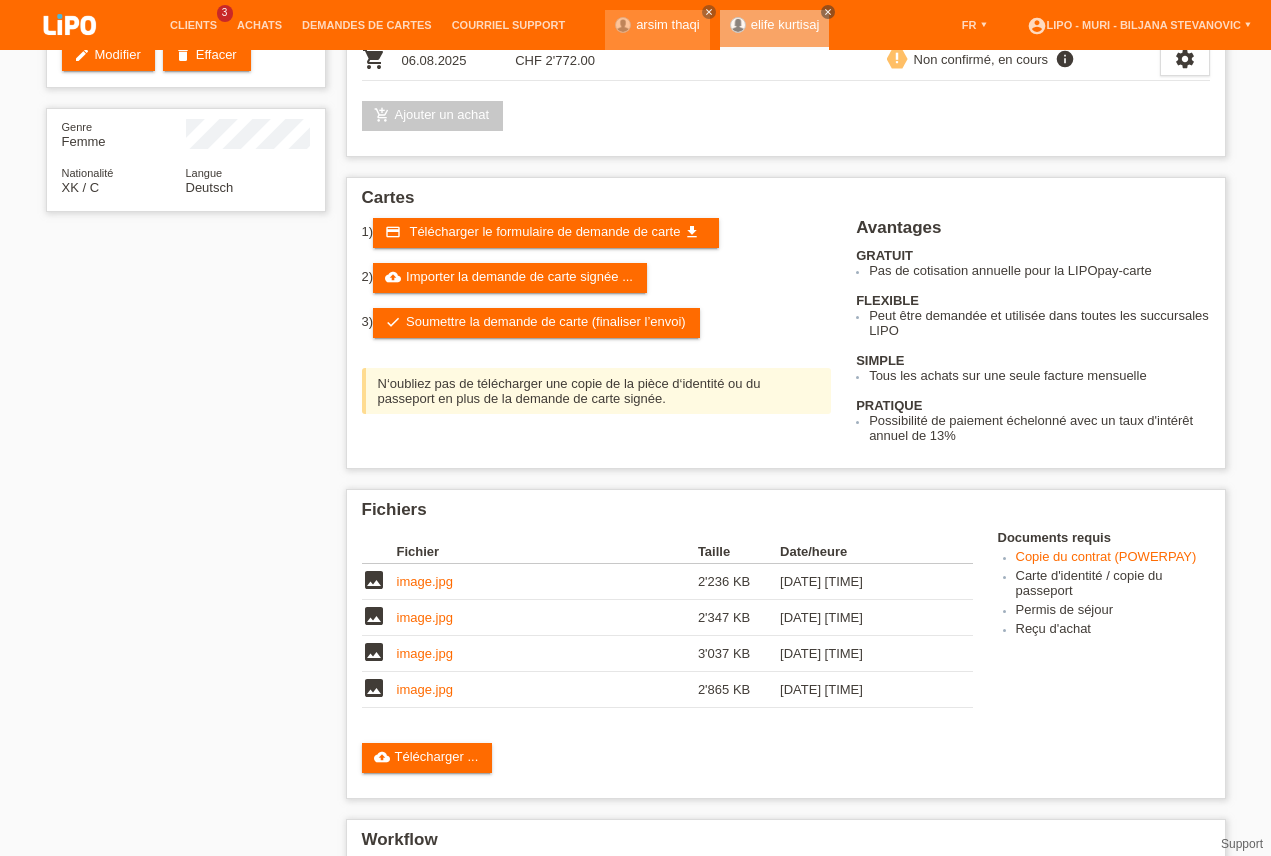 scroll, scrollTop: 285, scrollLeft: 0, axis: vertical 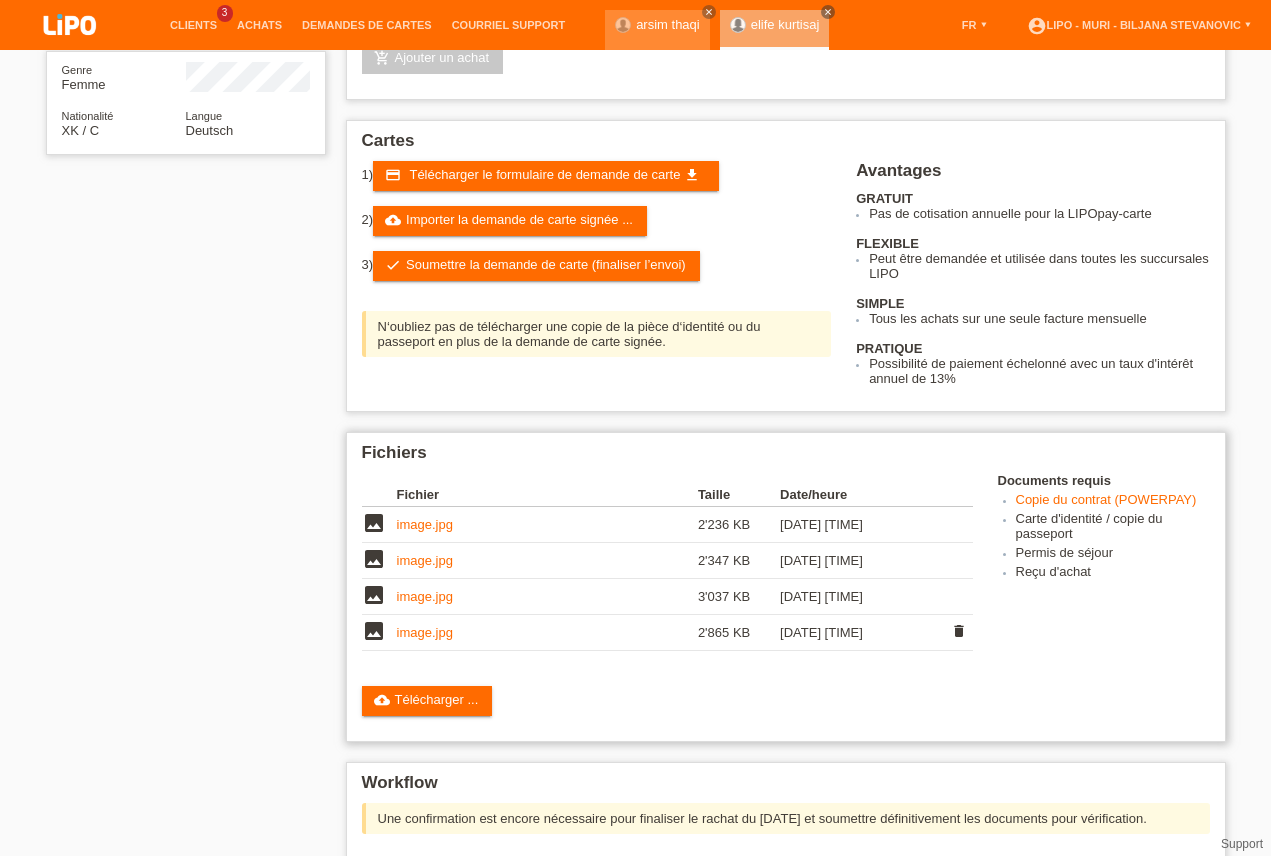click on "image.jpg" at bounding box center (425, 632) 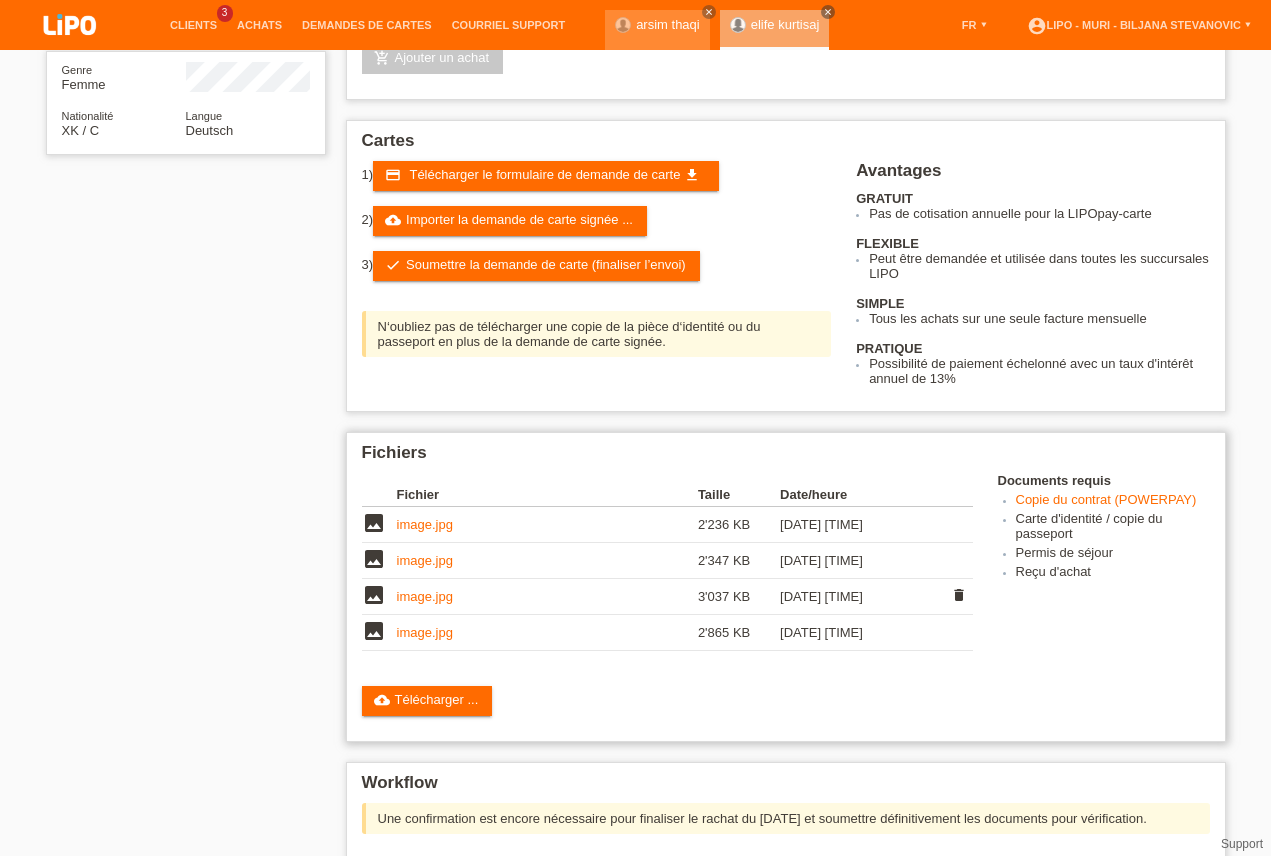 click on "image.jpg" at bounding box center [425, 596] 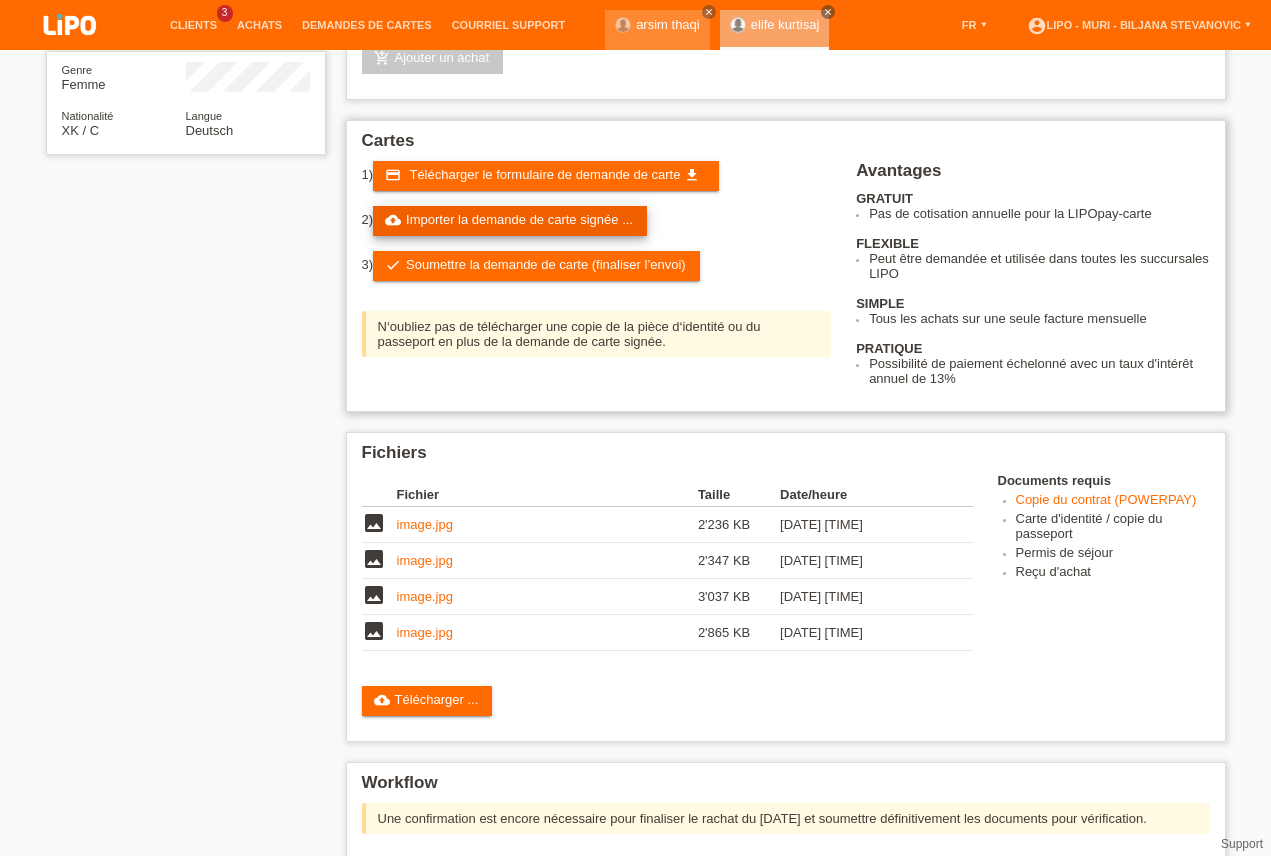 click on "cloud_upload  Importer la demande de carte signée ..." at bounding box center [510, 221] 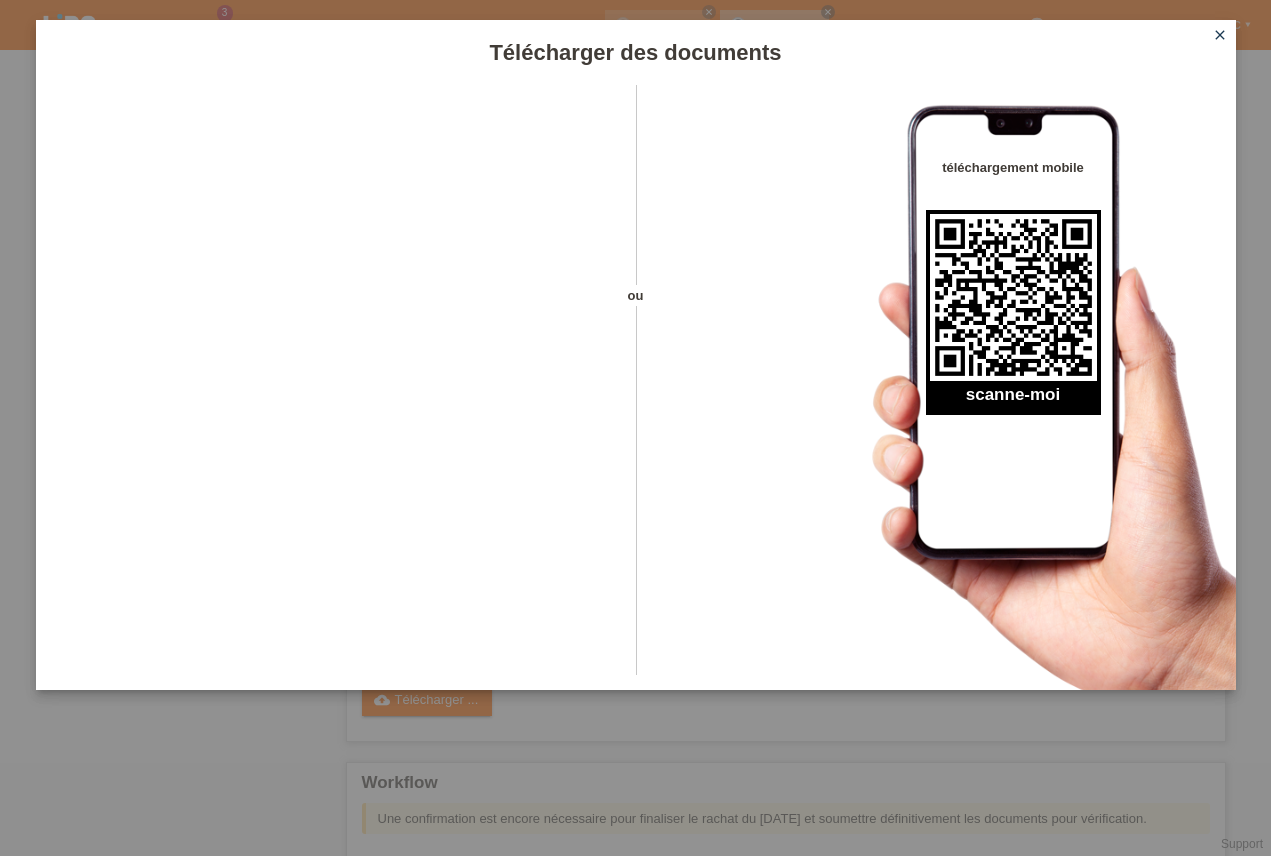 click on "close" at bounding box center [1220, 35] 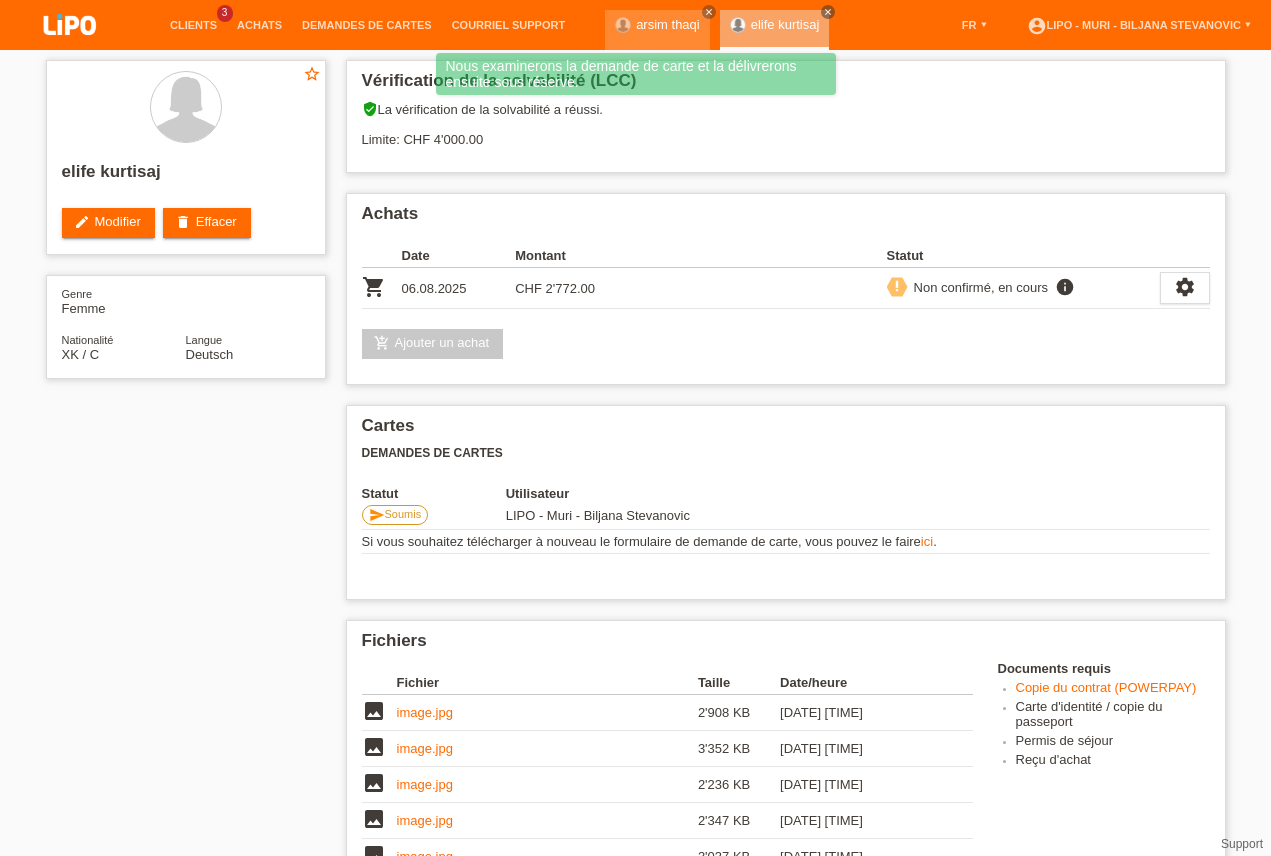 scroll, scrollTop: 483, scrollLeft: 0, axis: vertical 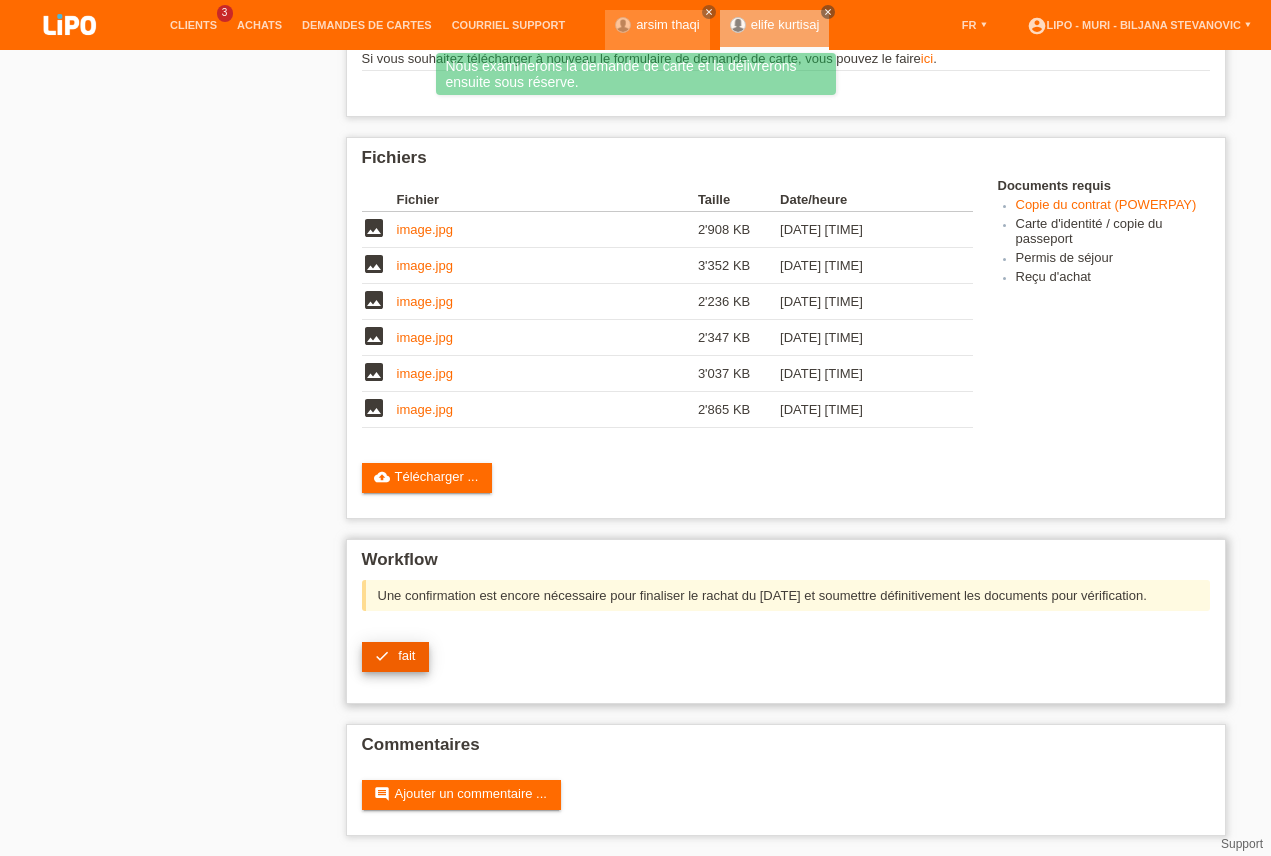 click on "fait" at bounding box center [406, 655] 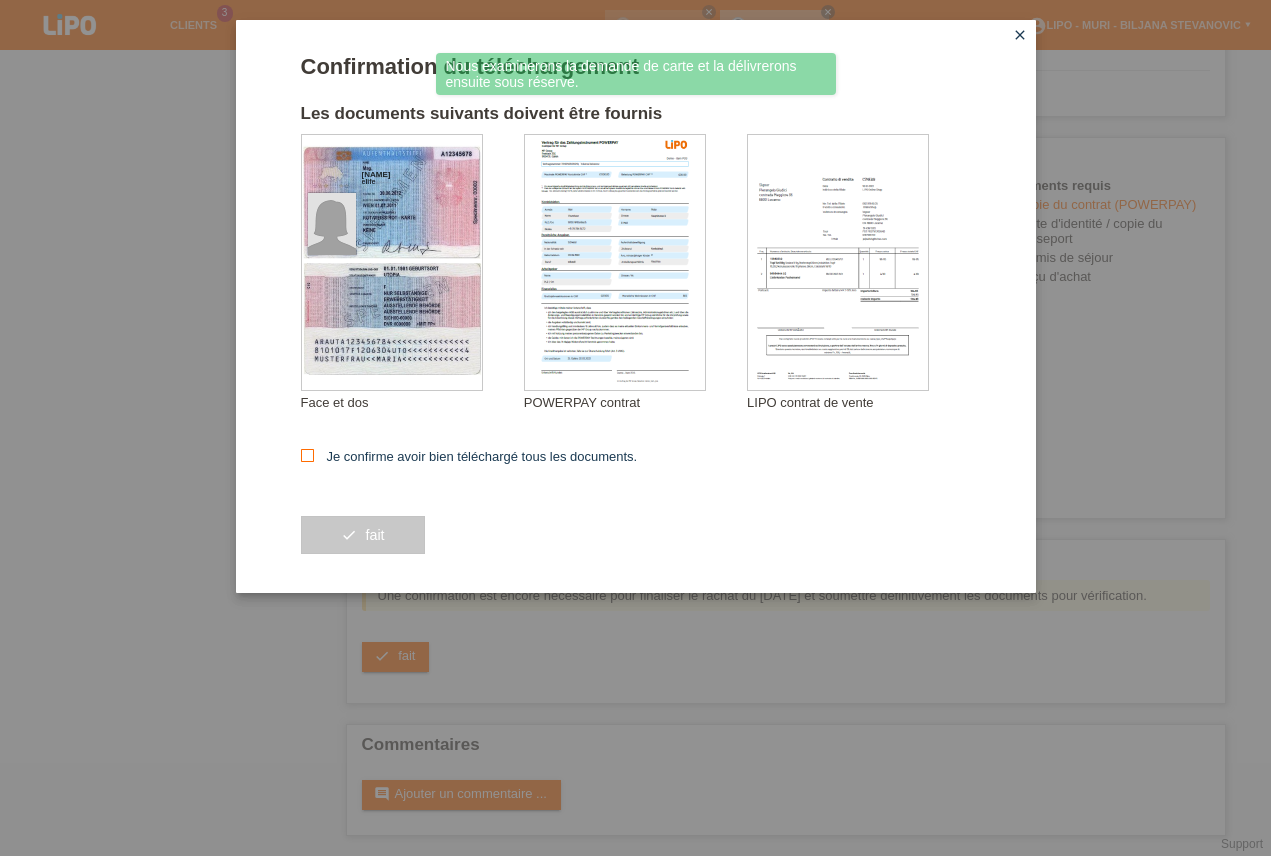 click at bounding box center [307, 455] 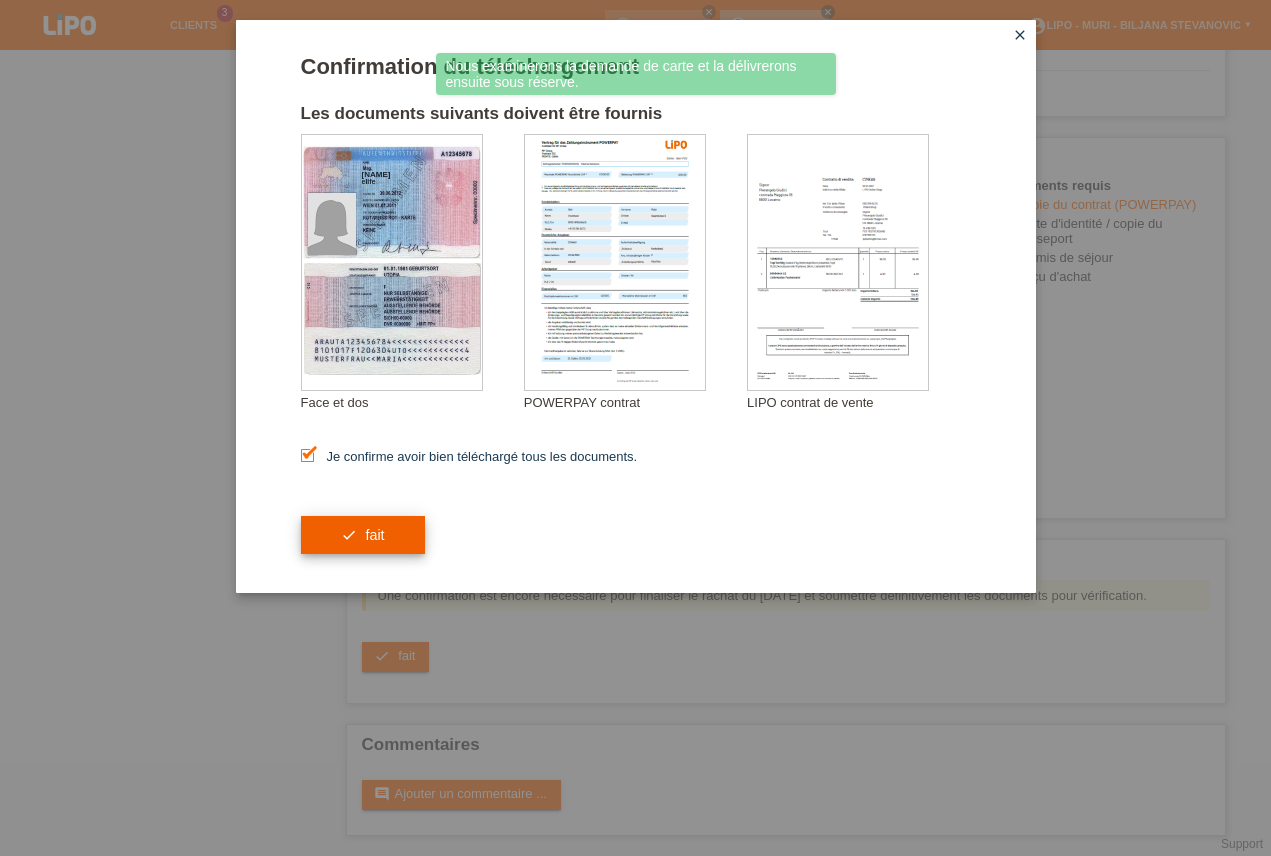 click on "check   fait" at bounding box center [363, 535] 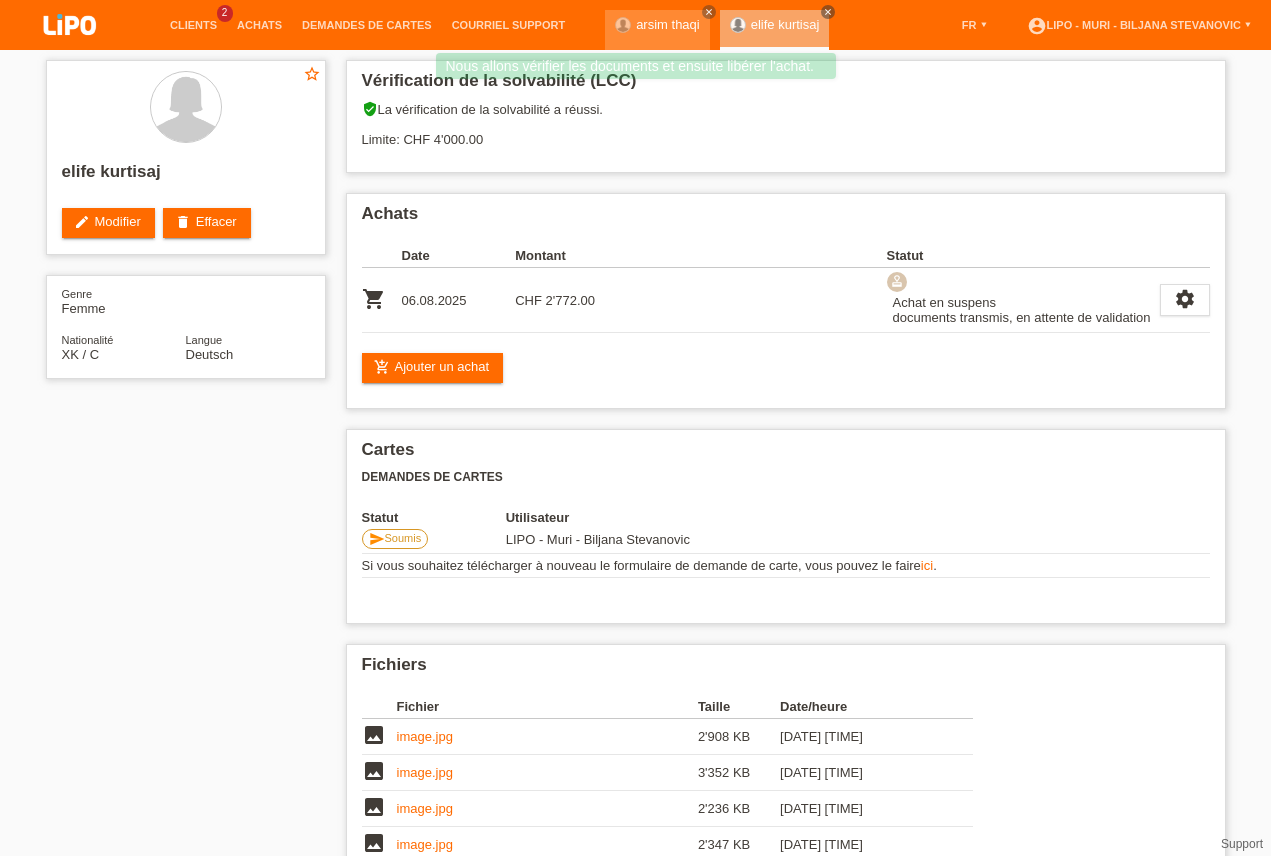 scroll, scrollTop: 0, scrollLeft: 0, axis: both 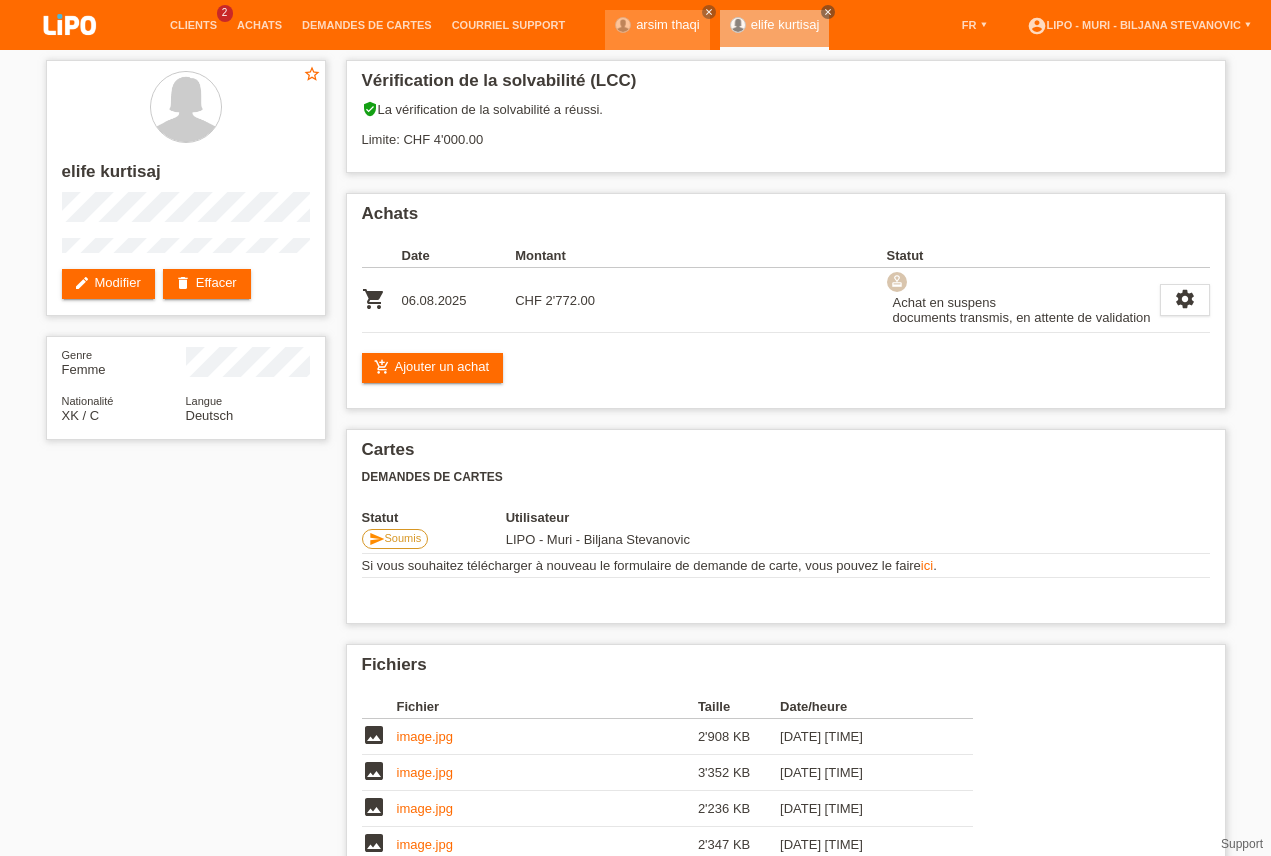 click on "[USERNAME]
elife [USERNAME]
edit  Modifier
delete  Effacer
Genre
Femme
Nationalité
[COUNTRY_CODE] / C
Langue
Deutsch
Vérification de la solvabilité (LCC)
verified_user  La vérification de la solvabilité a réussi." at bounding box center (636, 614) 